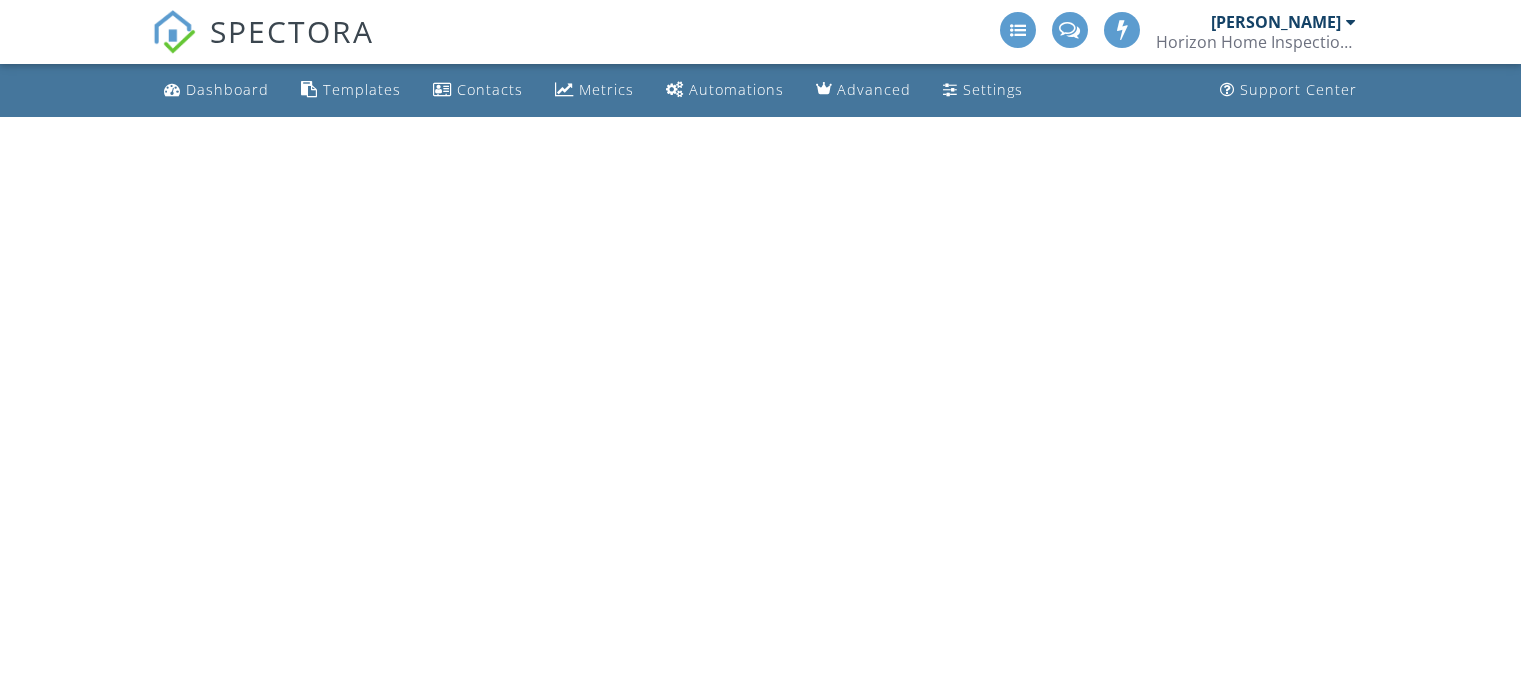 scroll, scrollTop: 0, scrollLeft: 0, axis: both 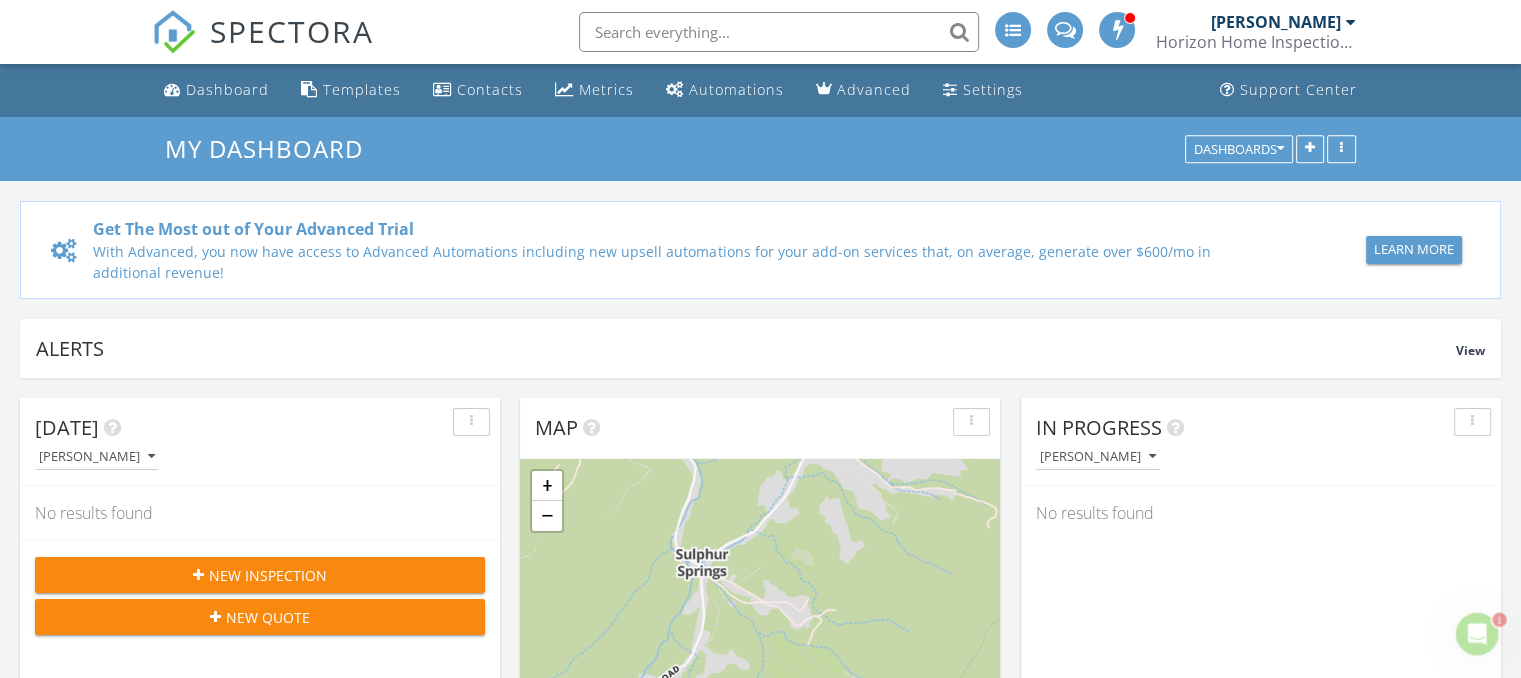click on "New Inspection" at bounding box center [260, 575] 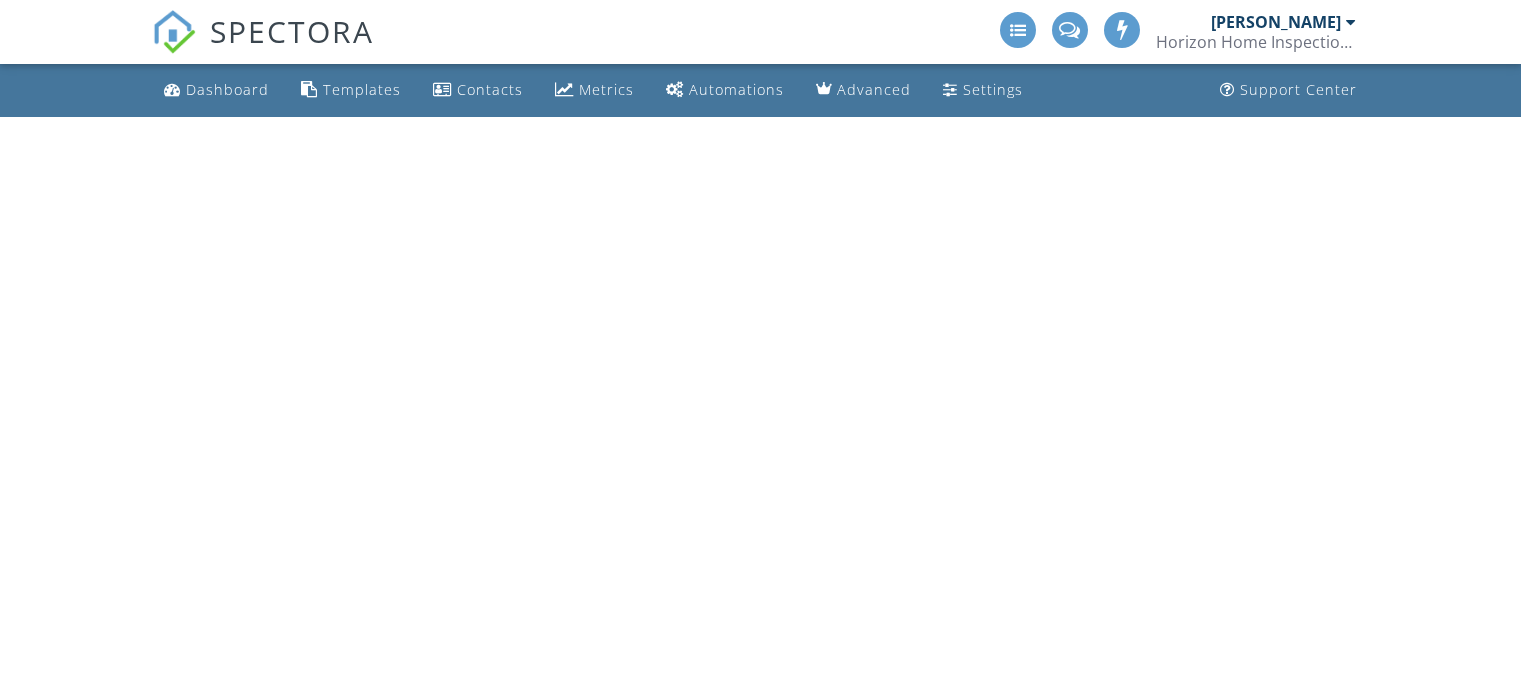 scroll, scrollTop: 0, scrollLeft: 0, axis: both 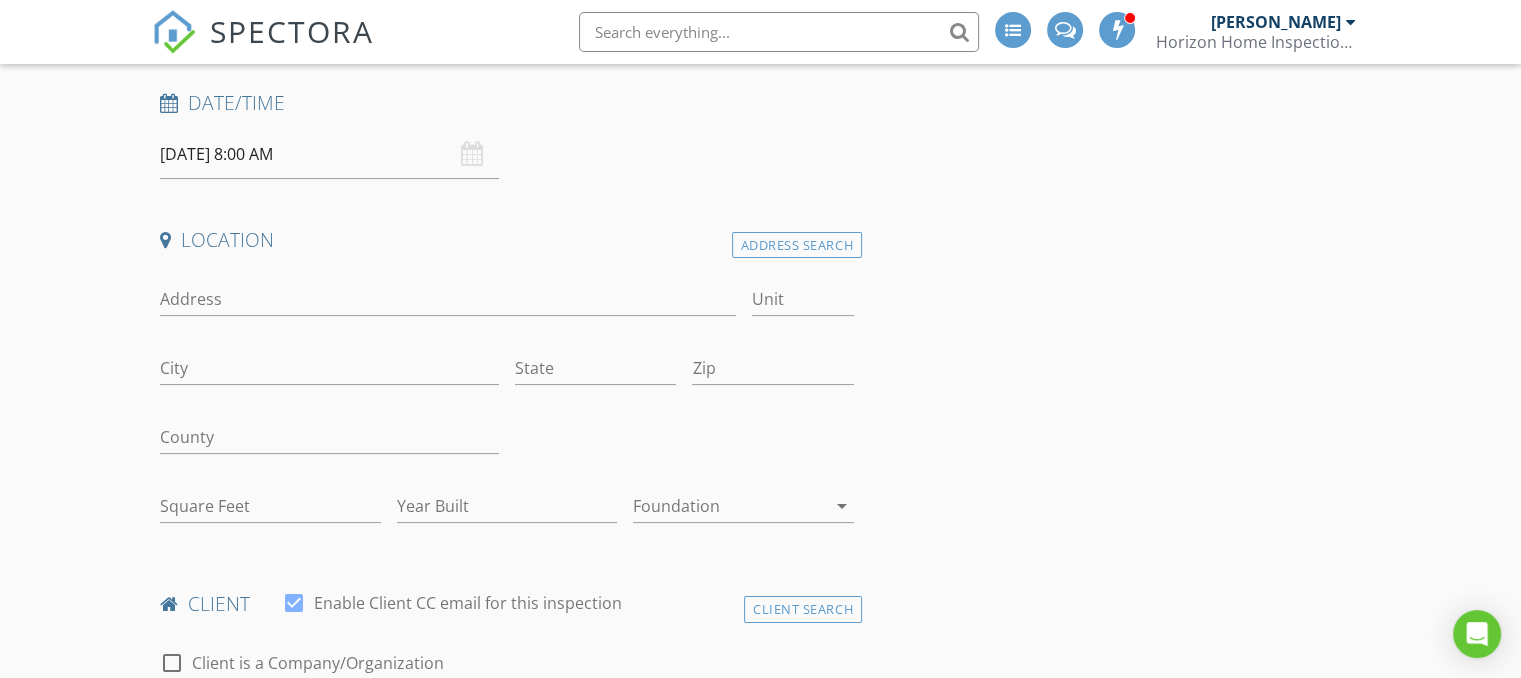 drag, startPoint x: 1529, startPoint y: 120, endPoint x: 1531, endPoint y: 174, distance: 54.037025 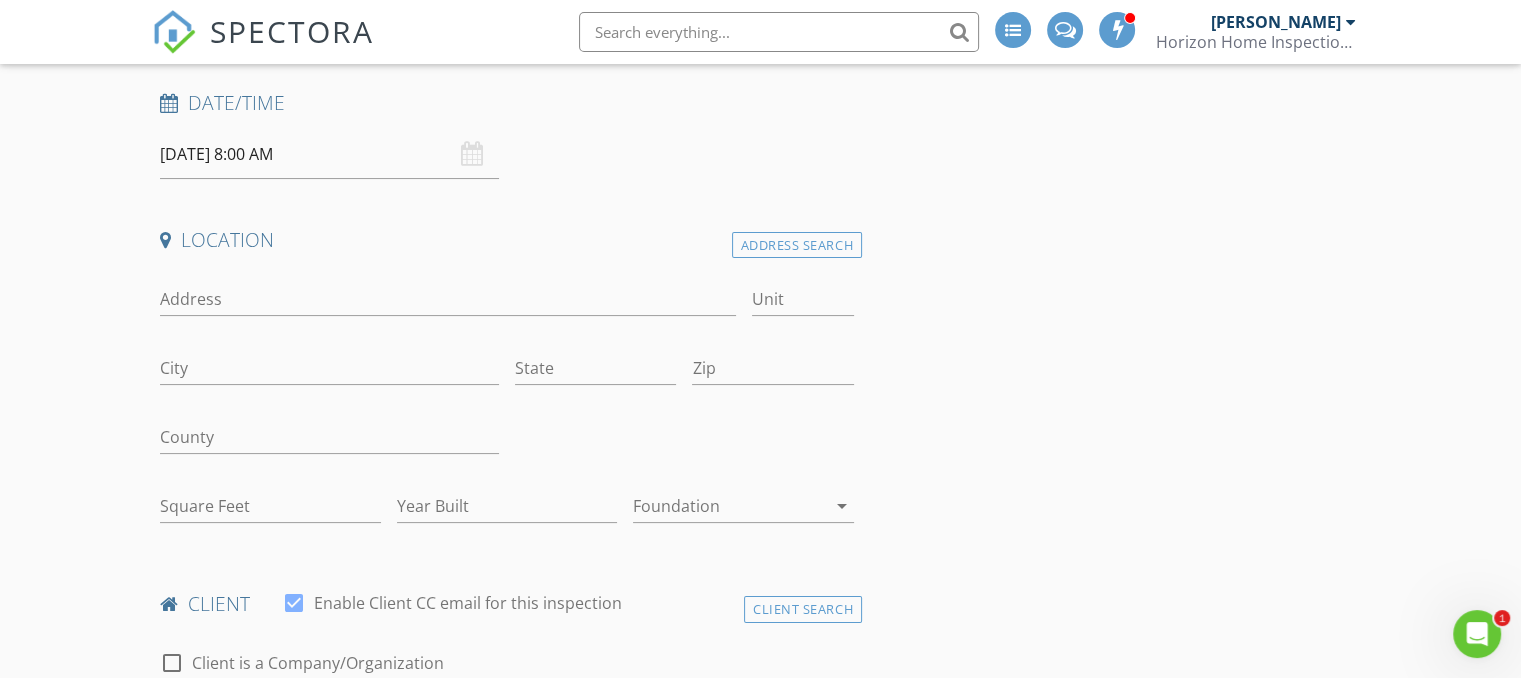 scroll, scrollTop: 0, scrollLeft: 0, axis: both 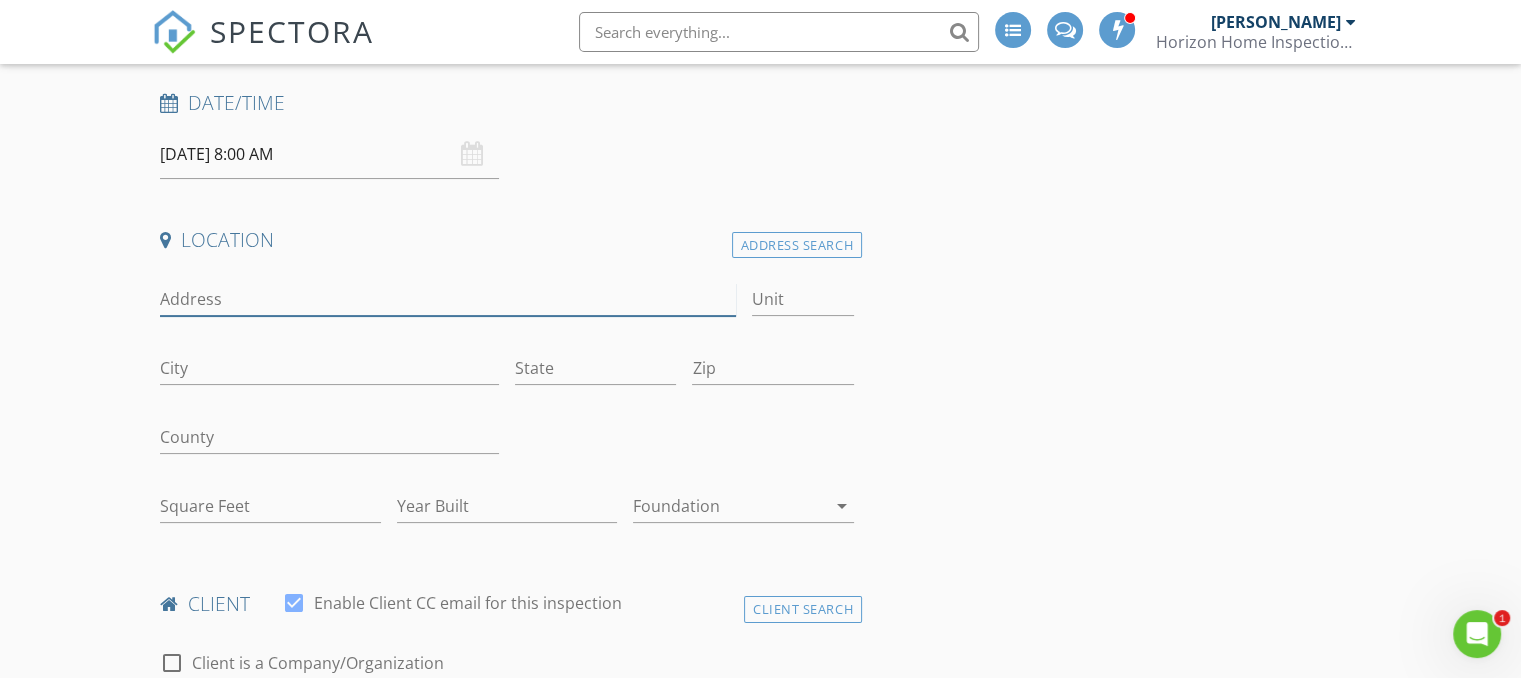 click on "Address" at bounding box center [447, 299] 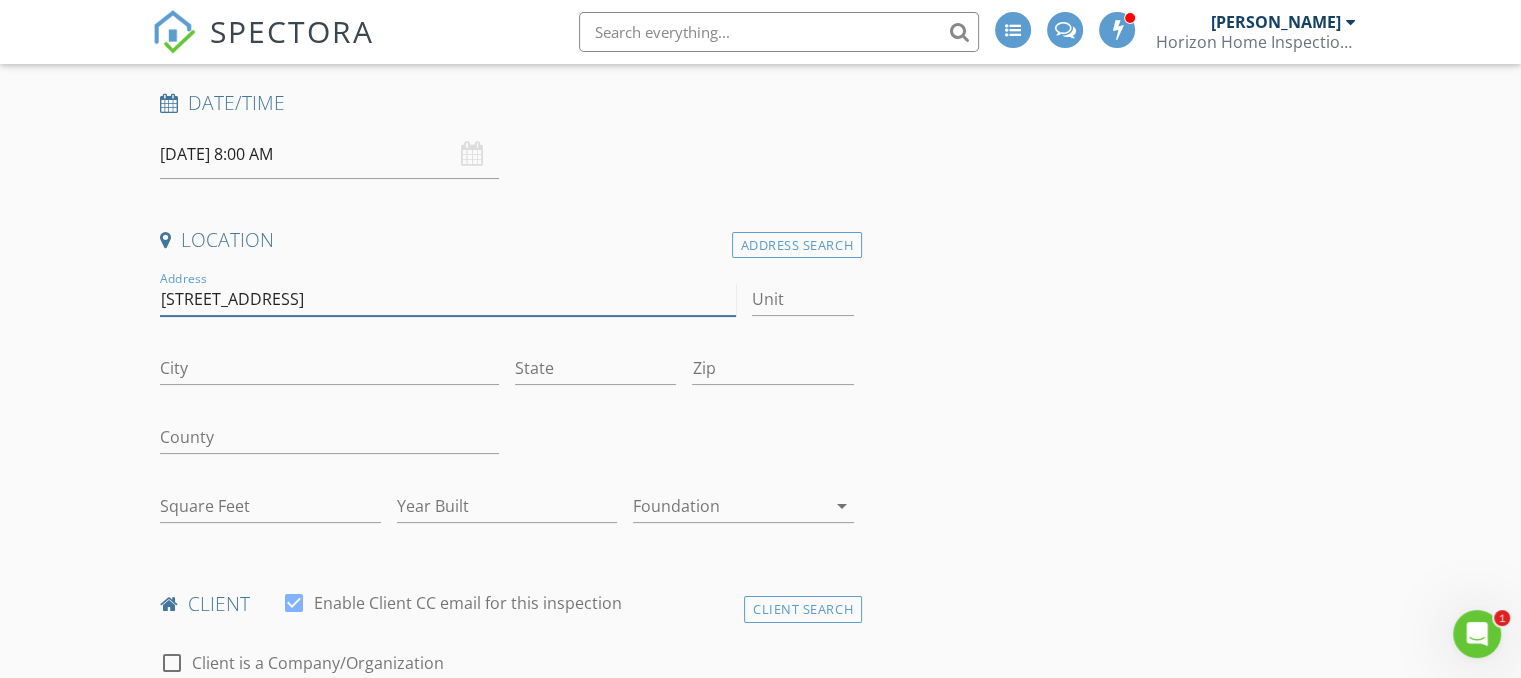 type on "211 locust dr." 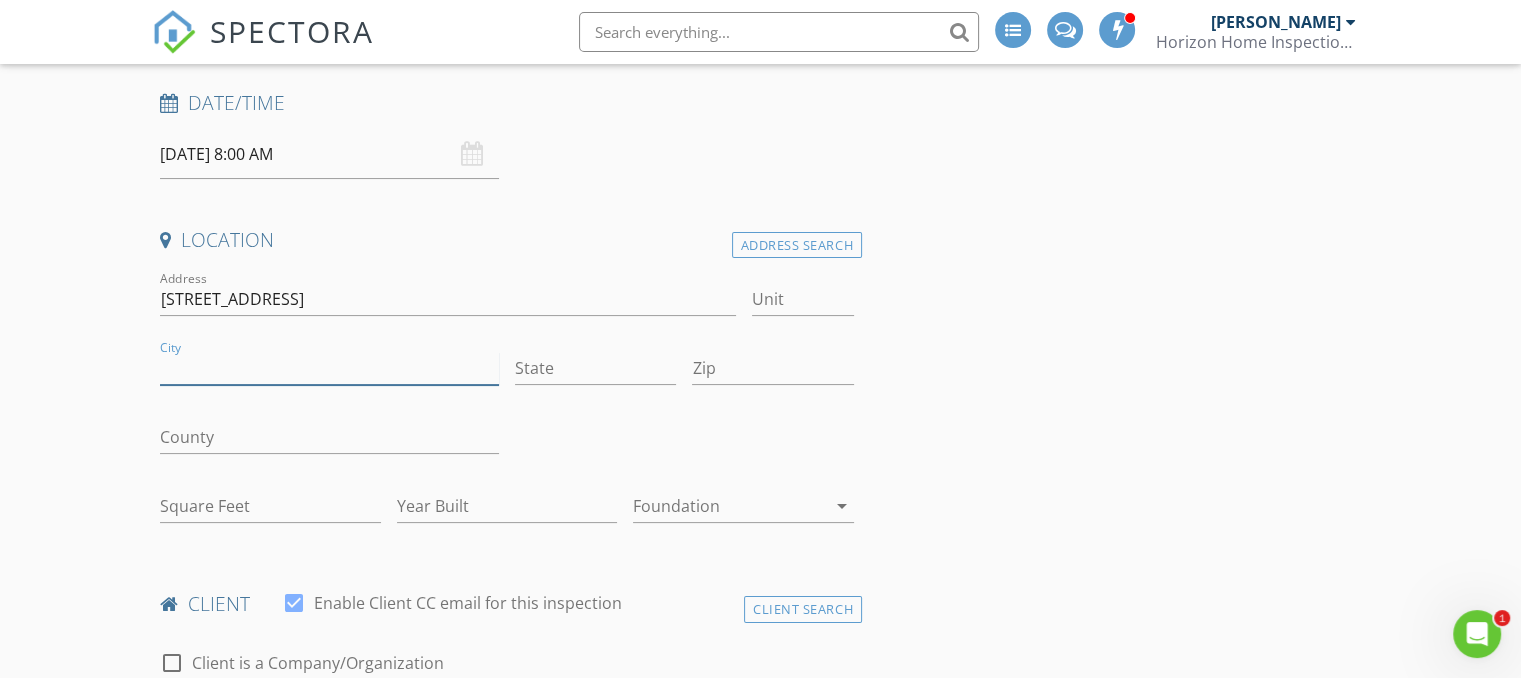 click on "City" at bounding box center [329, 368] 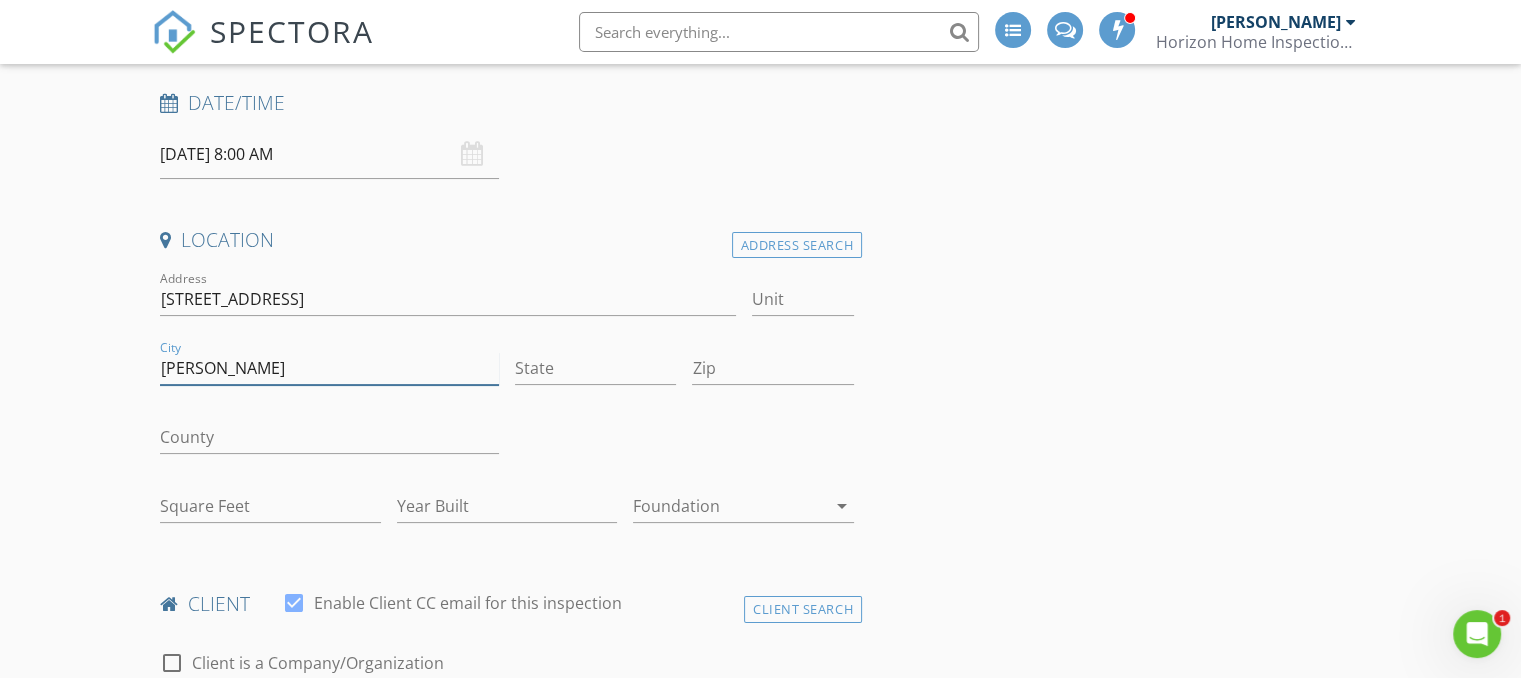 type on "everett" 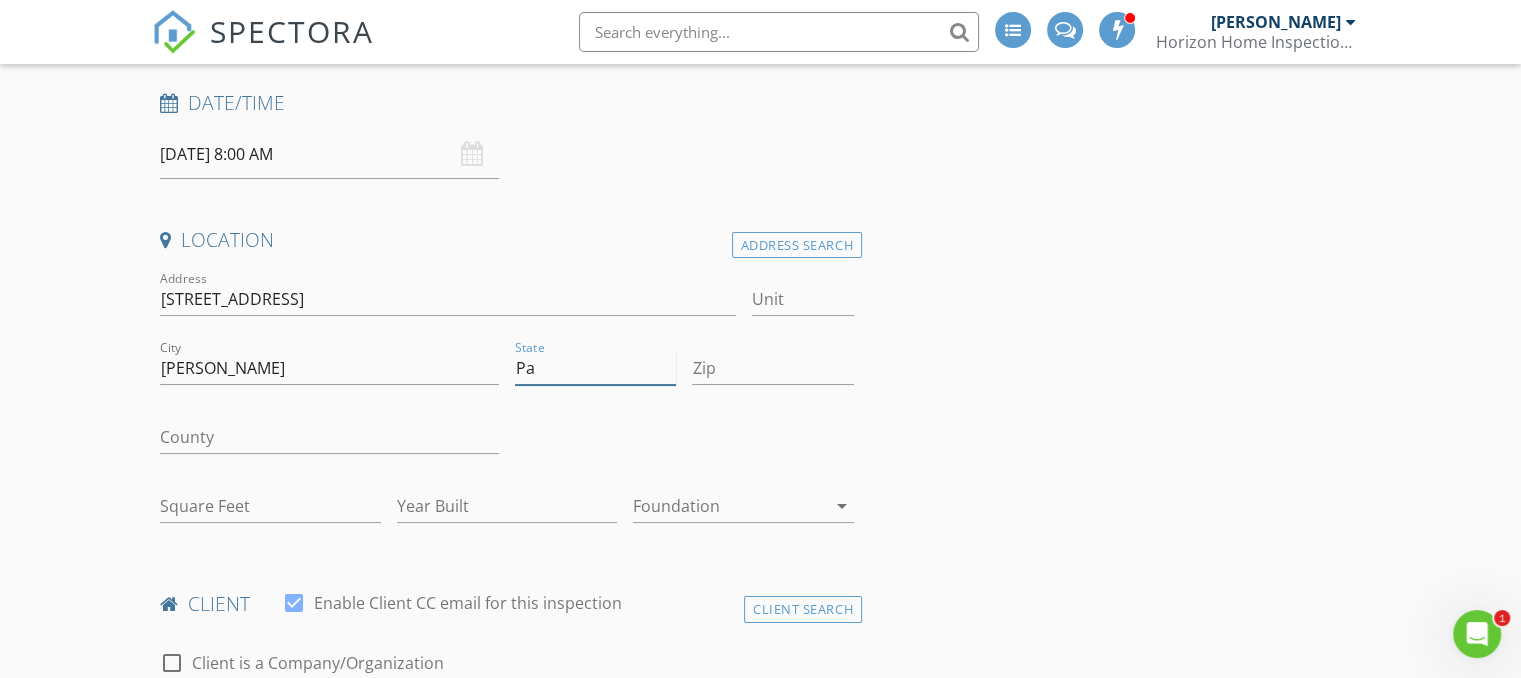 type on "Pa" 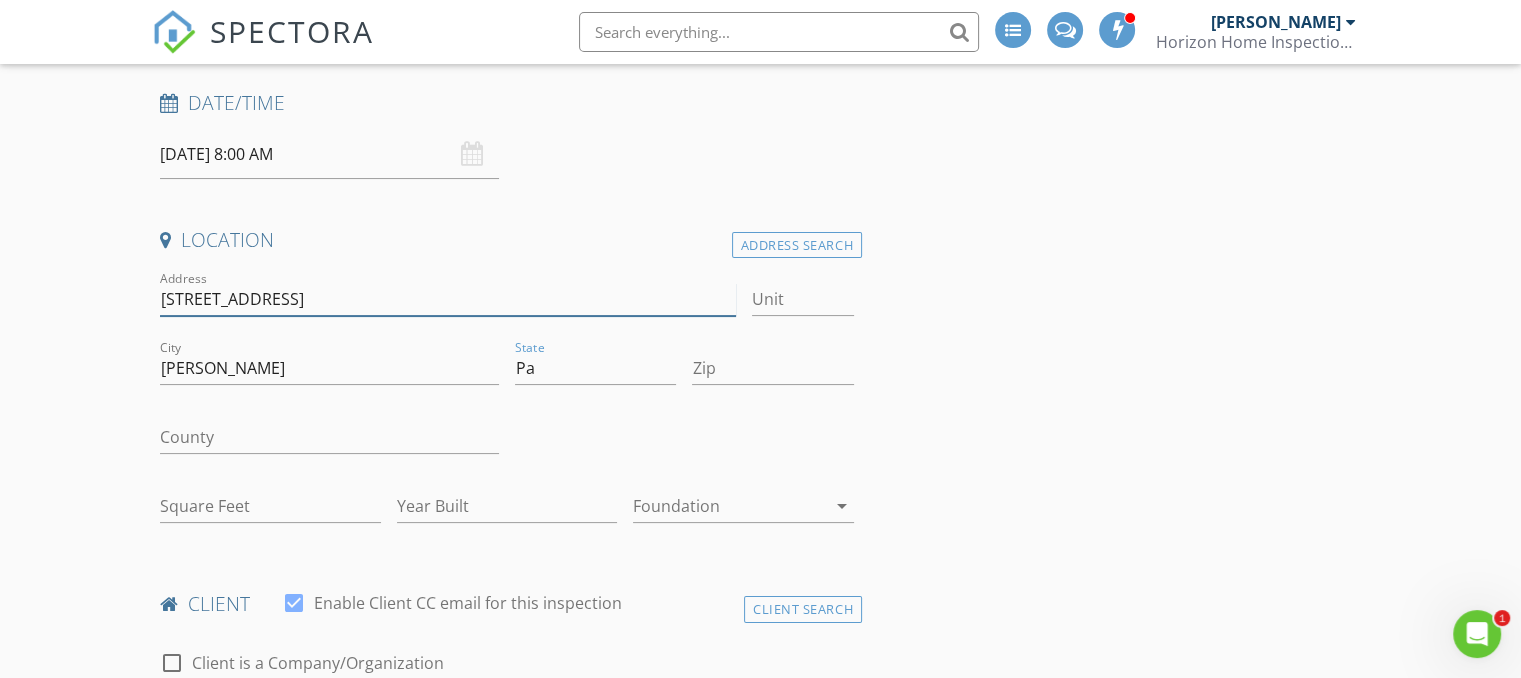 click on "211 locust dr." at bounding box center (447, 299) 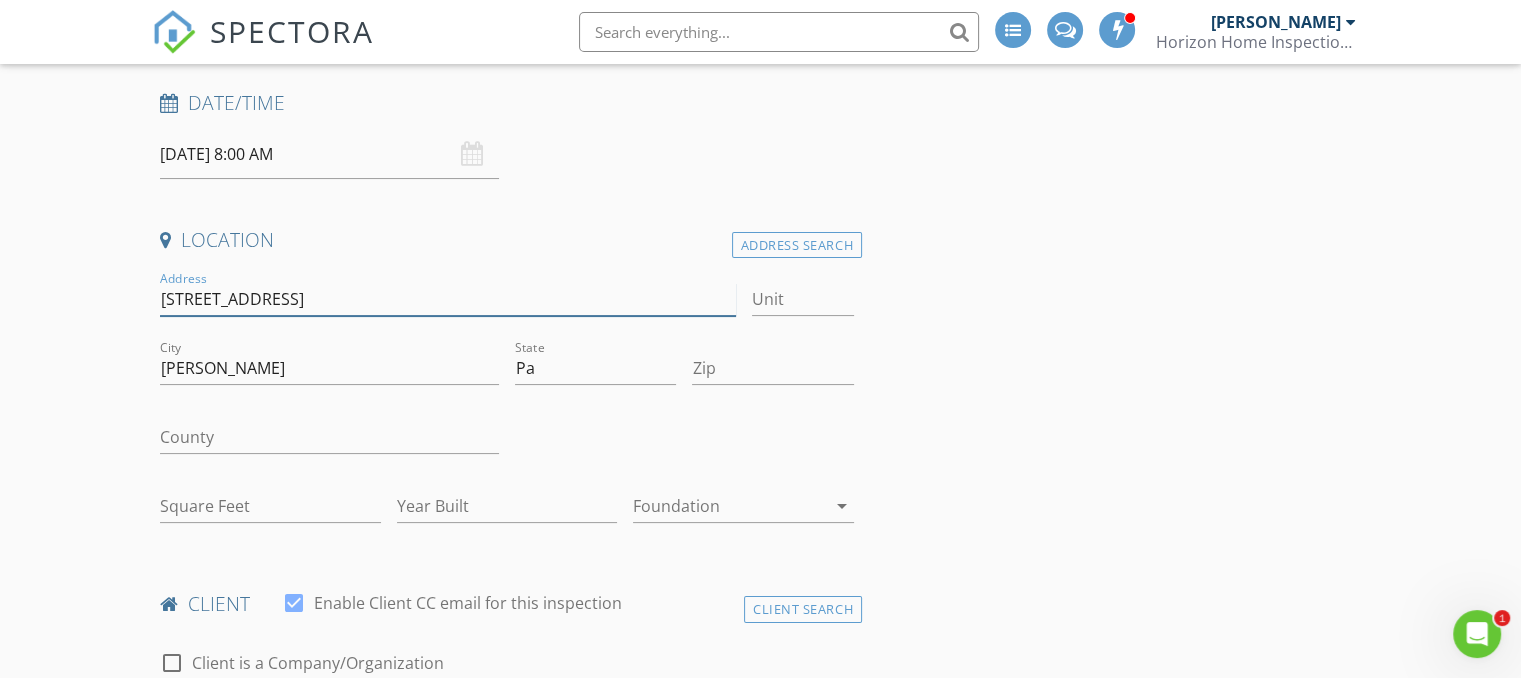 type on "211 locust dr." 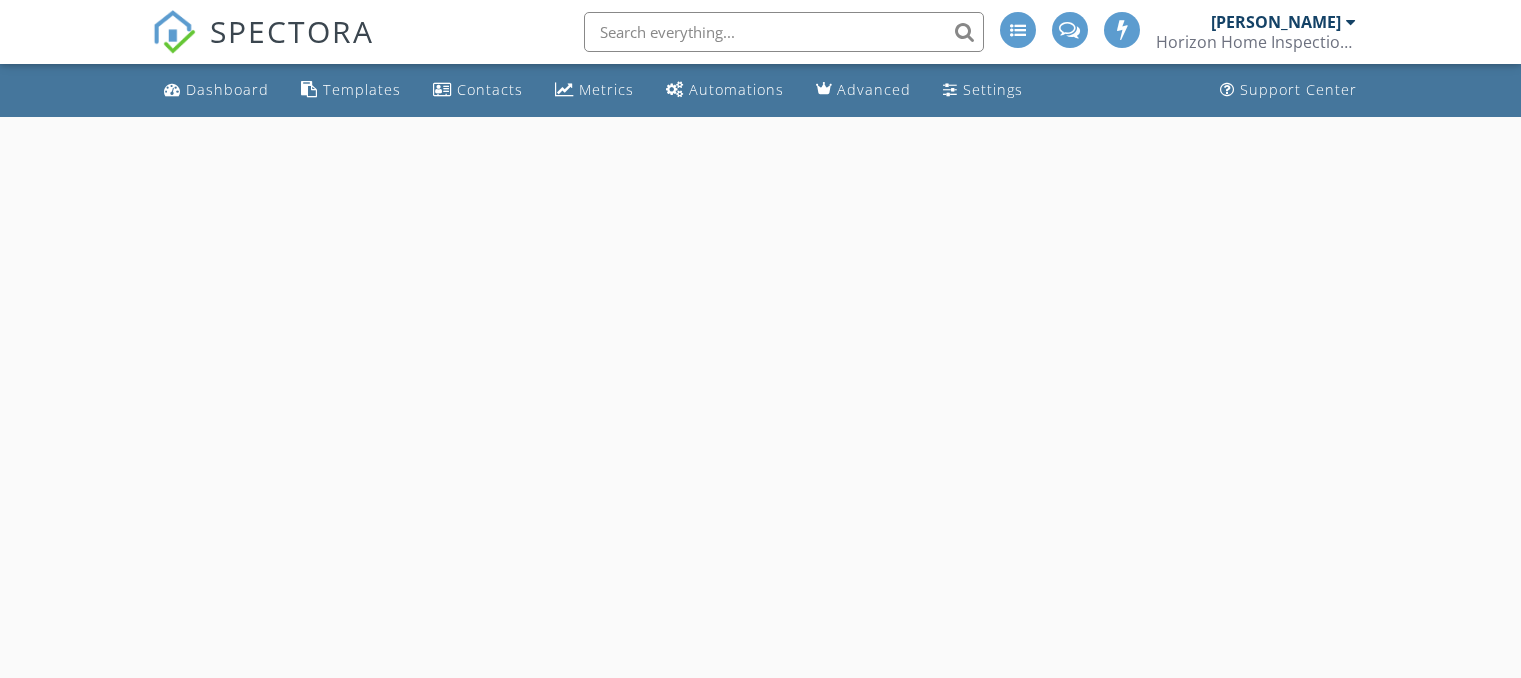 scroll, scrollTop: 0, scrollLeft: 0, axis: both 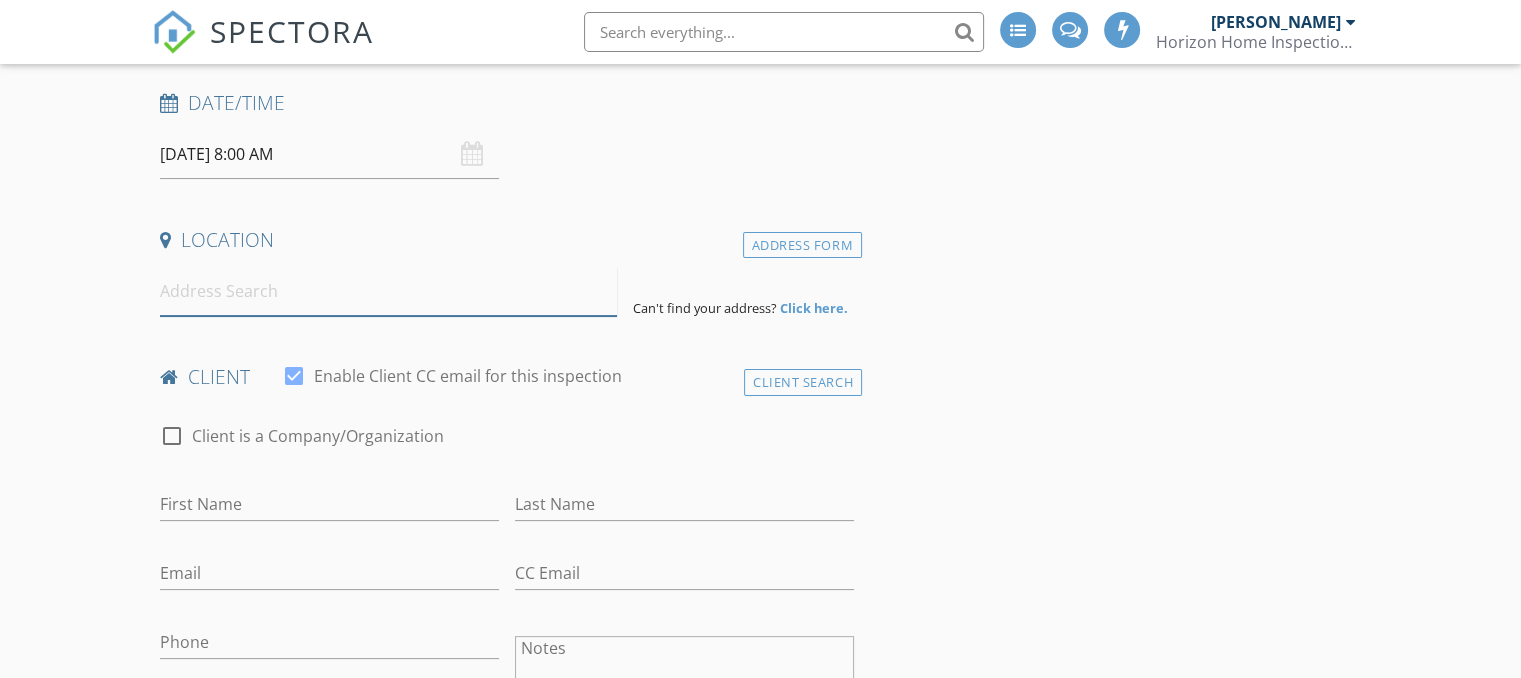 click at bounding box center (388, 291) 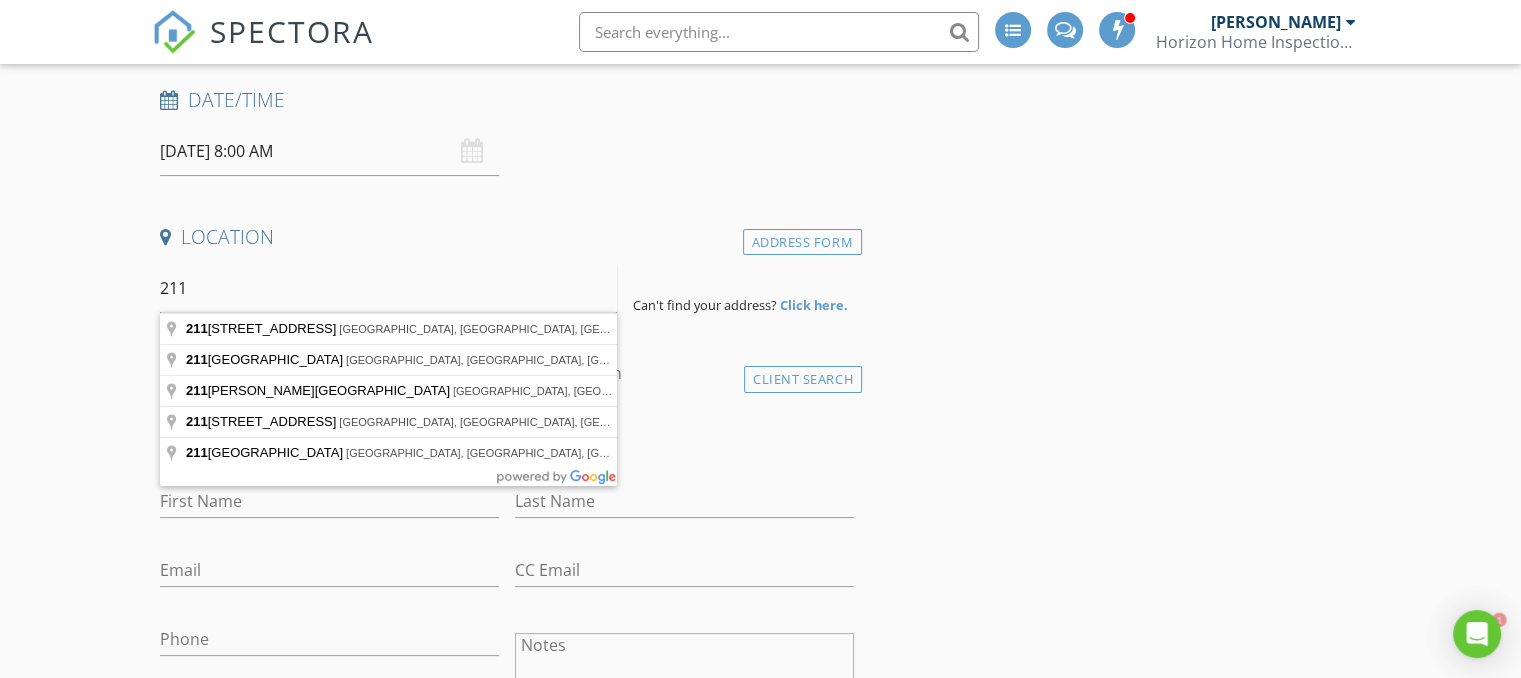 scroll, scrollTop: 0, scrollLeft: 0, axis: both 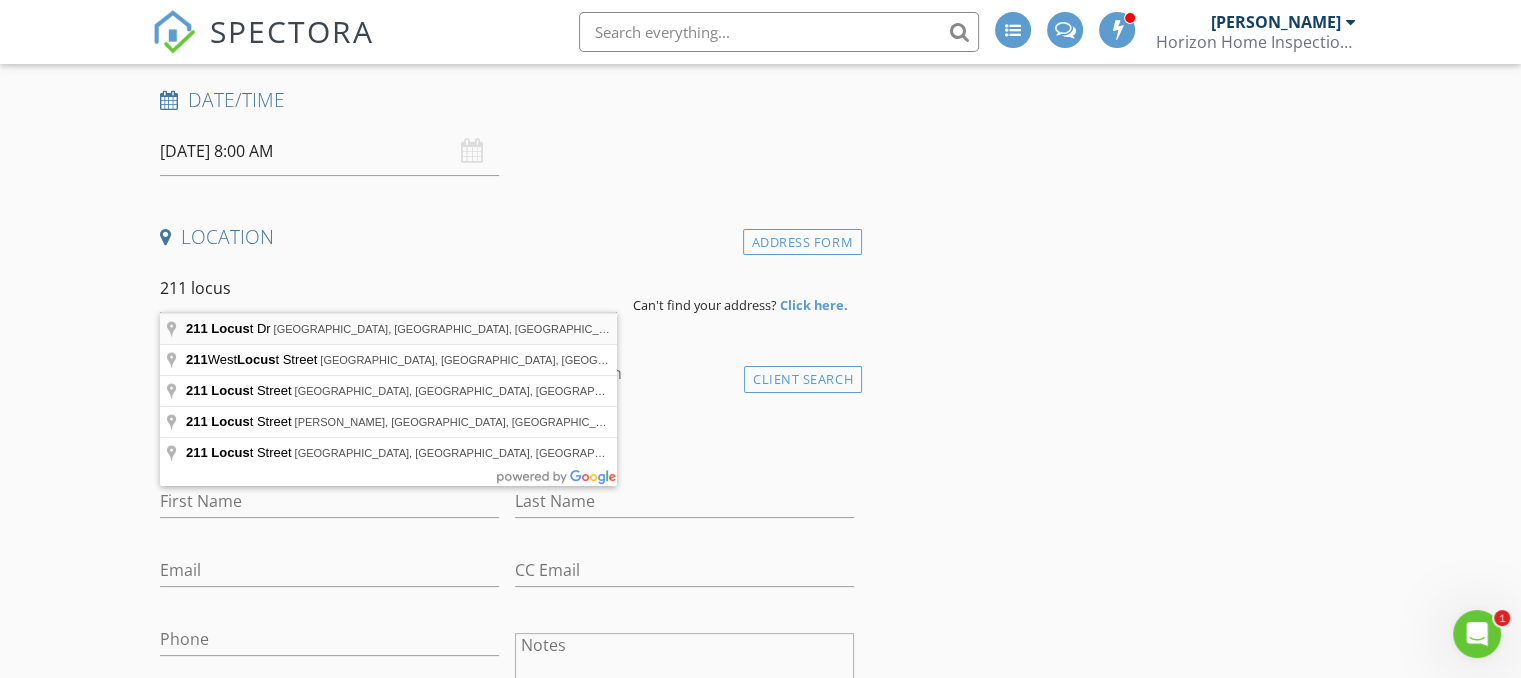 type on "211 Locust Dr, Everett, PA, USA" 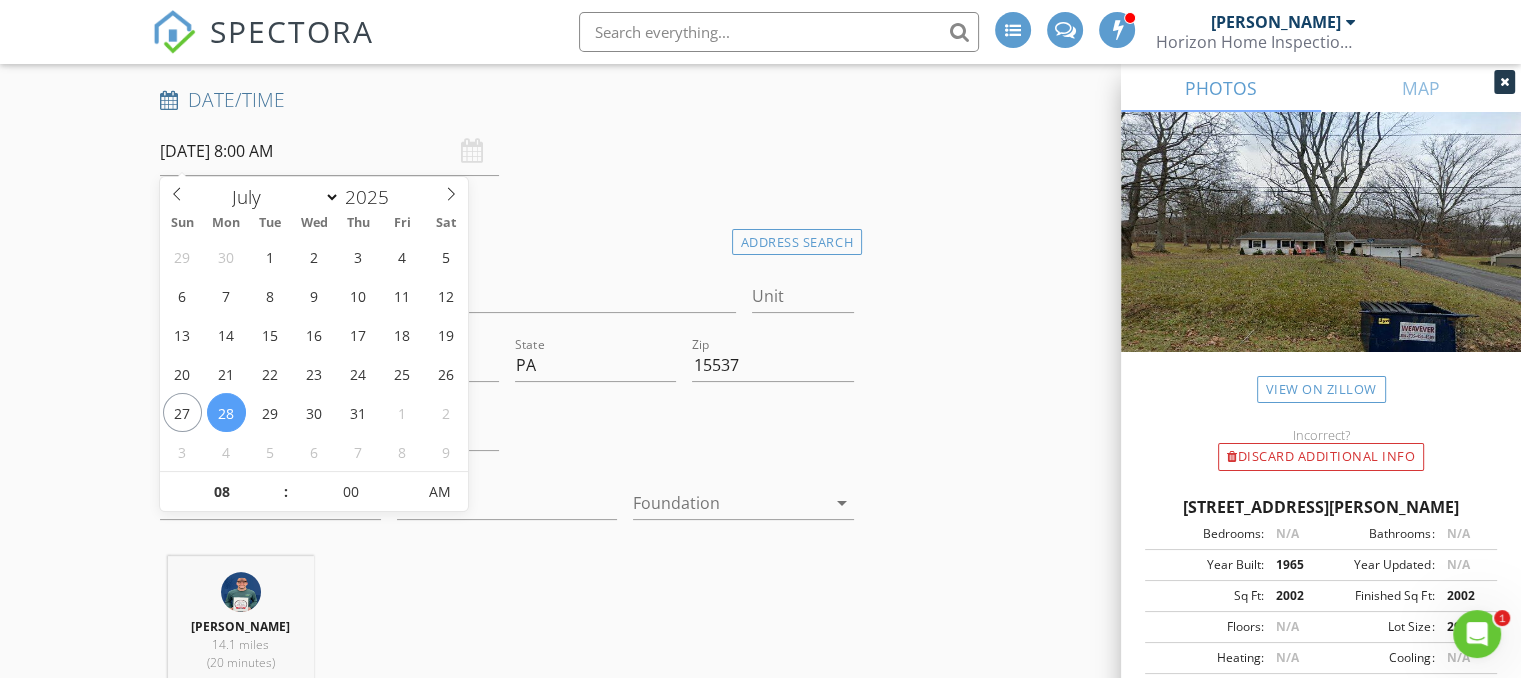 click on "07/28/2025 8:00 AM" at bounding box center [329, 151] 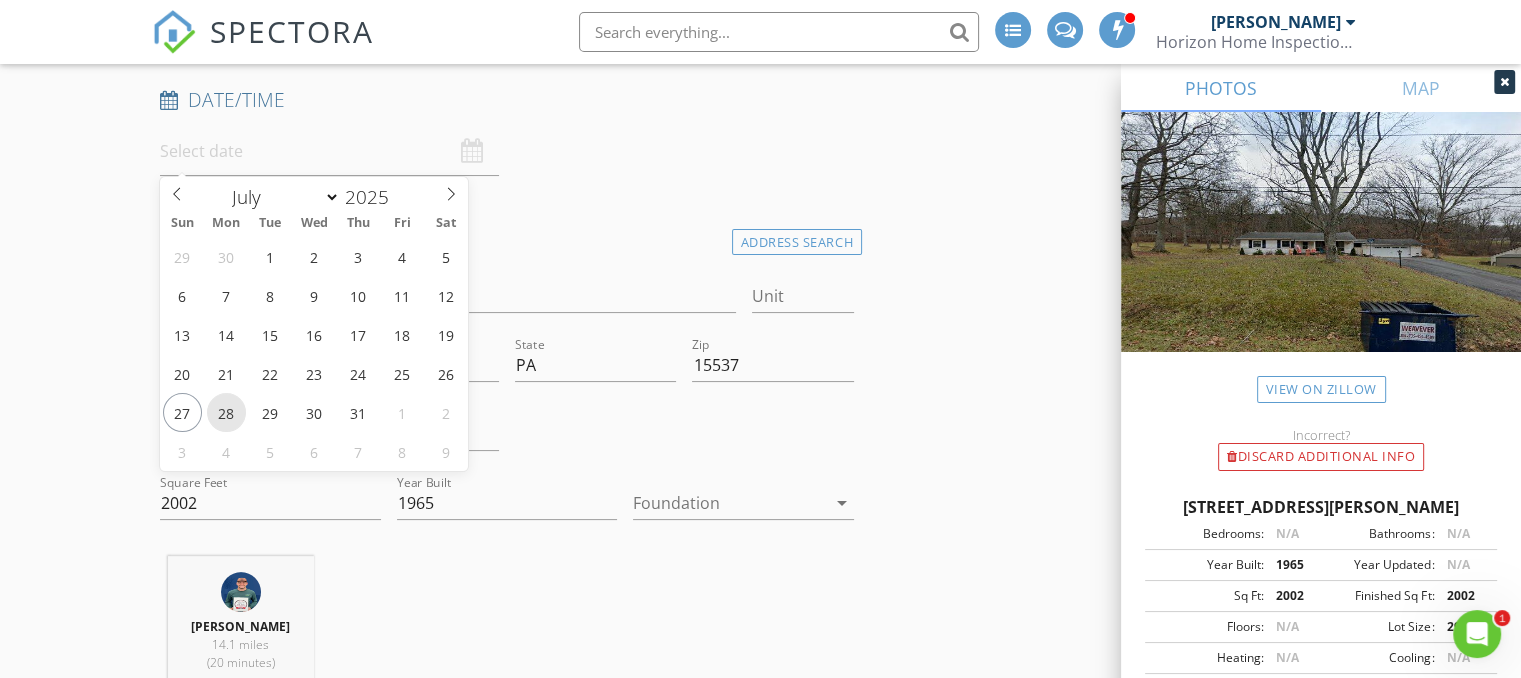 type on "07/28/2025 12:00 PM" 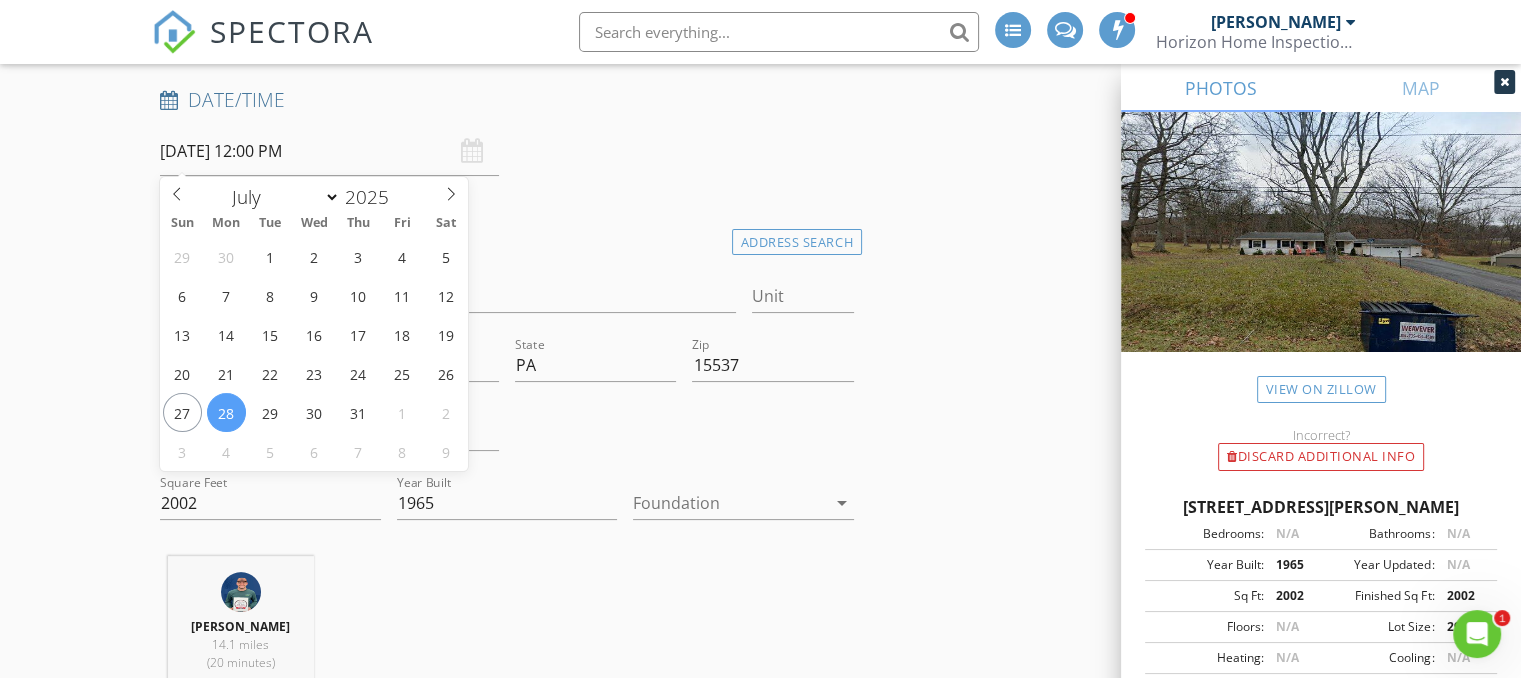 scroll, scrollTop: 1, scrollLeft: 0, axis: vertical 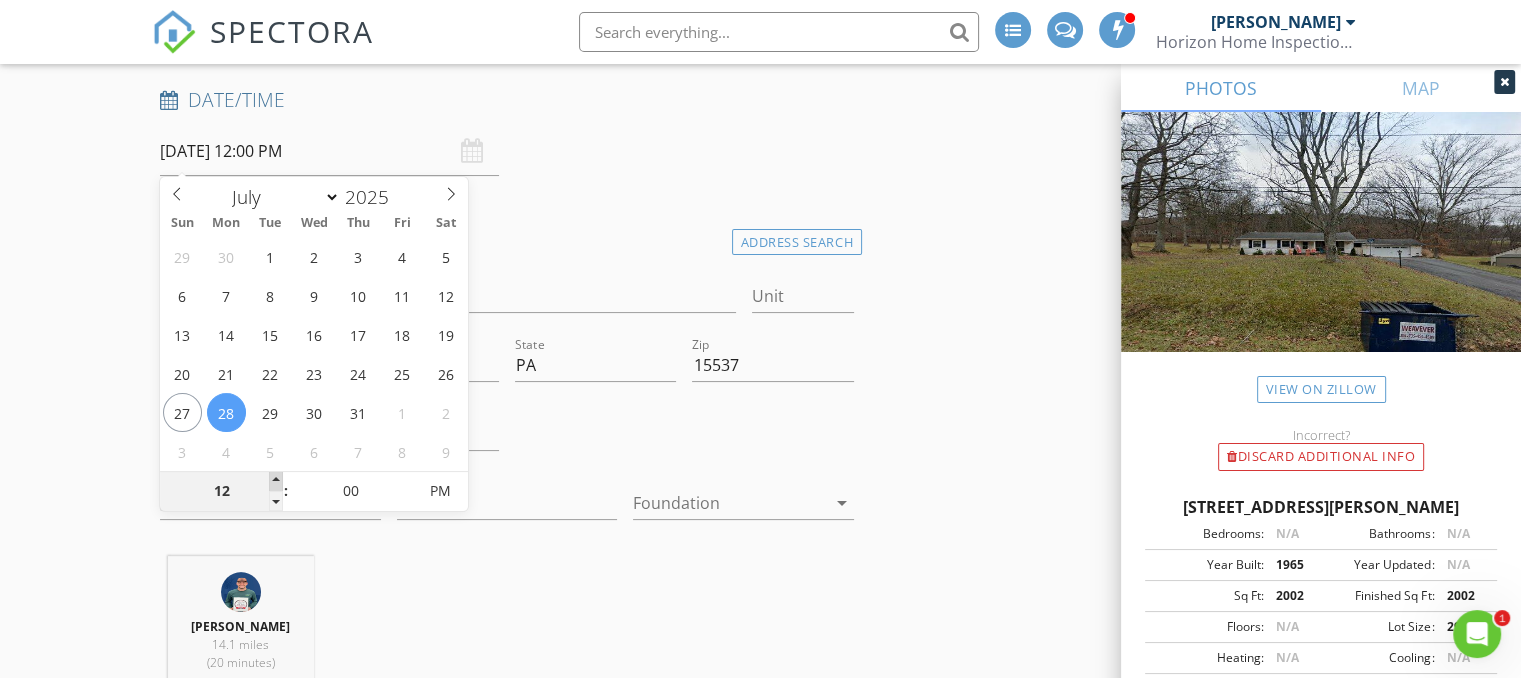 type on "01" 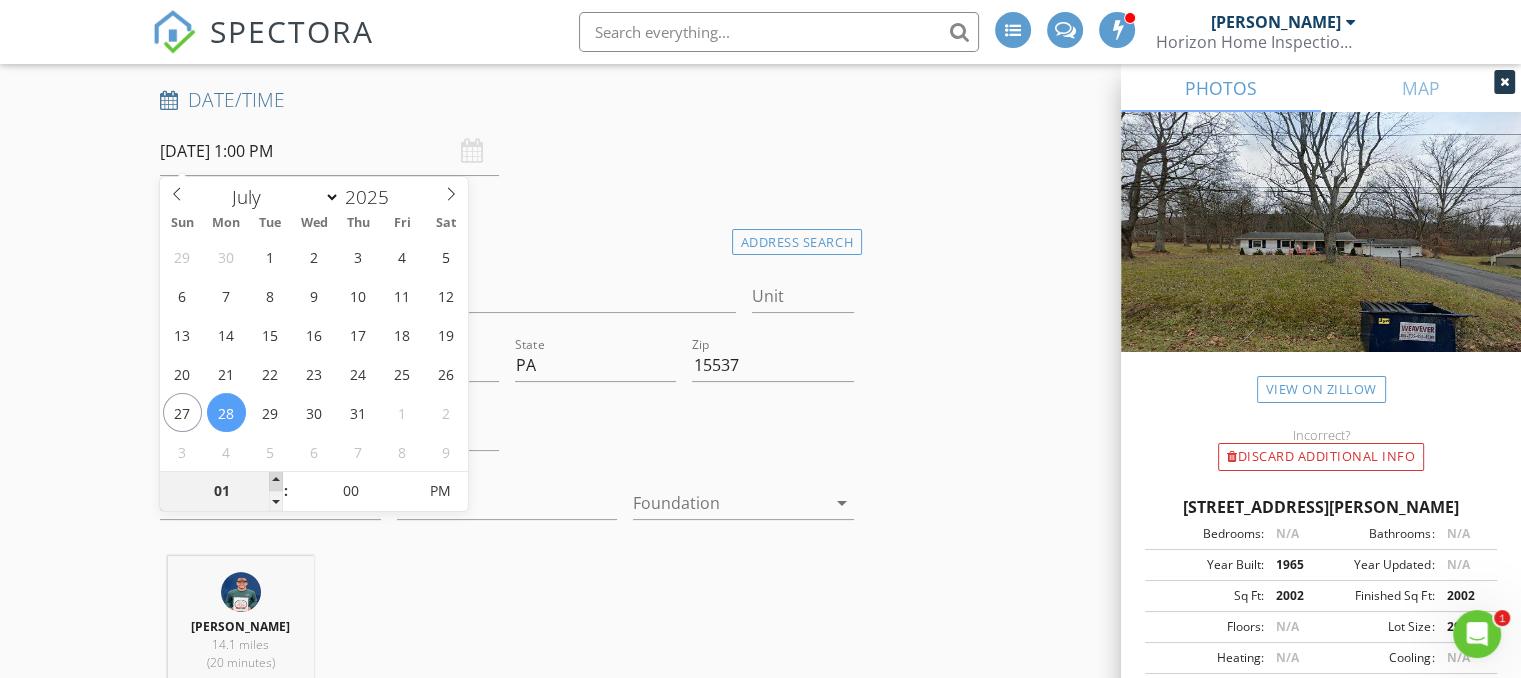 scroll, scrollTop: 0, scrollLeft: 0, axis: both 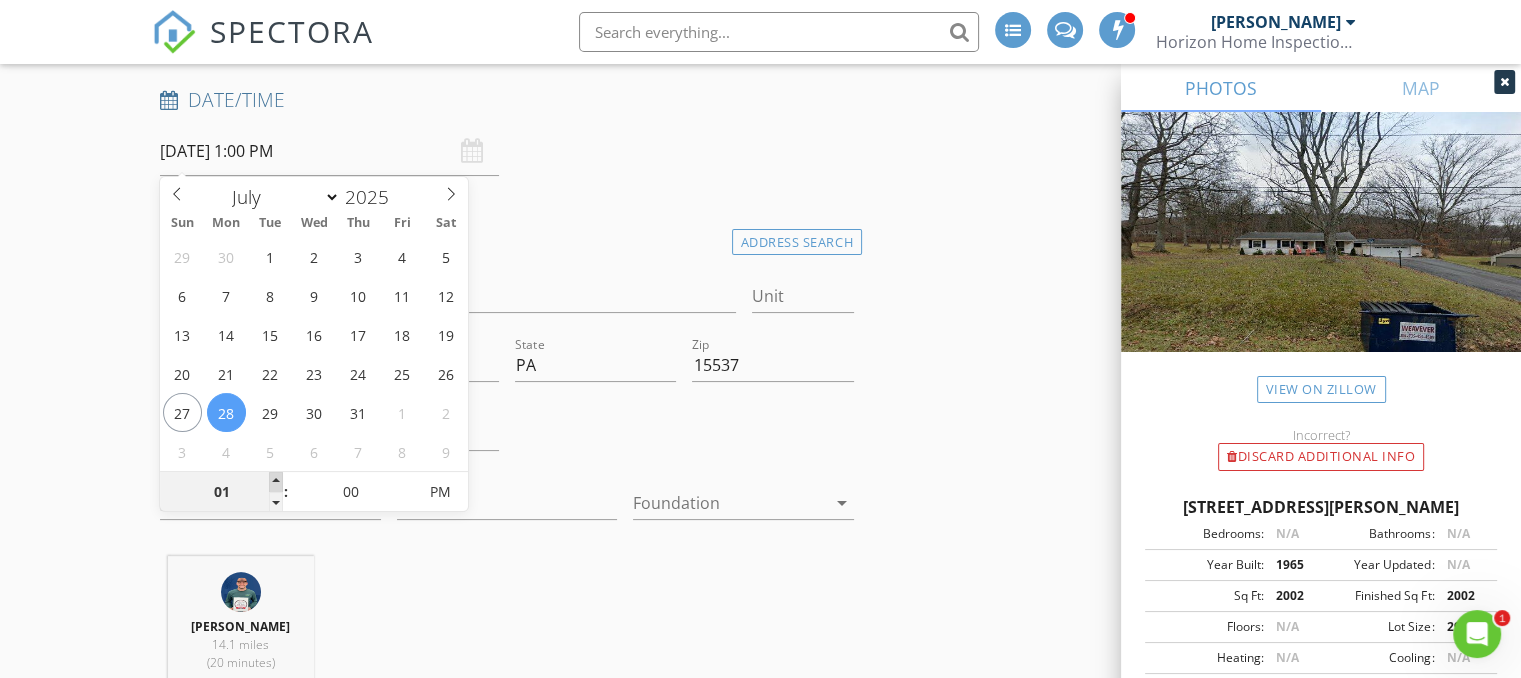 click at bounding box center (276, 482) 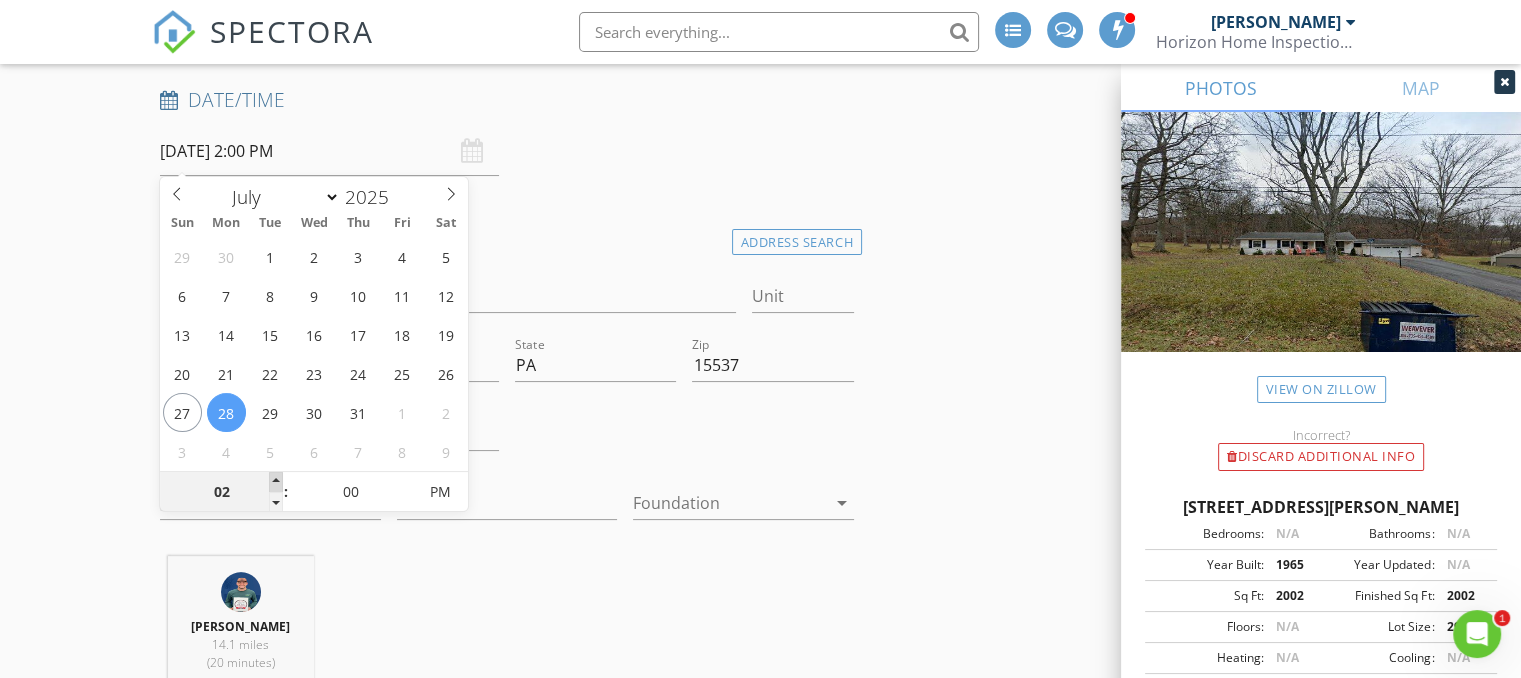 click at bounding box center [276, 482] 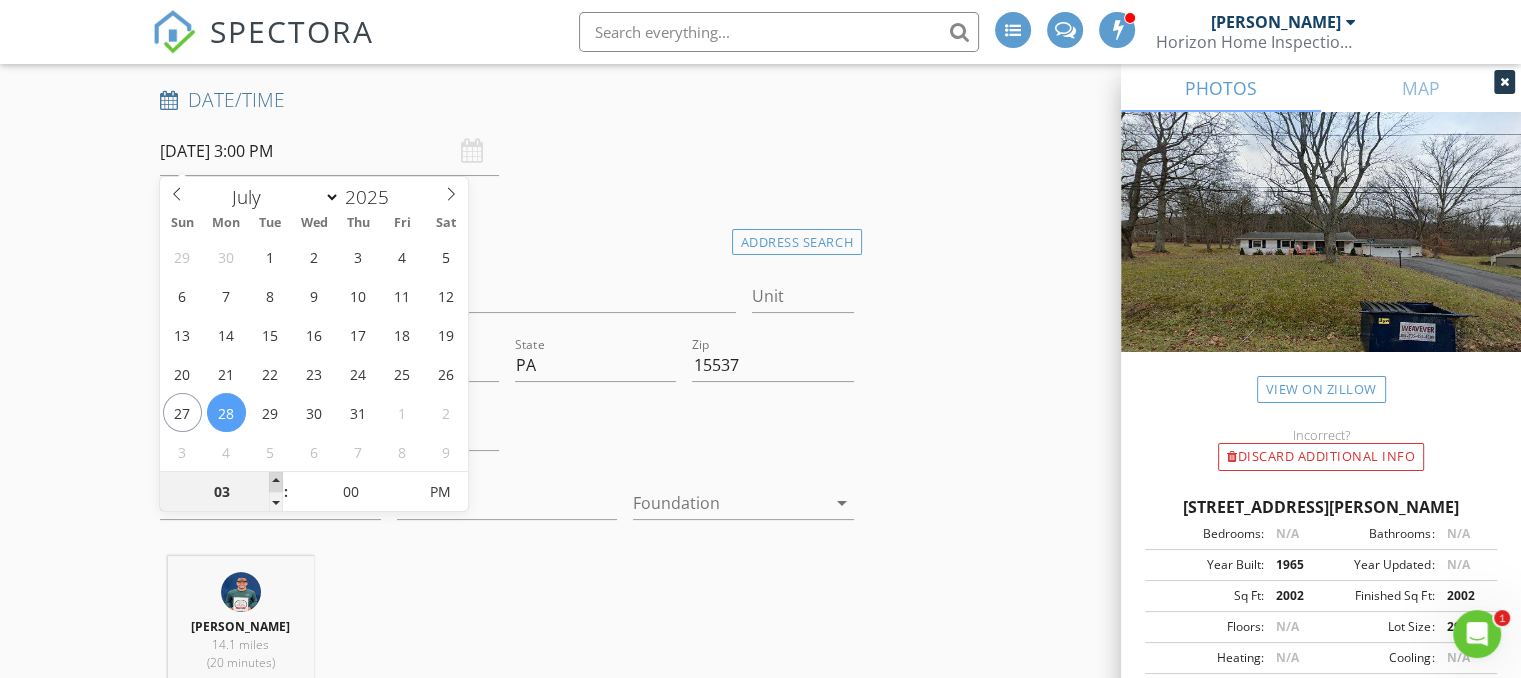 click at bounding box center (276, 482) 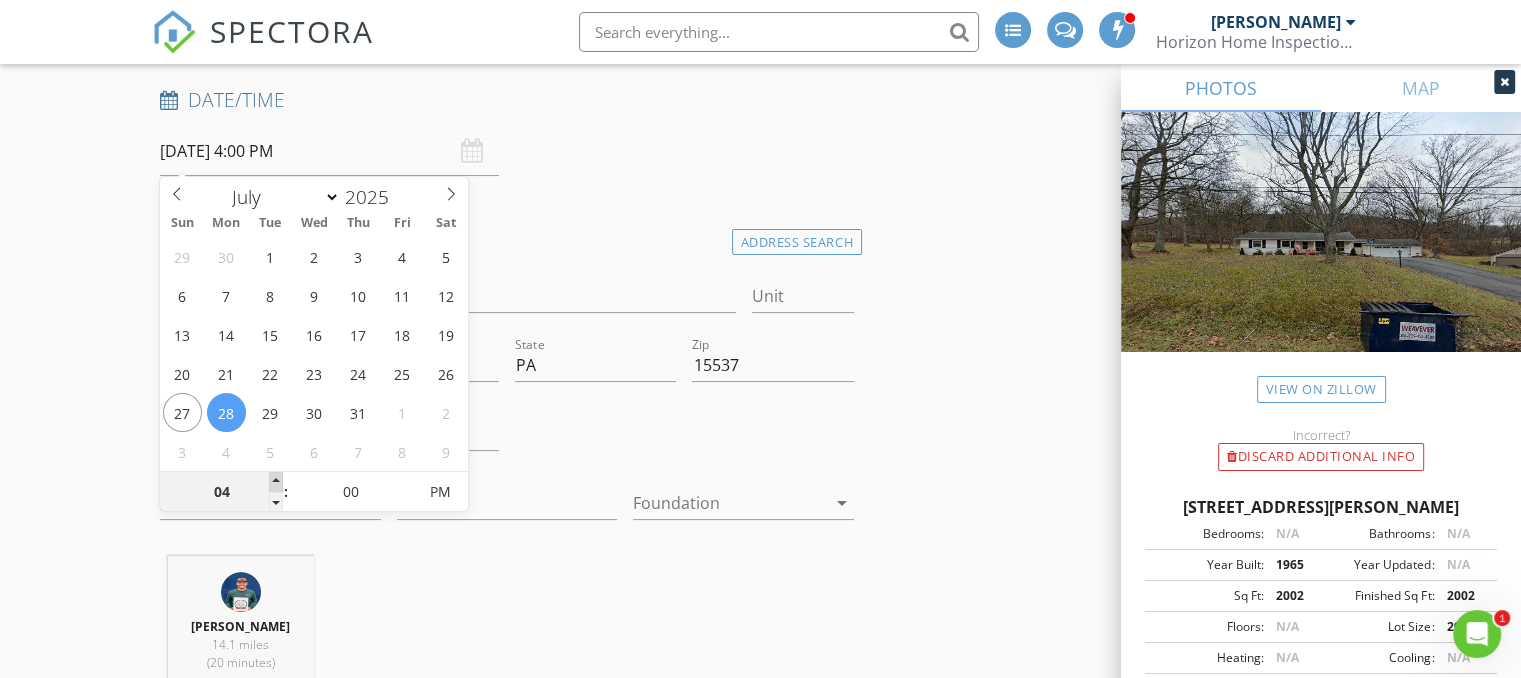 click at bounding box center [276, 482] 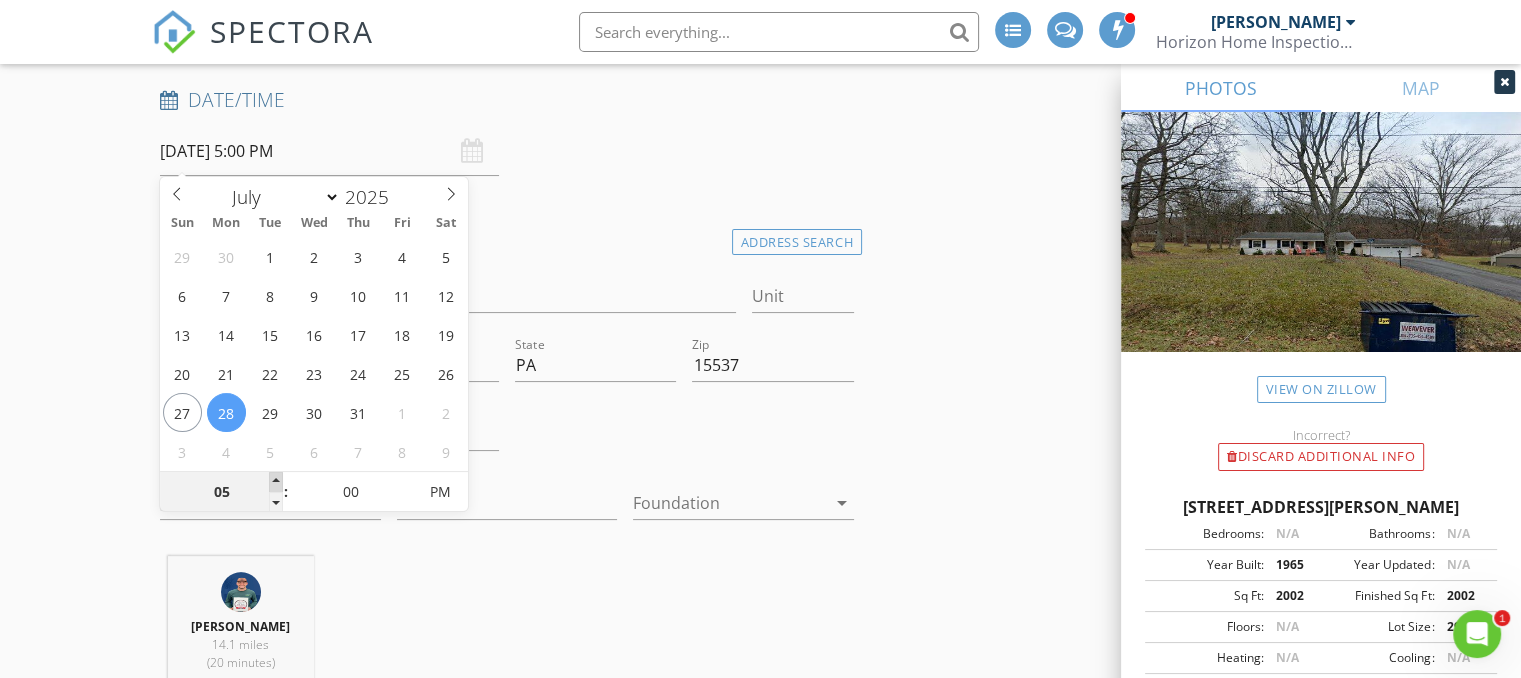 click at bounding box center (276, 482) 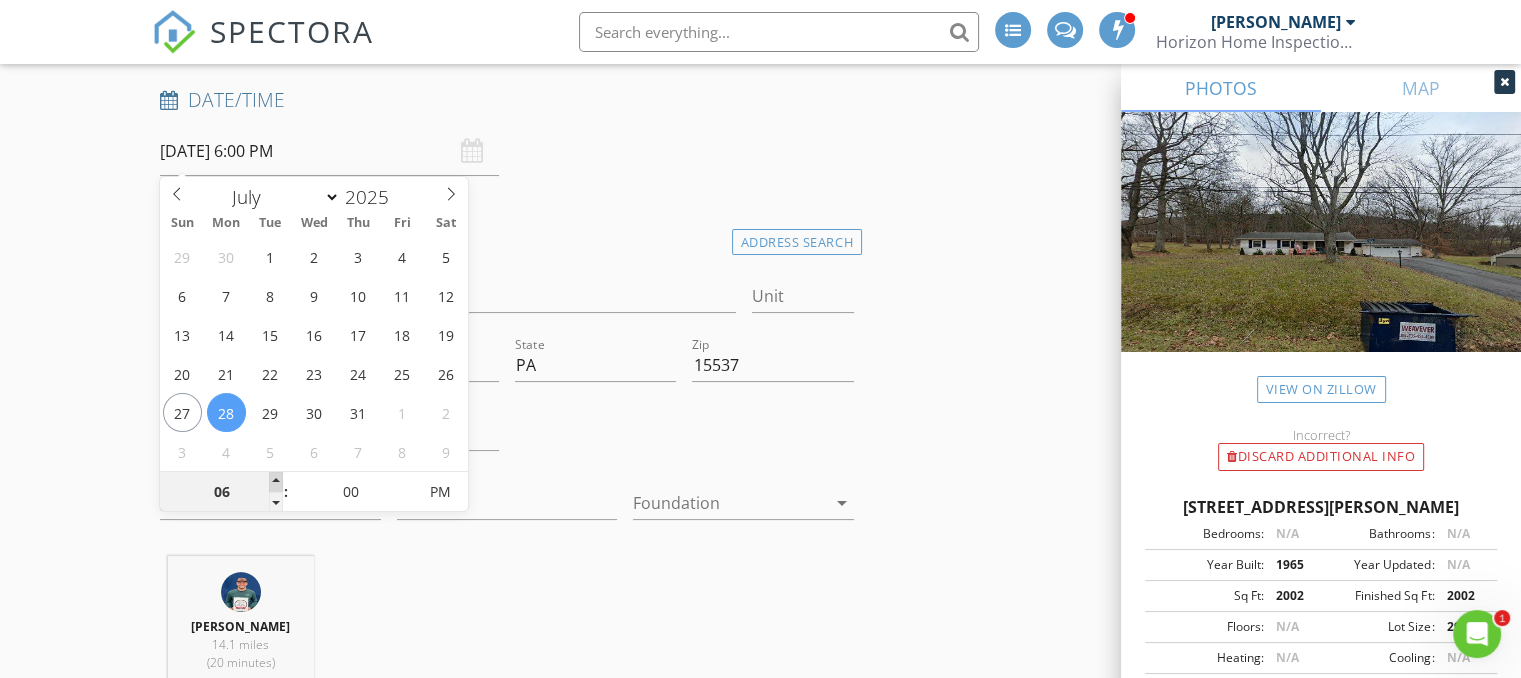 click at bounding box center [276, 482] 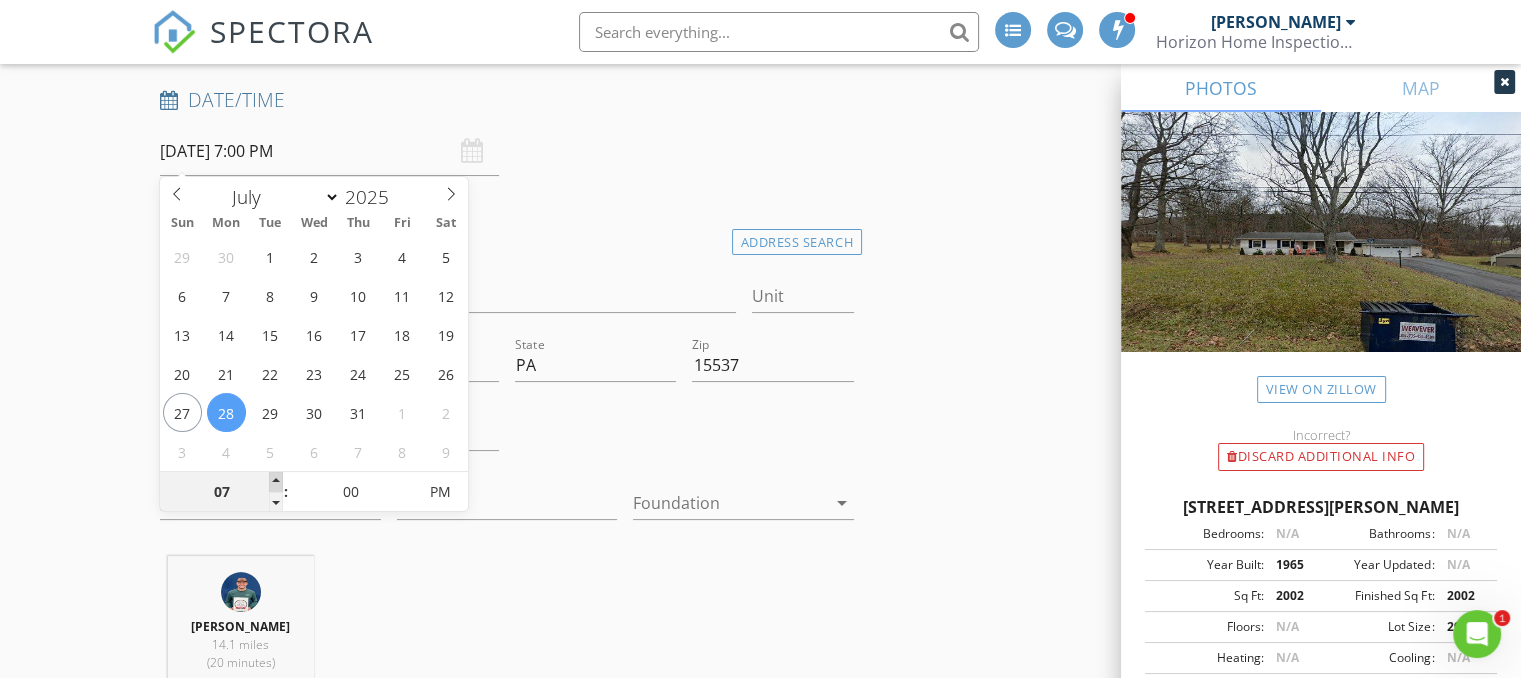 click at bounding box center (276, 482) 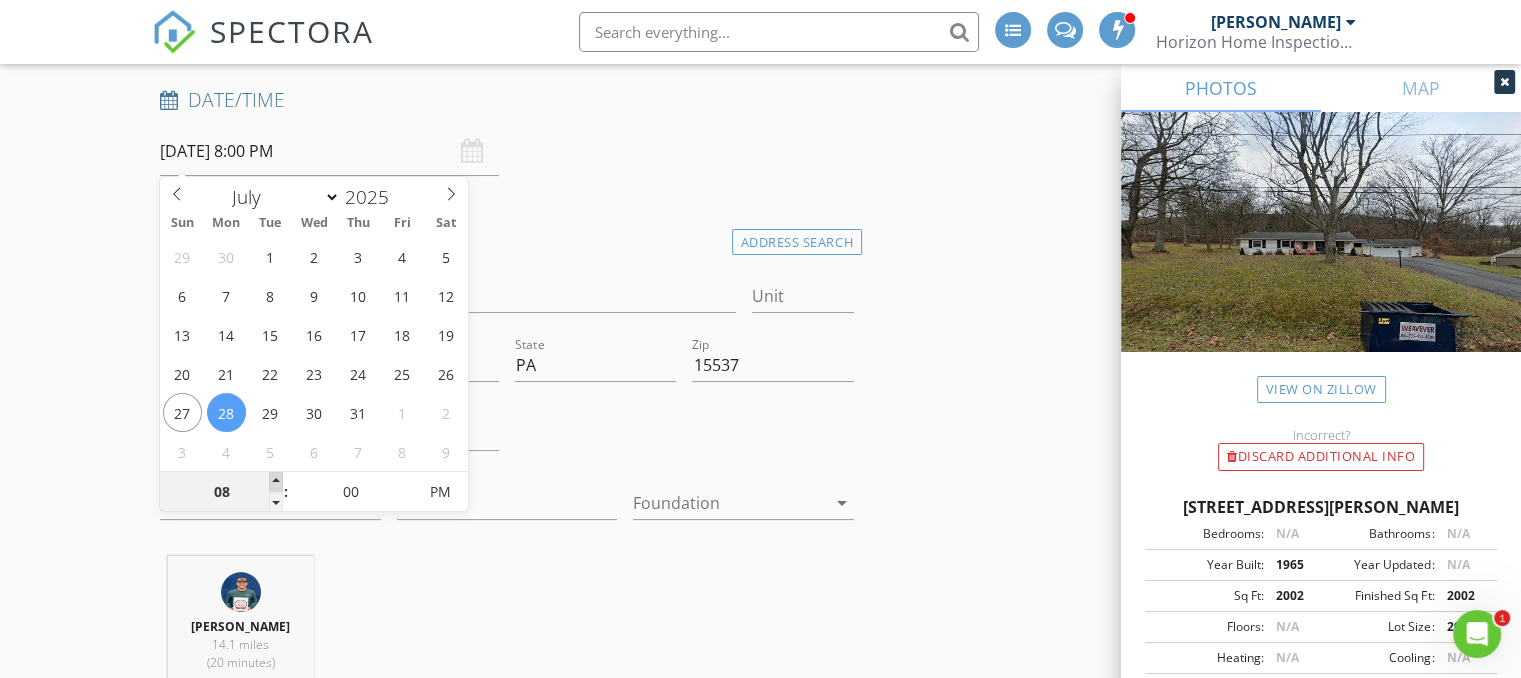 click at bounding box center [276, 482] 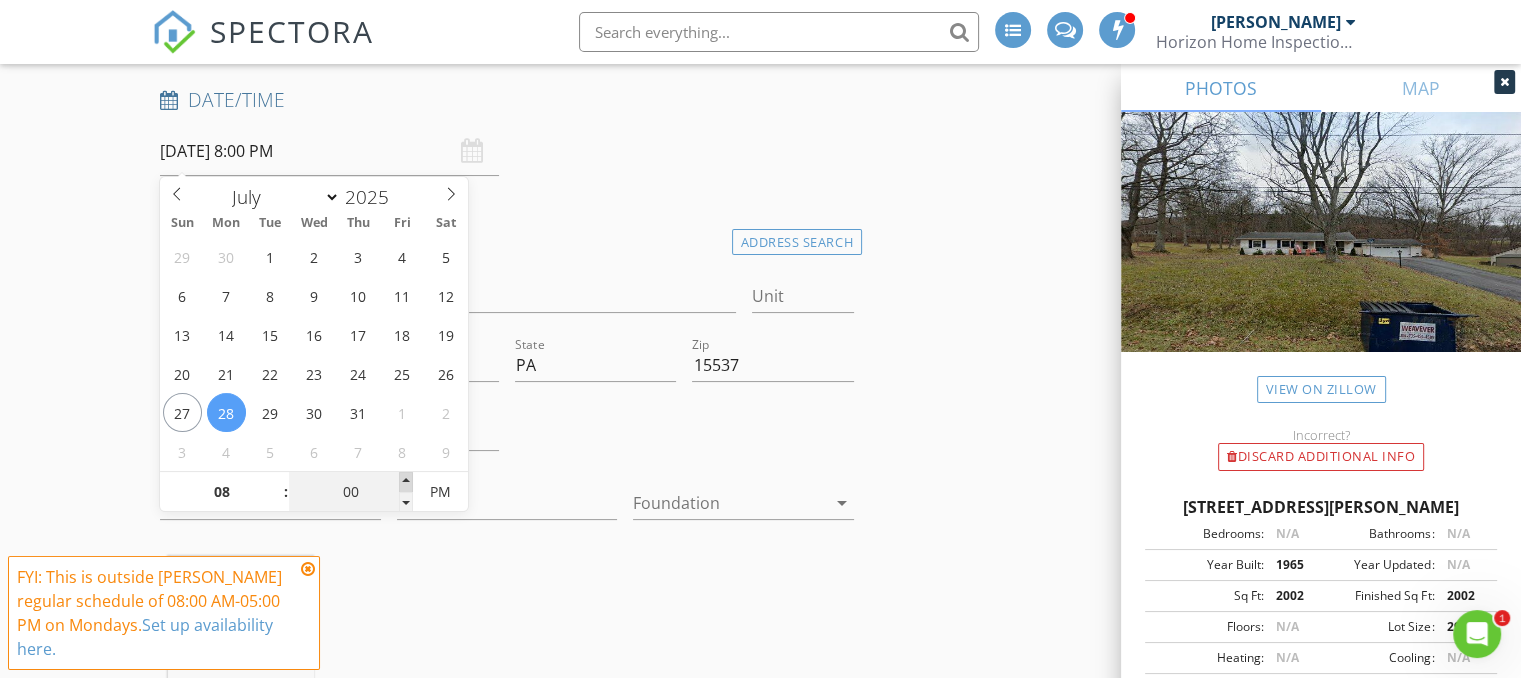 type on "05" 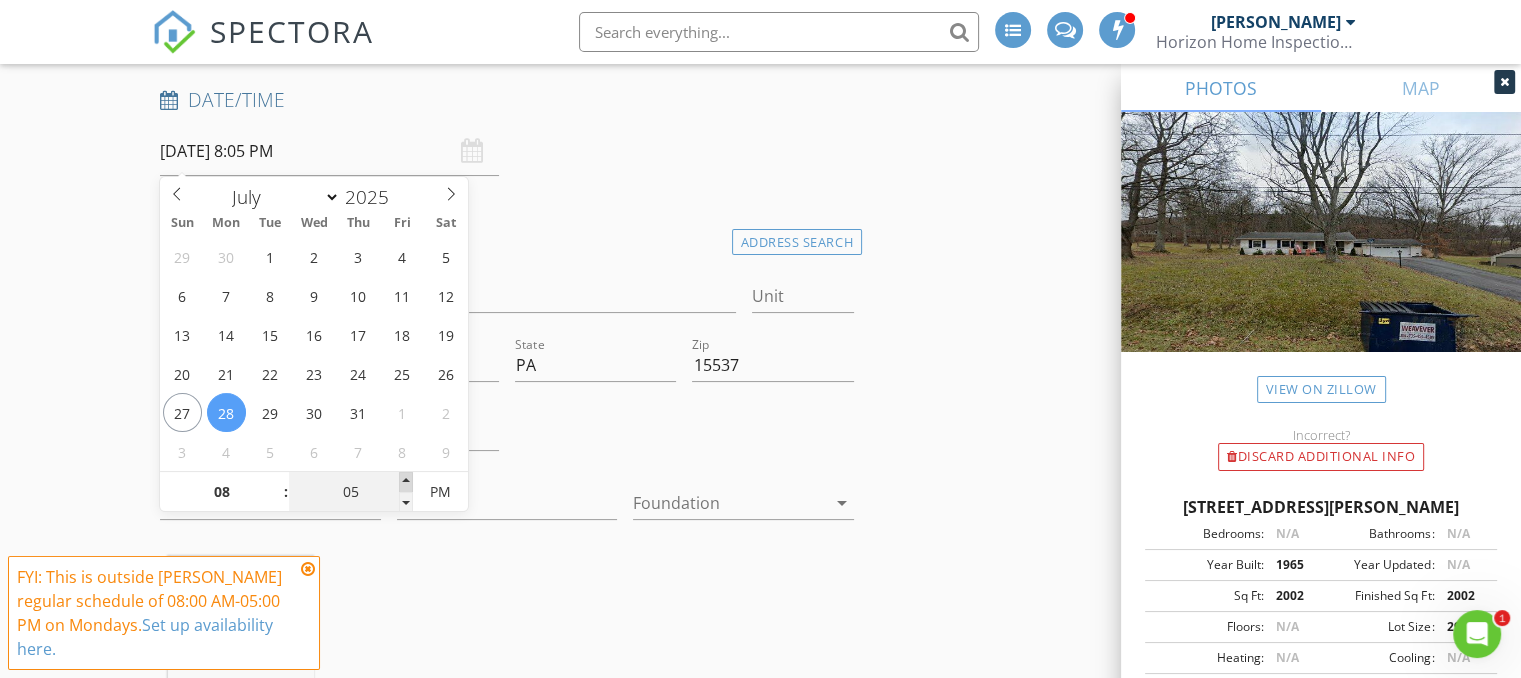 click at bounding box center [406, 482] 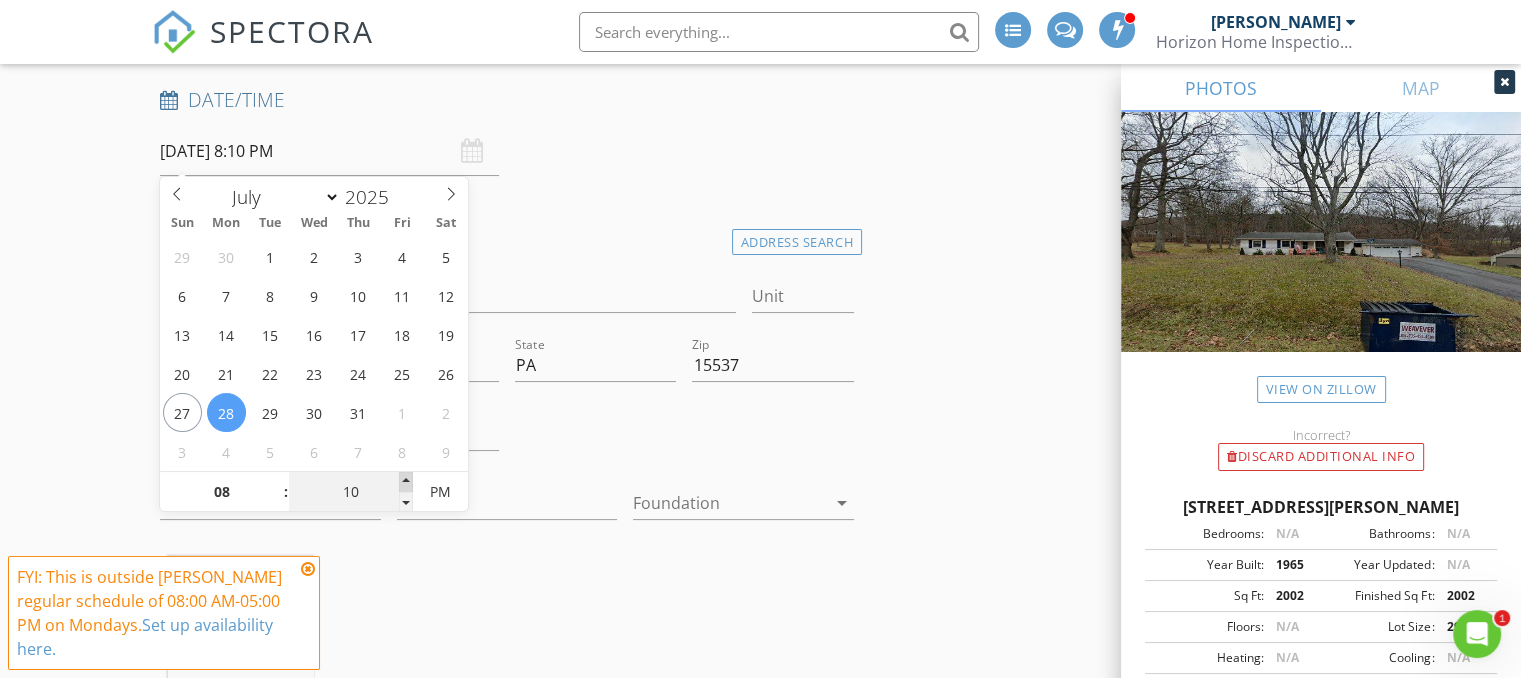 click at bounding box center (406, 482) 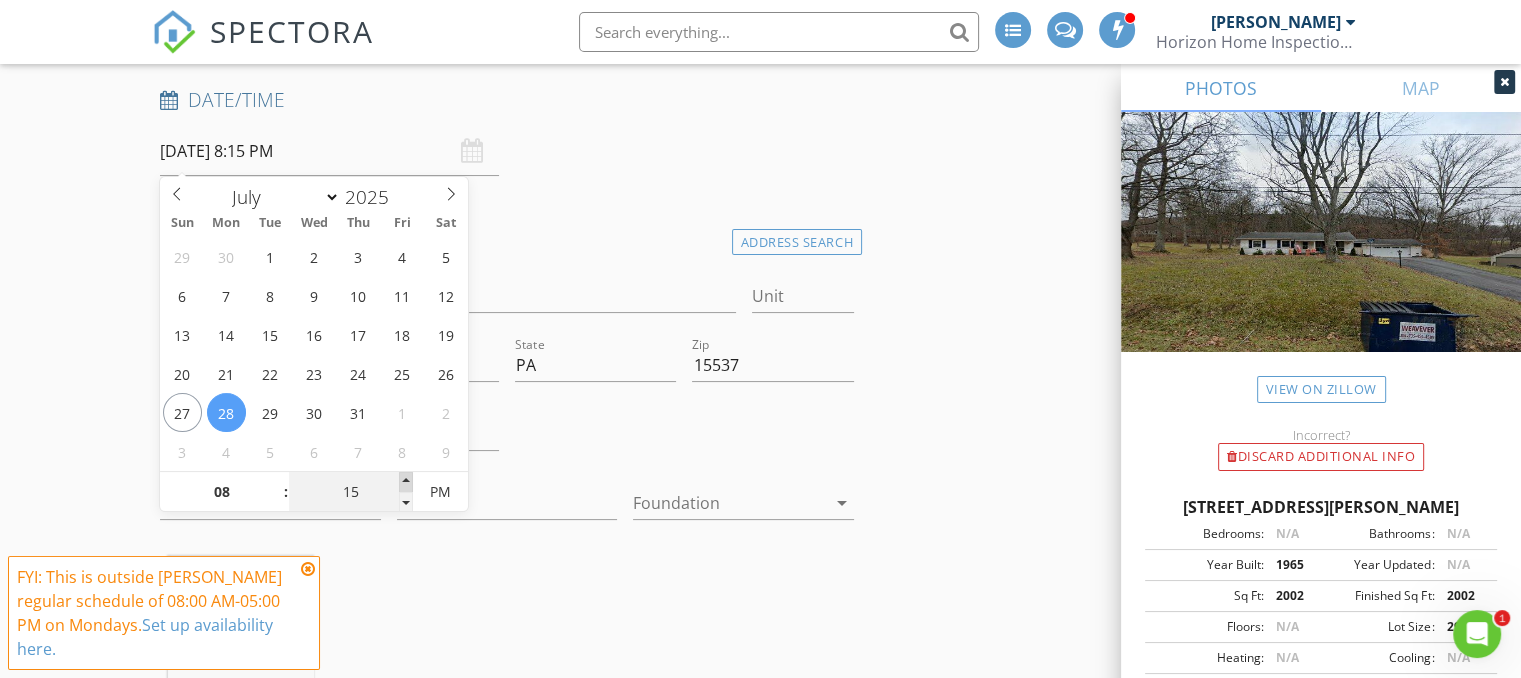 click at bounding box center (406, 482) 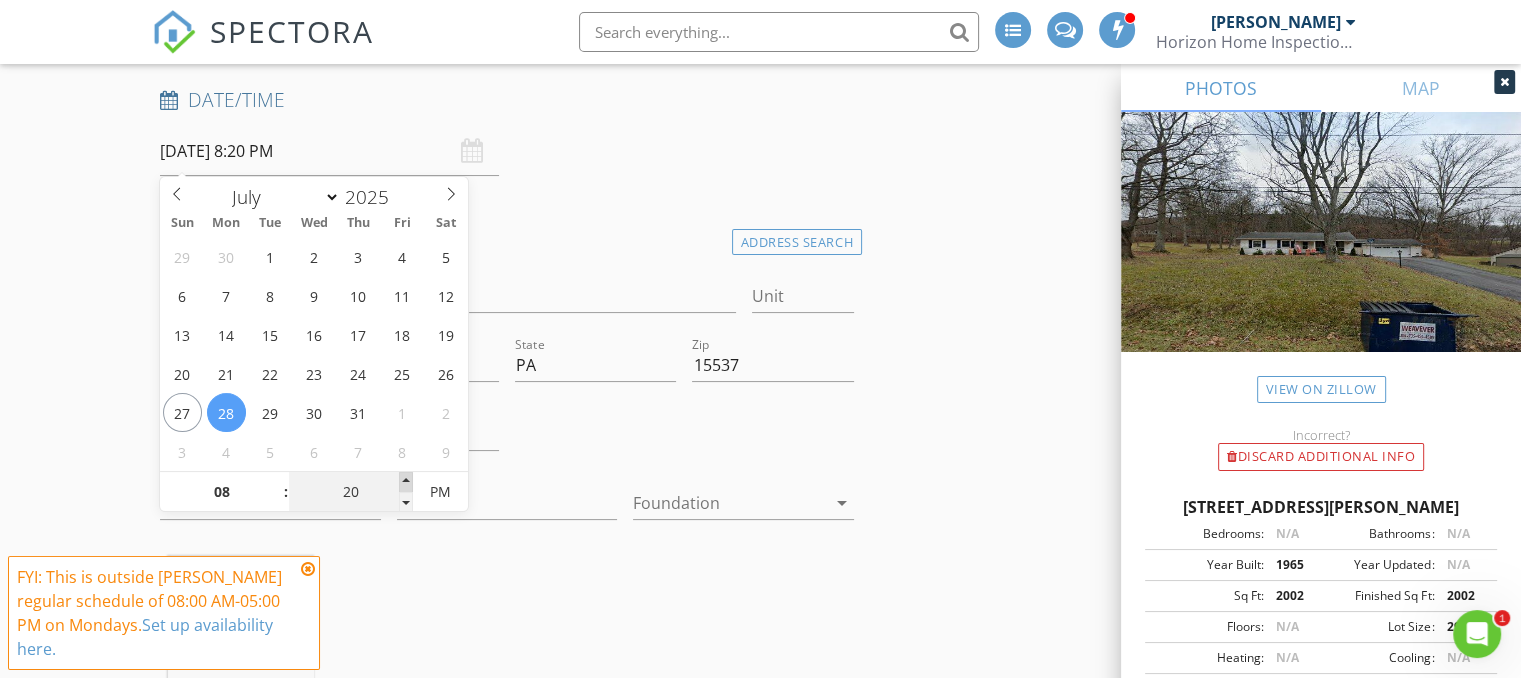 click at bounding box center (406, 482) 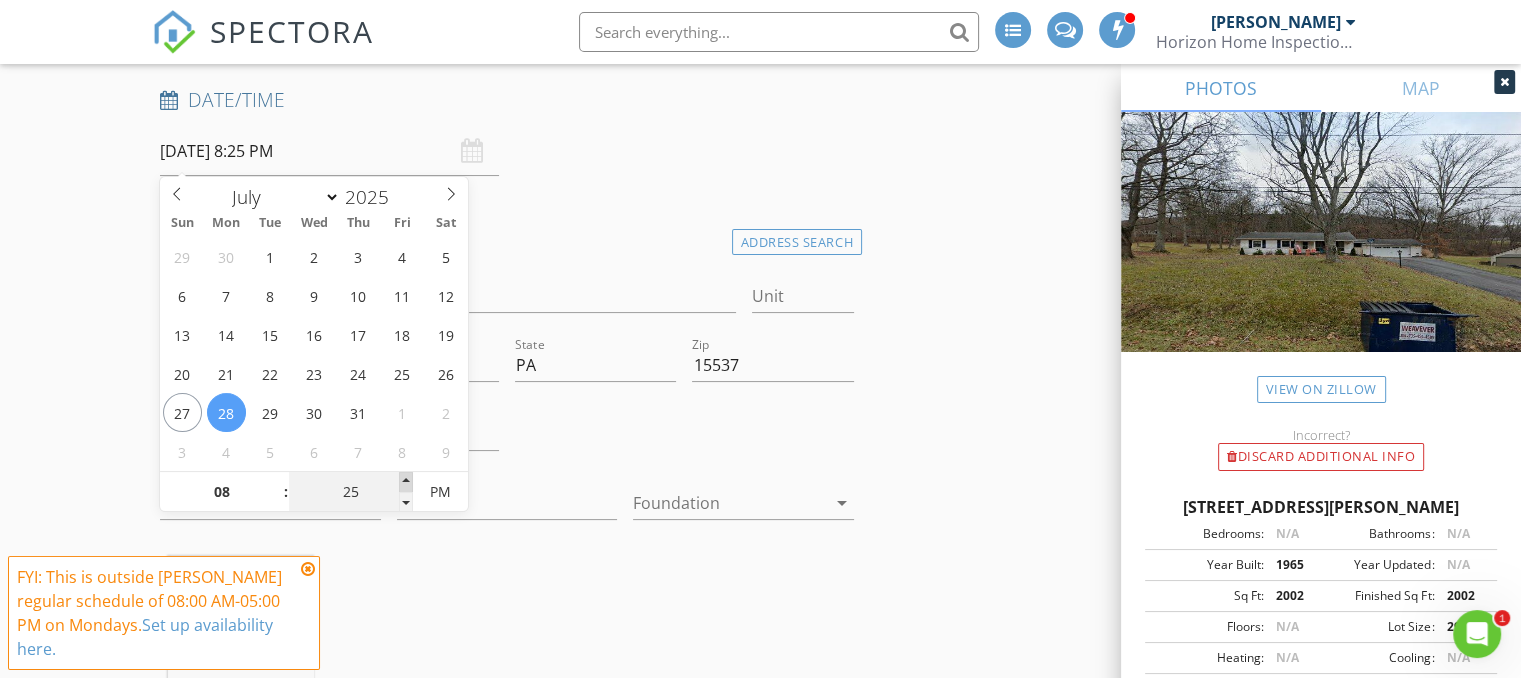 click at bounding box center (406, 482) 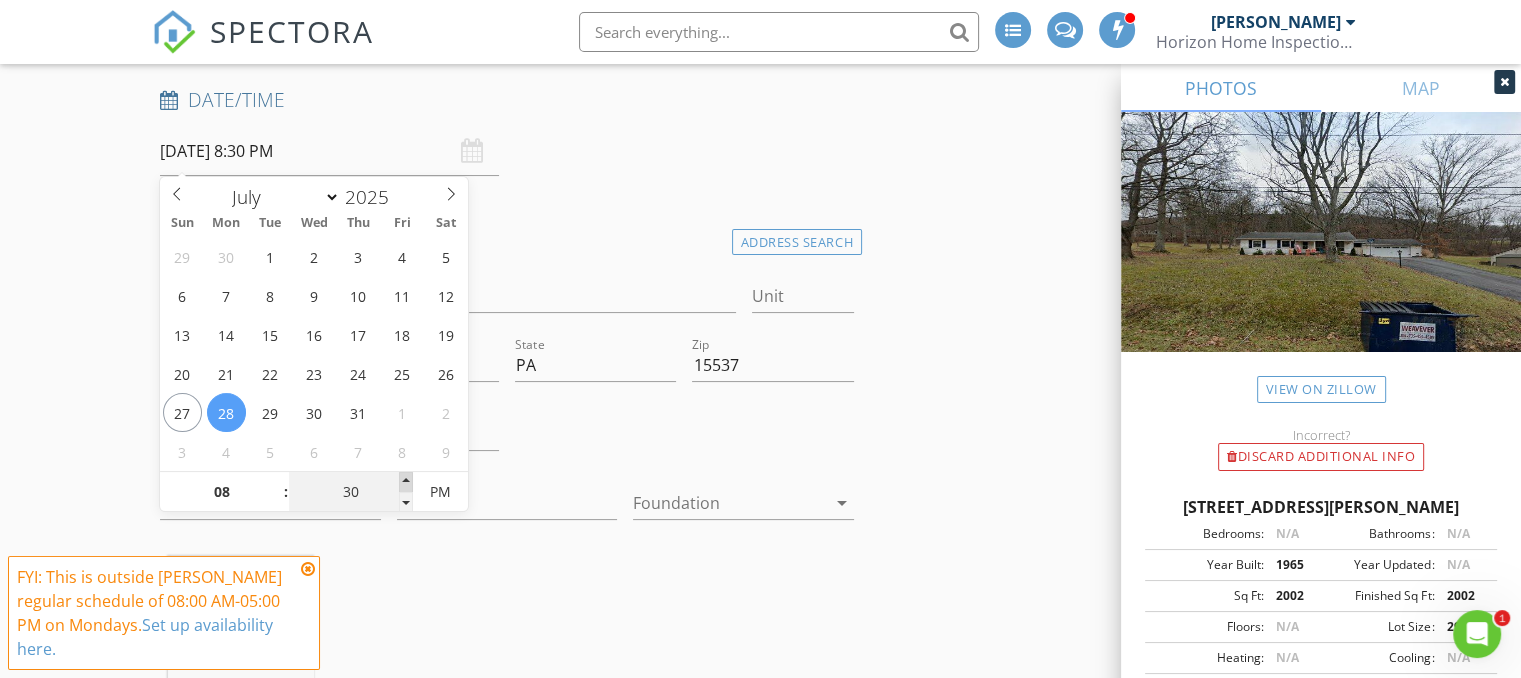 click at bounding box center [406, 482] 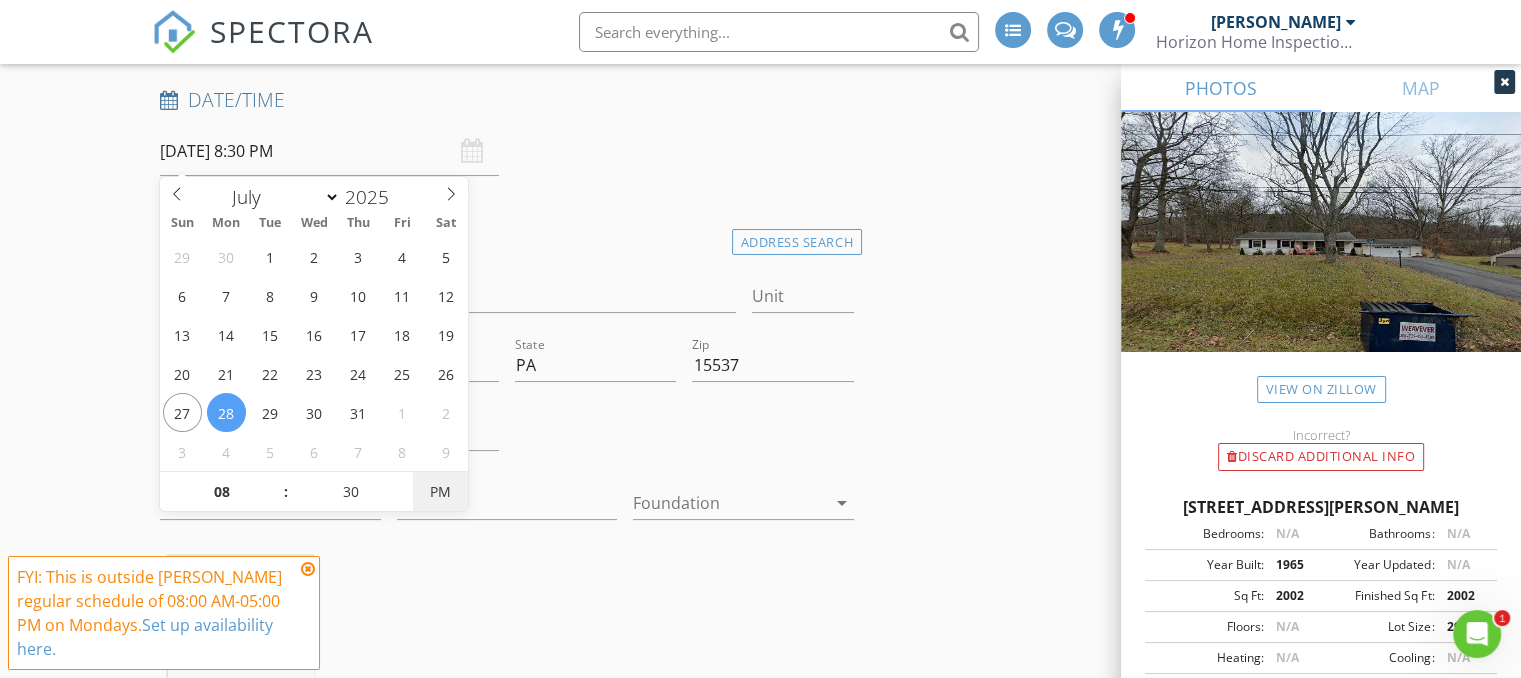 type on "07/28/2025 8:30 AM" 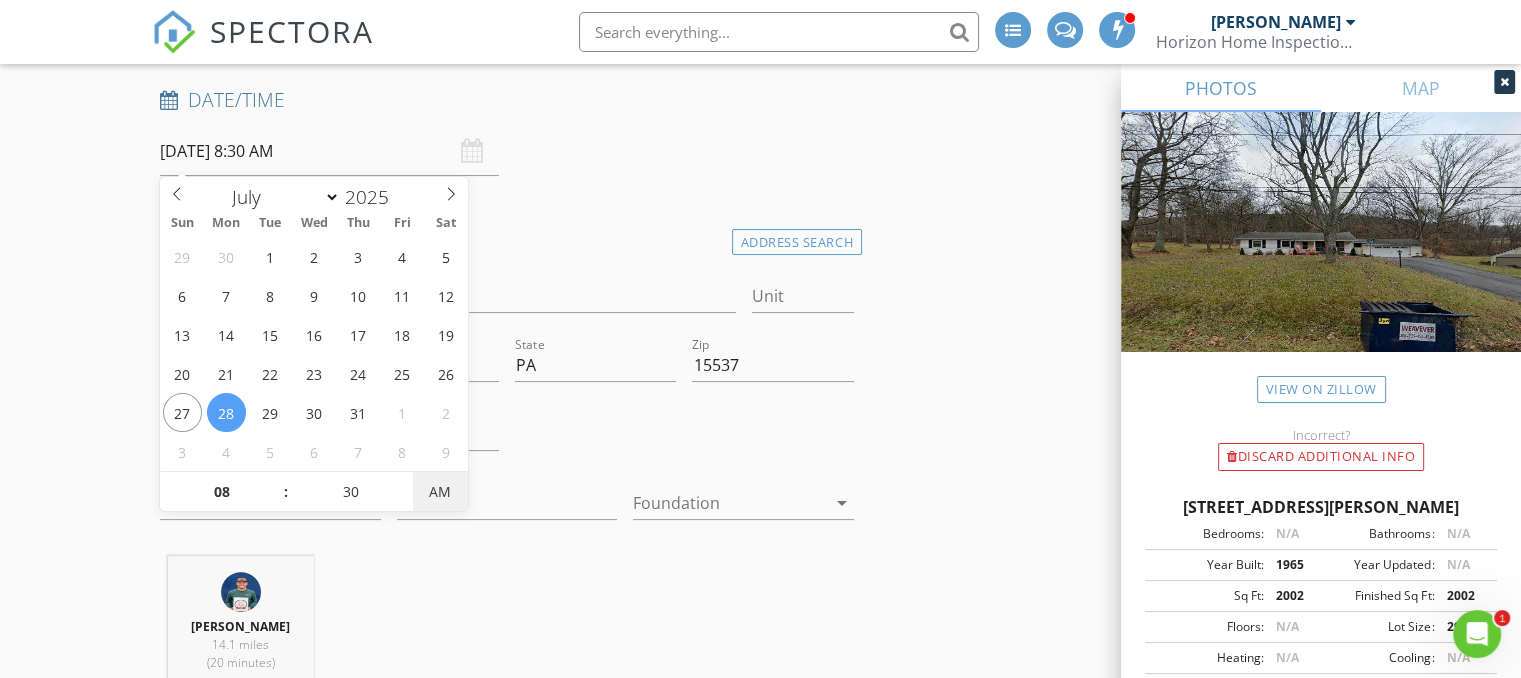 click on "AM" at bounding box center (440, 492) 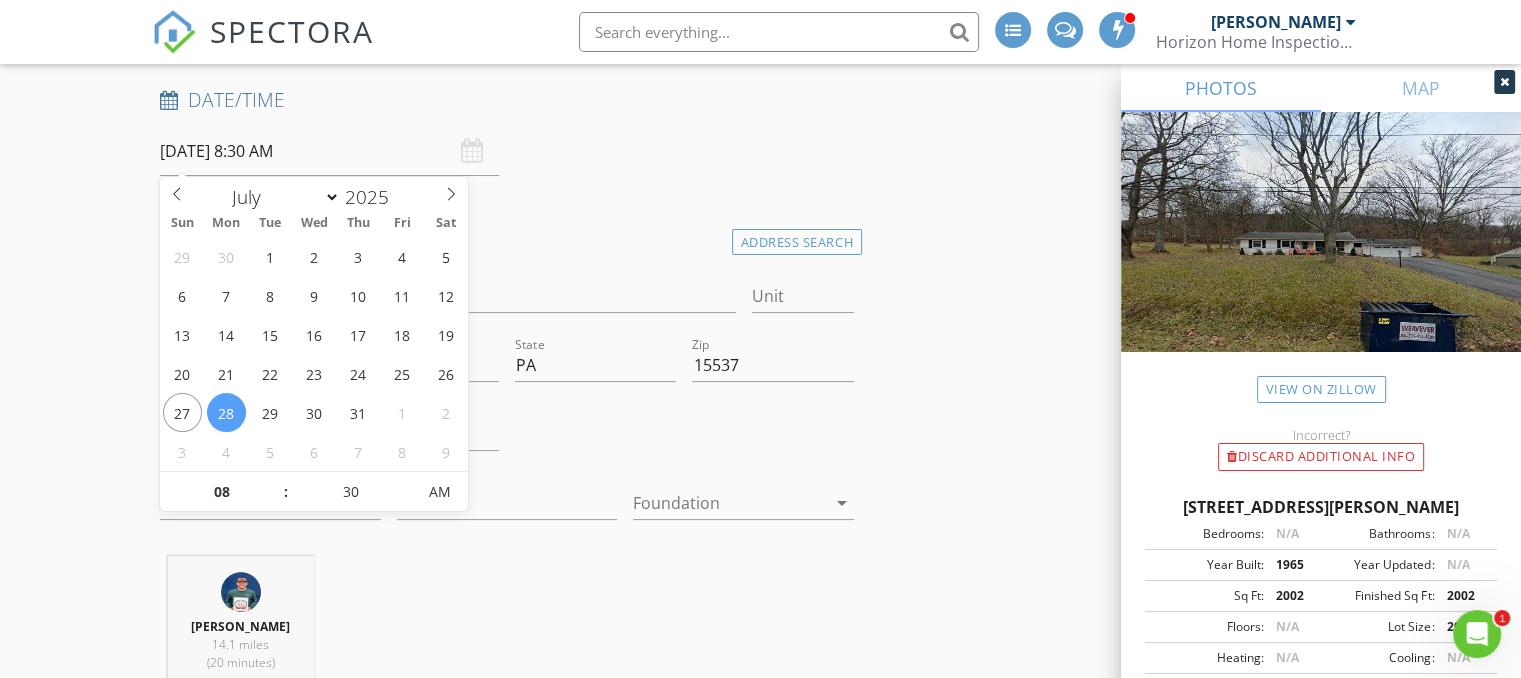 click on "Location" at bounding box center [507, 237] 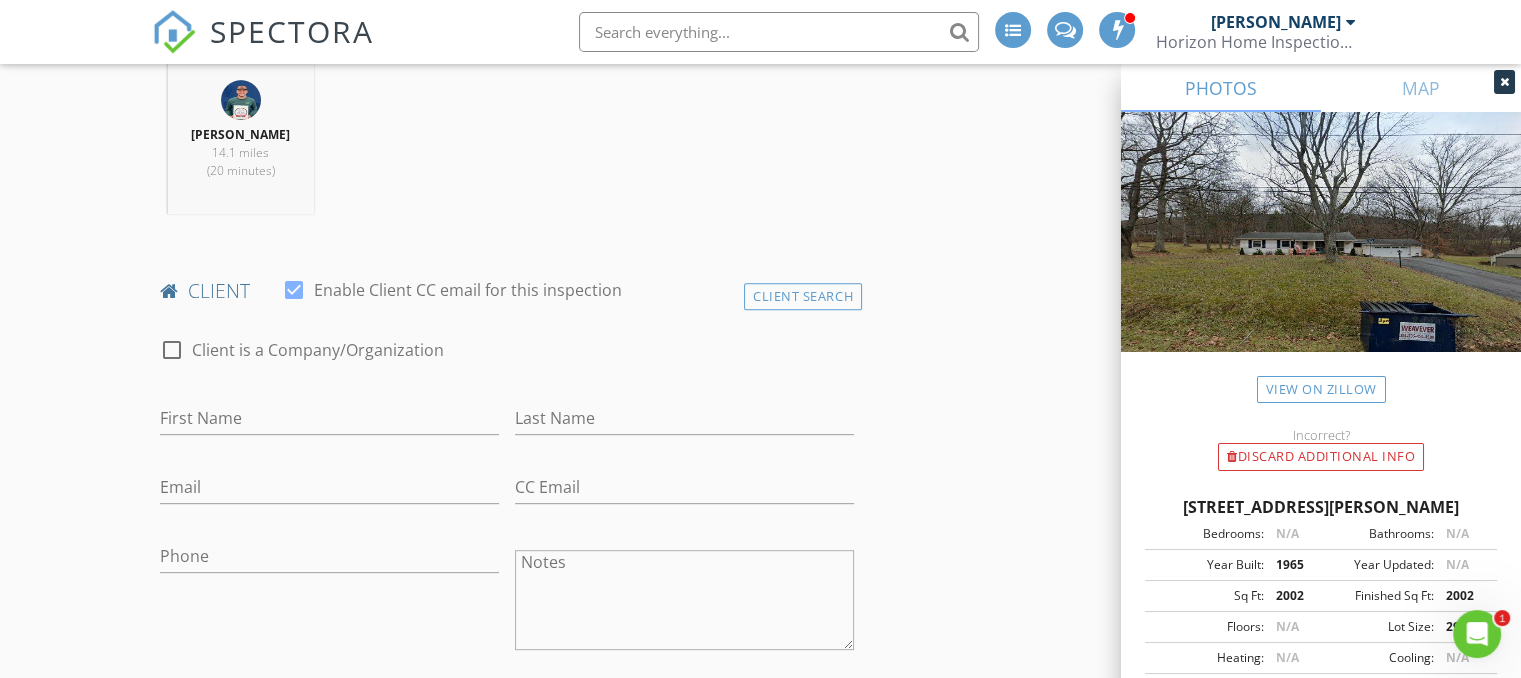 scroll, scrollTop: 809, scrollLeft: 0, axis: vertical 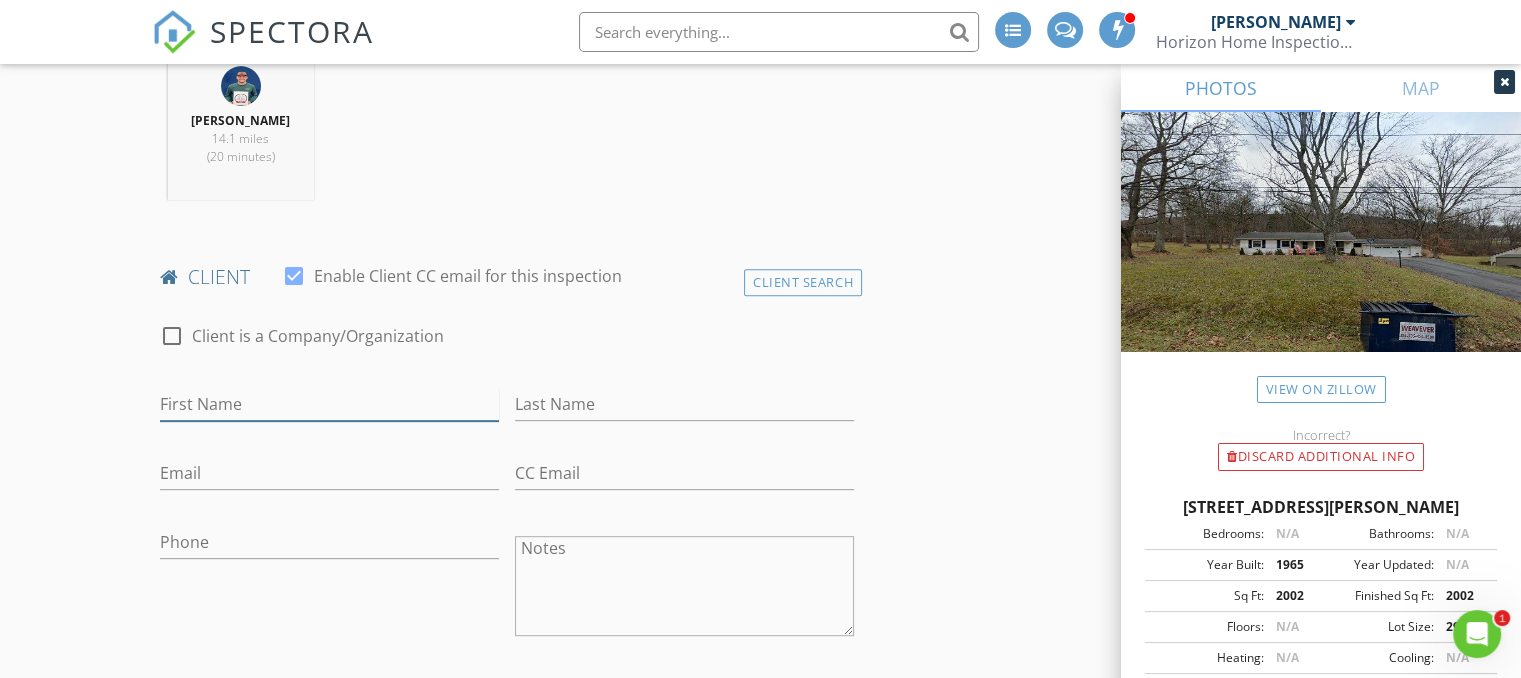 click on "First Name" at bounding box center (329, 404) 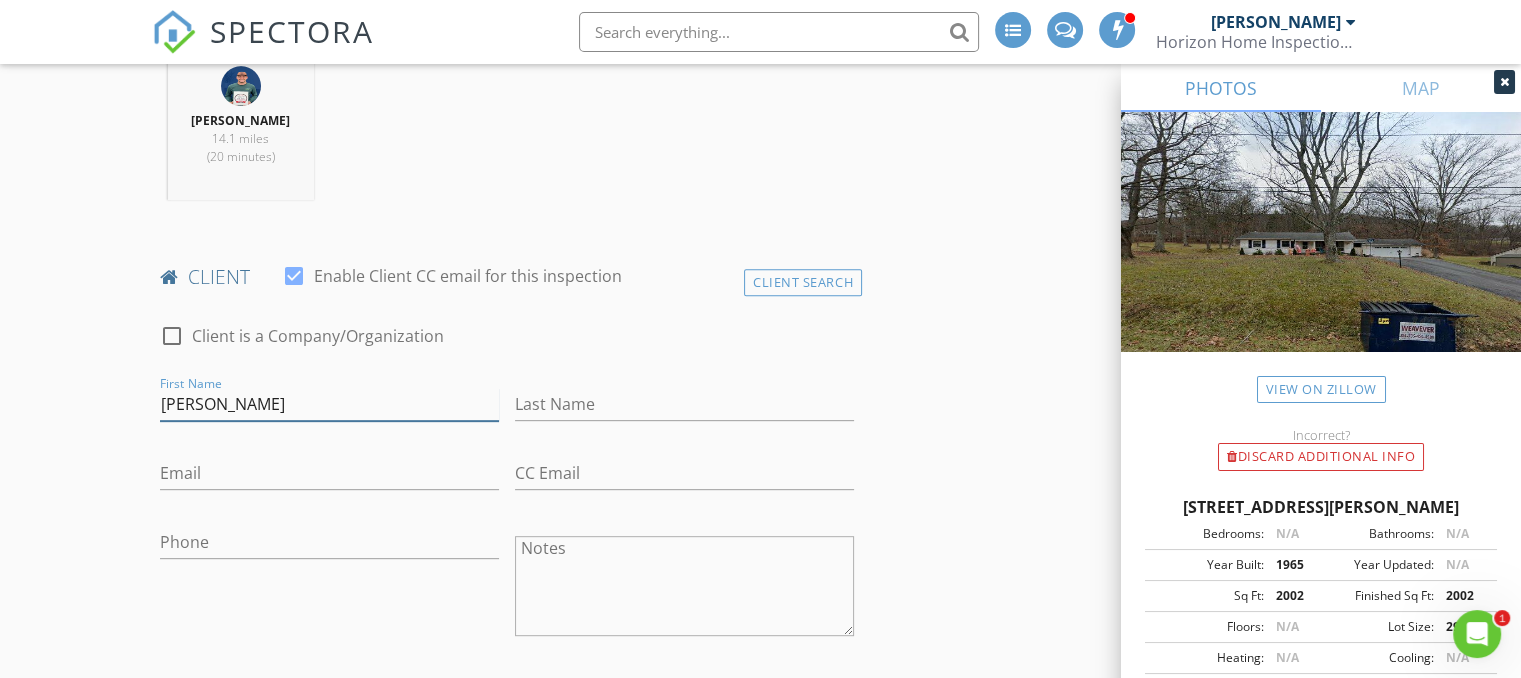 type on "Corbin" 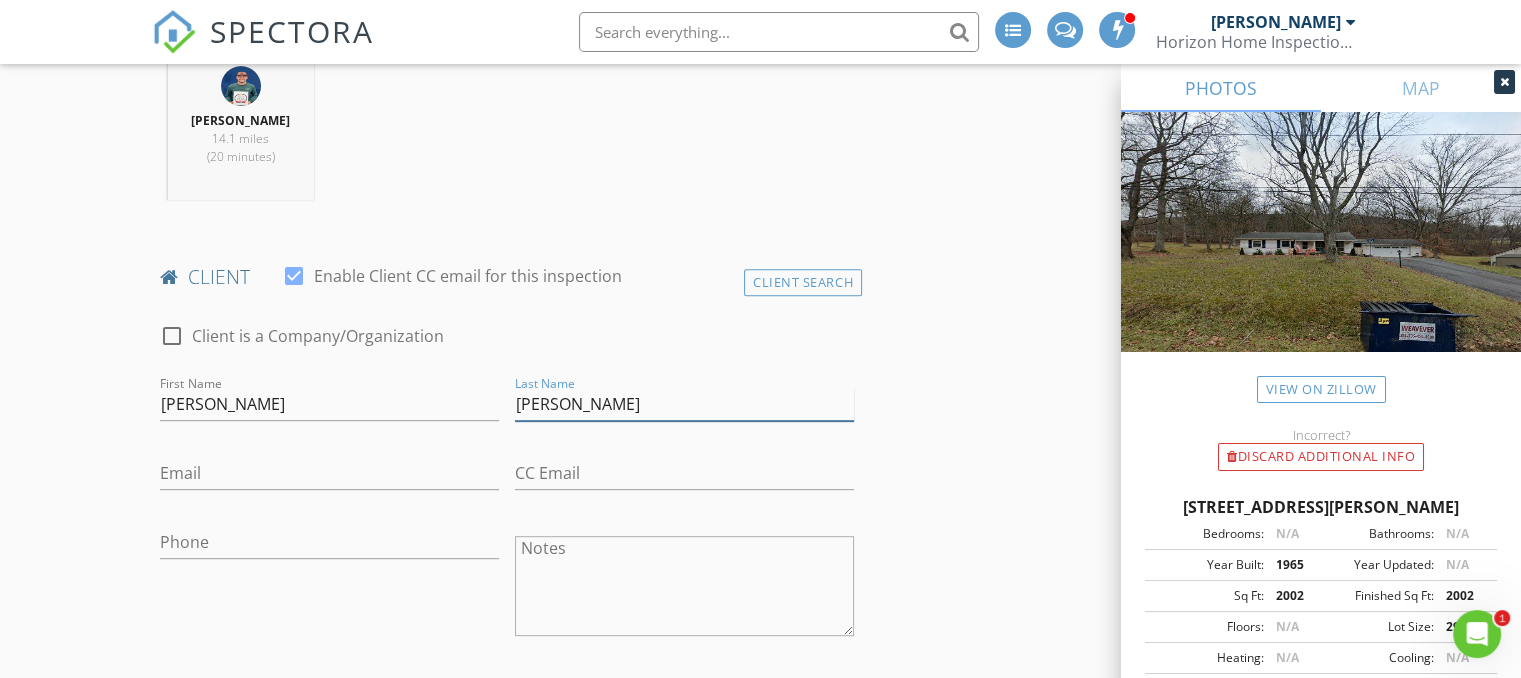 type on "Beall" 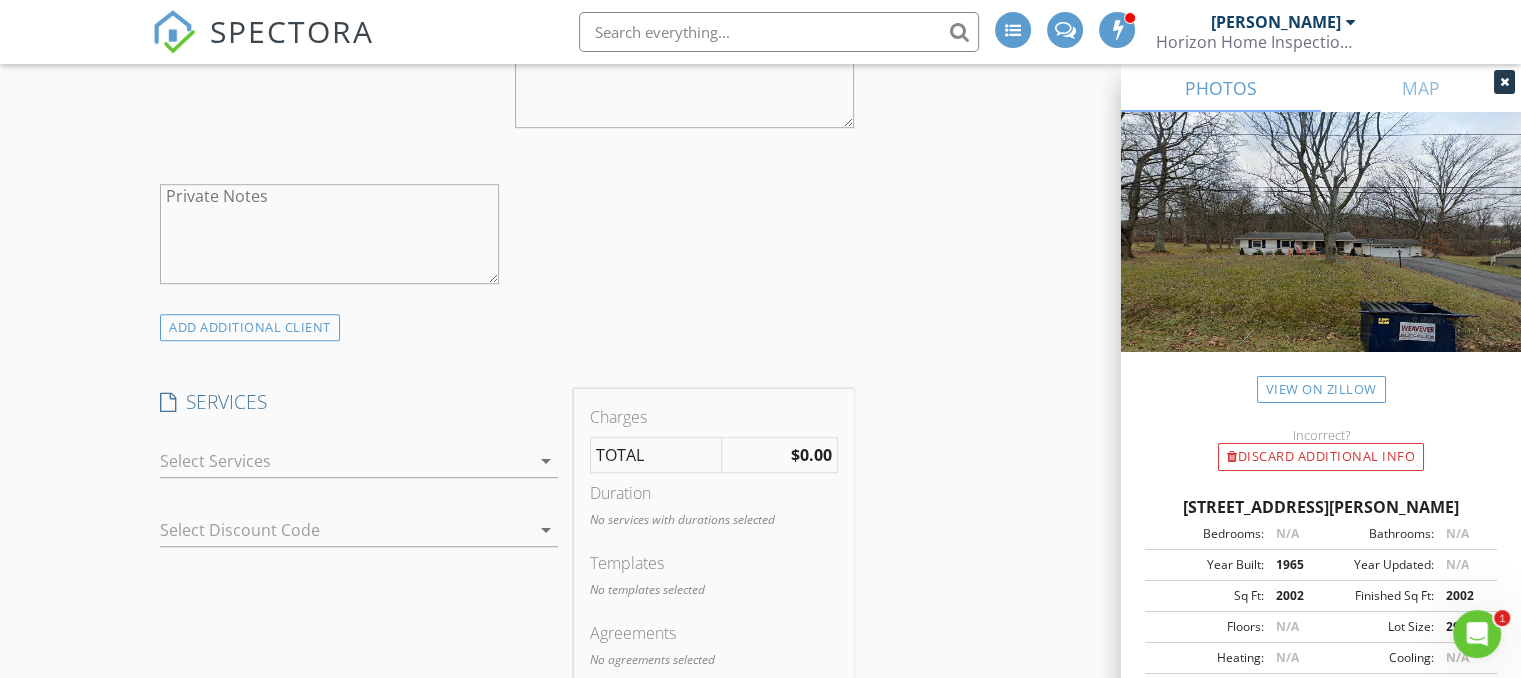 scroll, scrollTop: 1322, scrollLeft: 0, axis: vertical 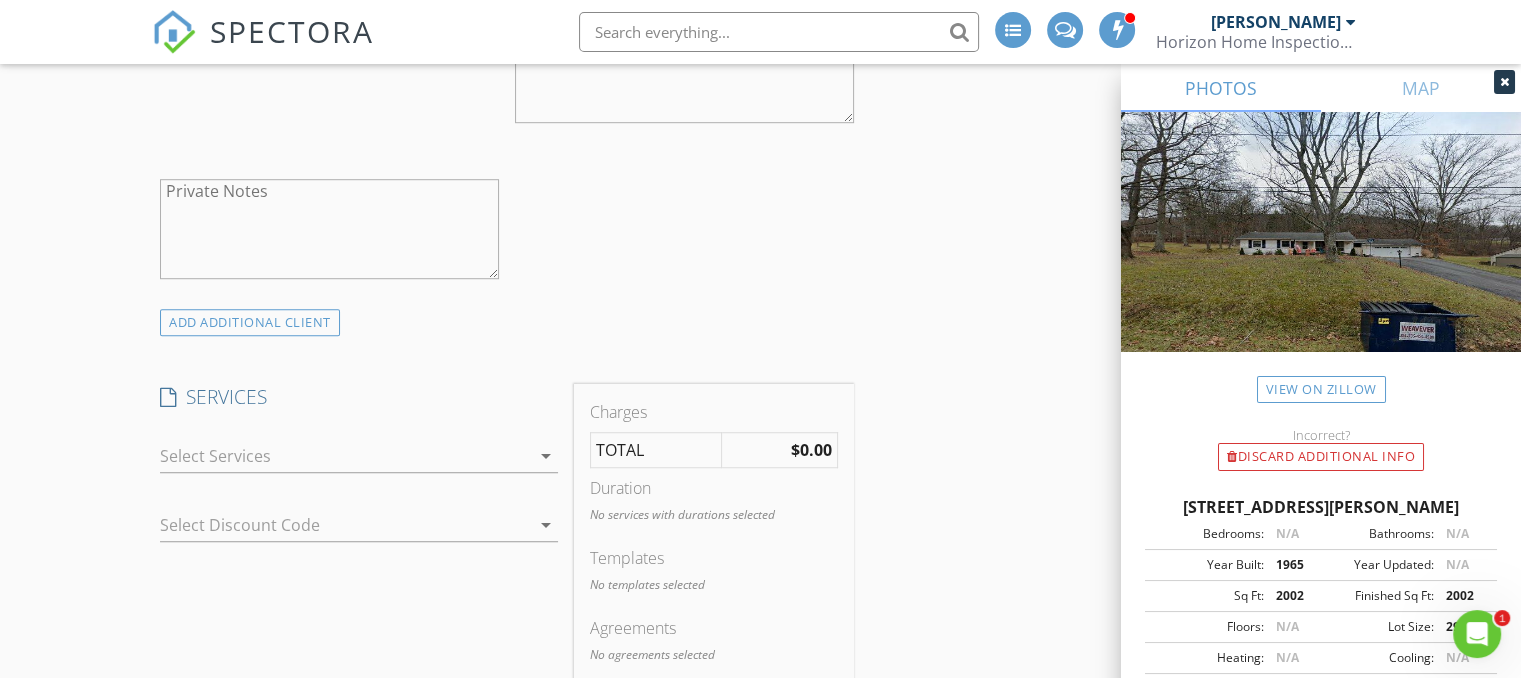 type on "corbin.beall@pillartopost.com" 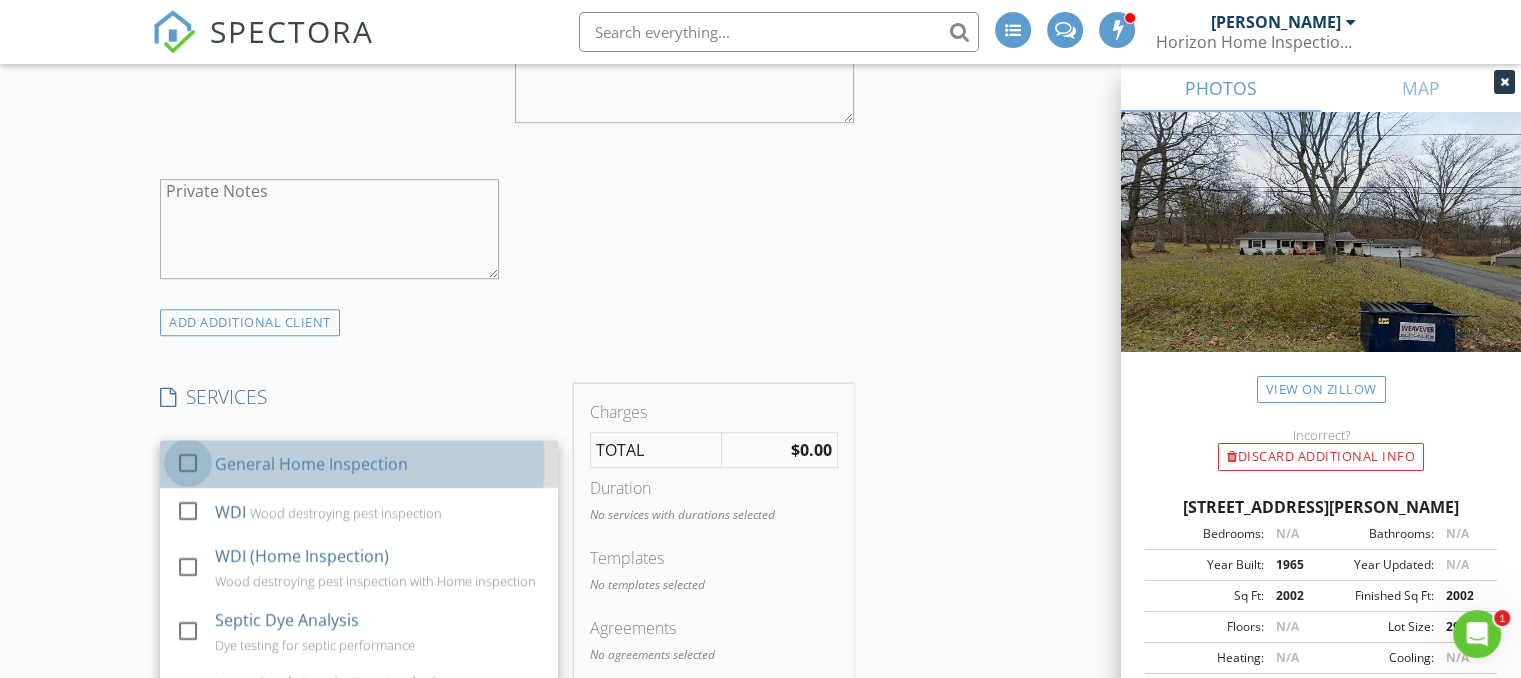 click at bounding box center [188, 463] 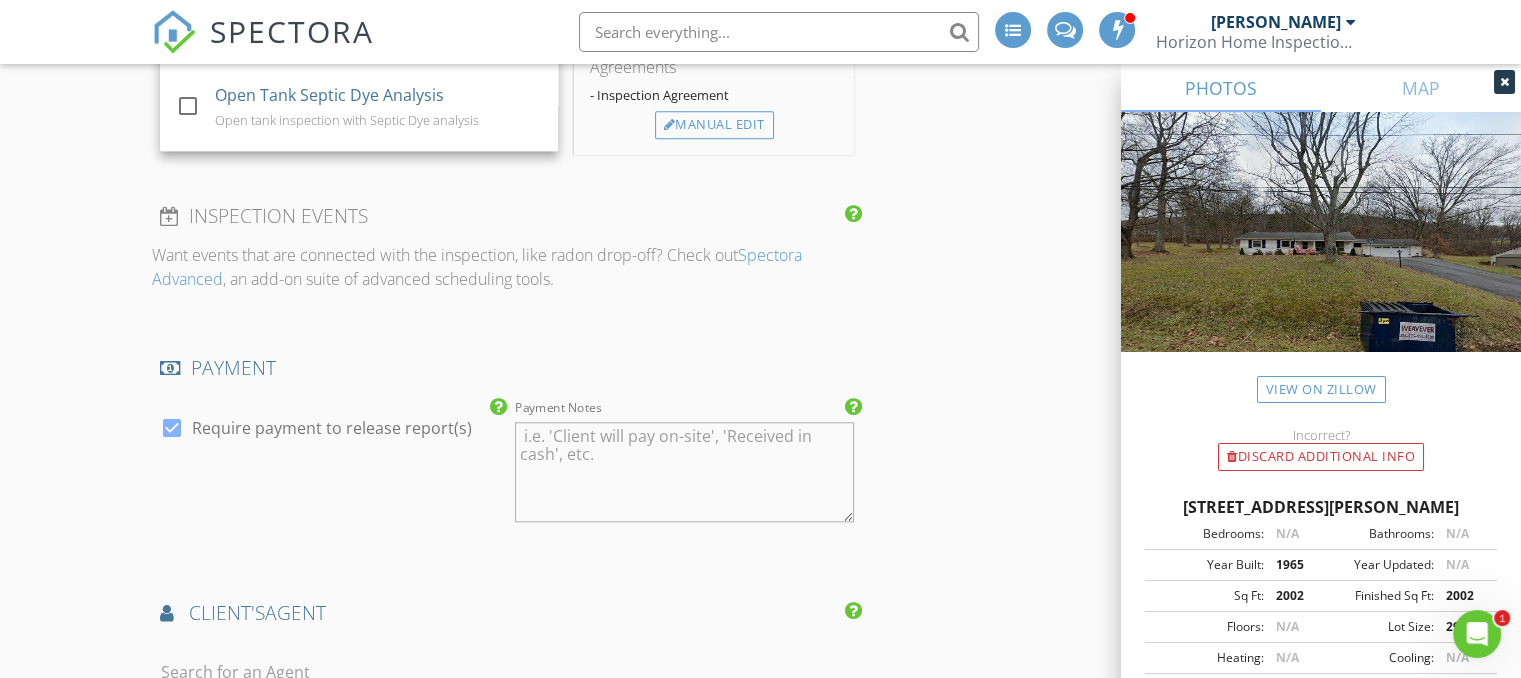 scroll, scrollTop: 1930, scrollLeft: 0, axis: vertical 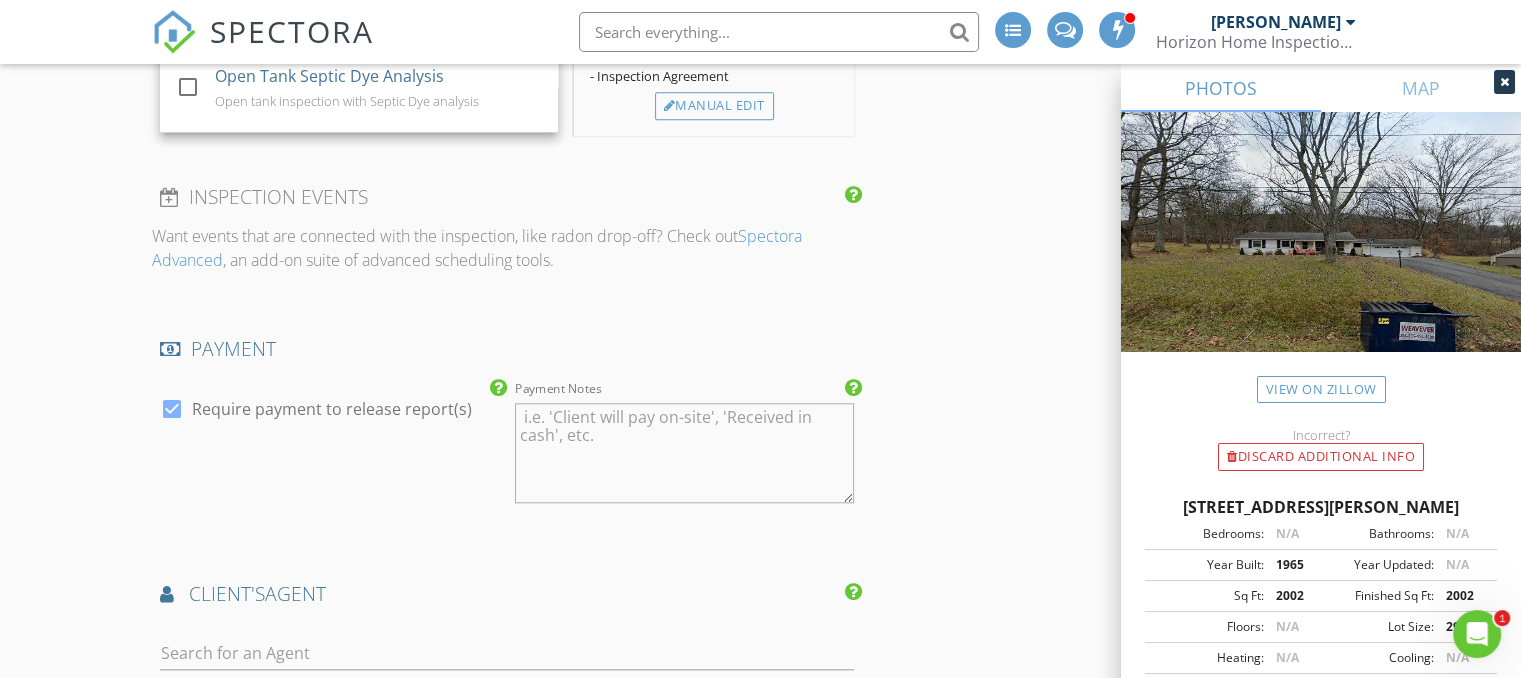 click at bounding box center [172, 409] 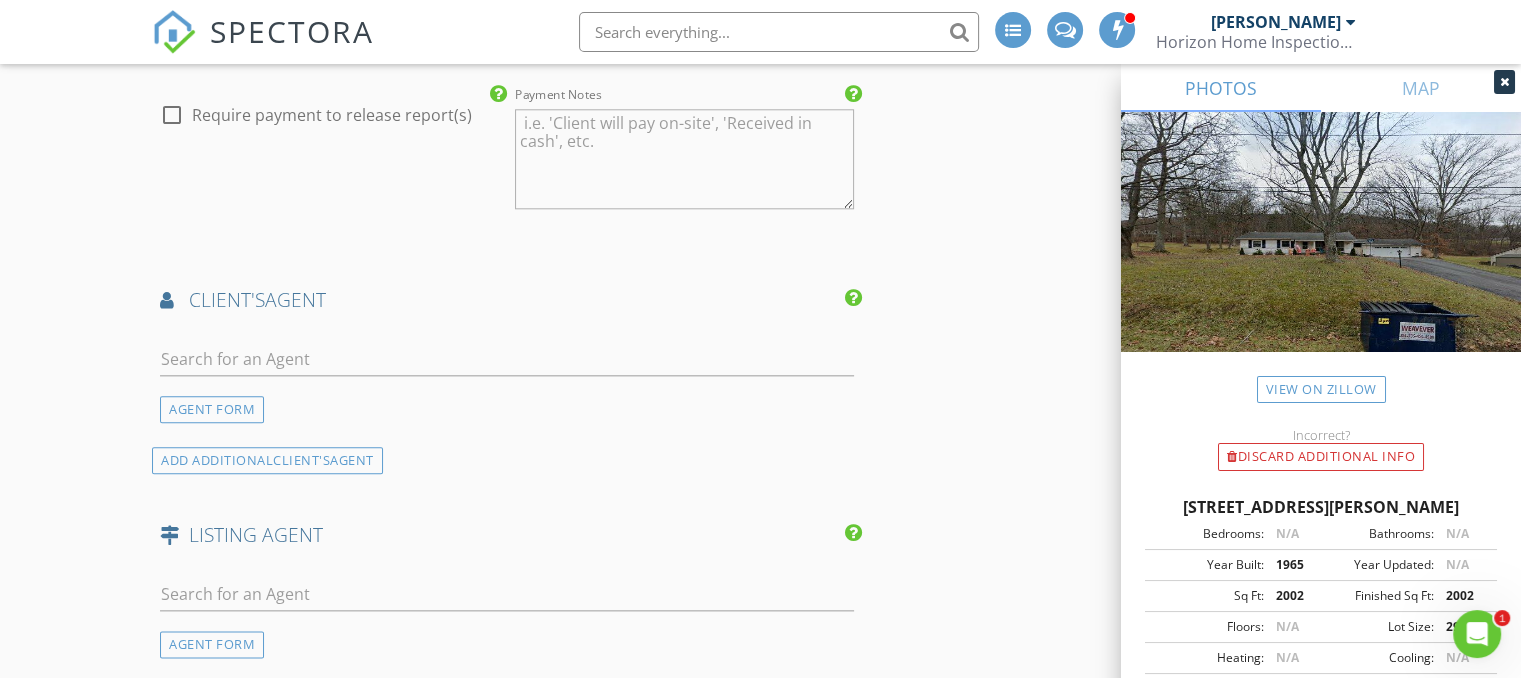 scroll, scrollTop: 2252, scrollLeft: 0, axis: vertical 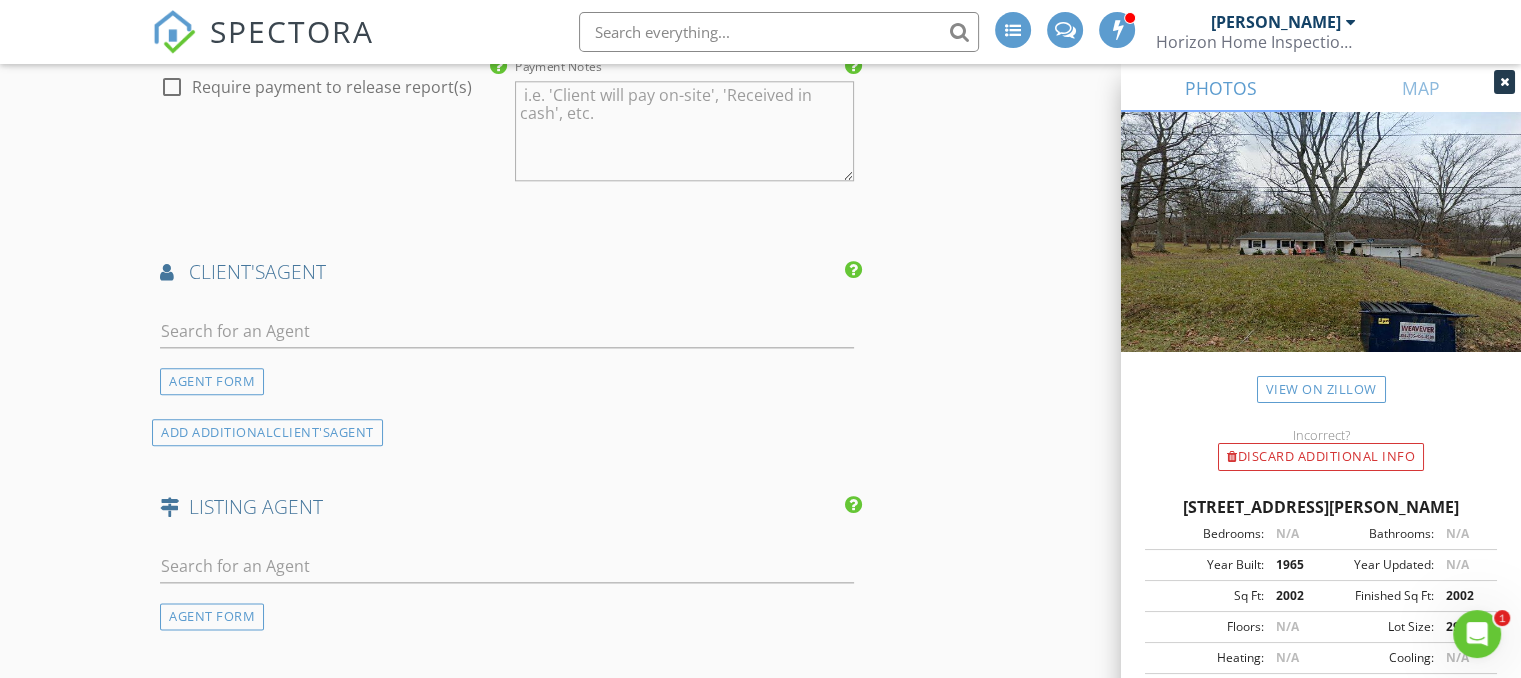 click at bounding box center [507, 341] 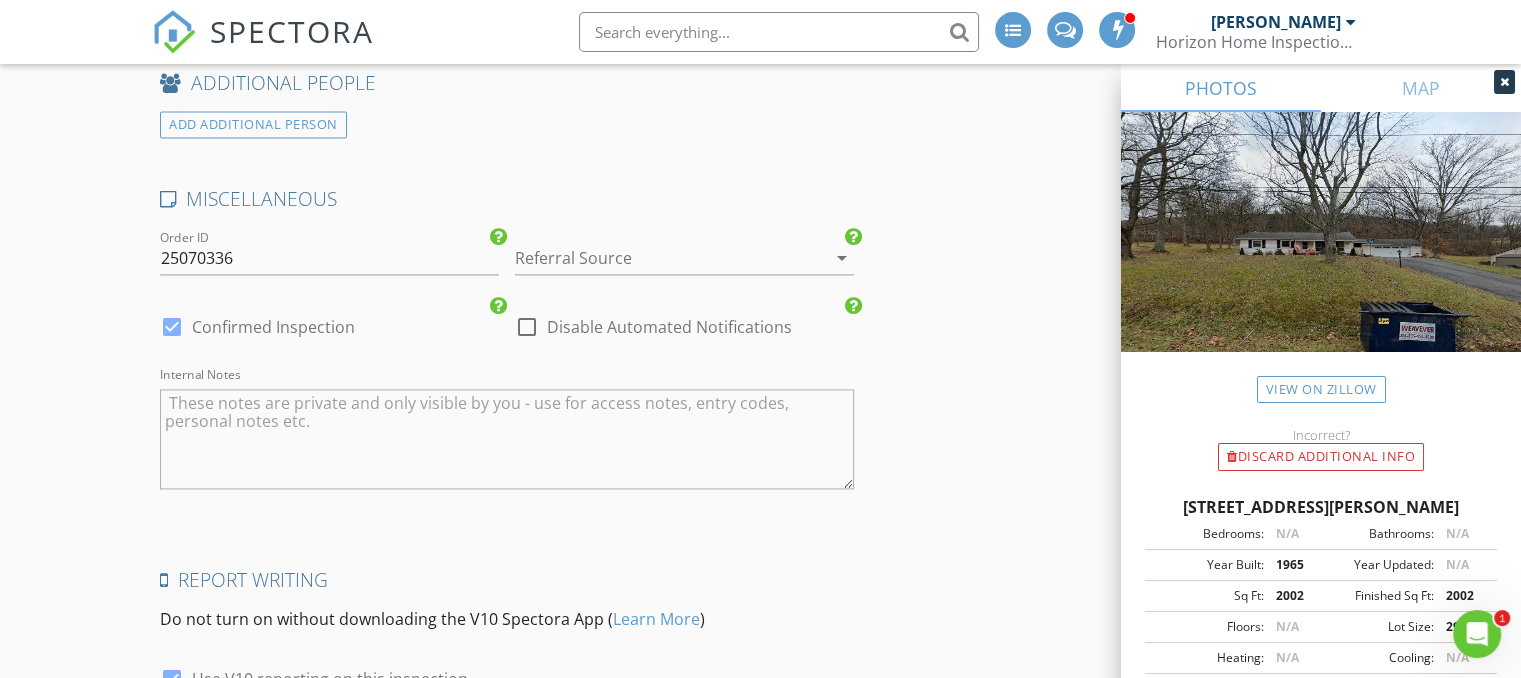 scroll, scrollTop: 2888, scrollLeft: 0, axis: vertical 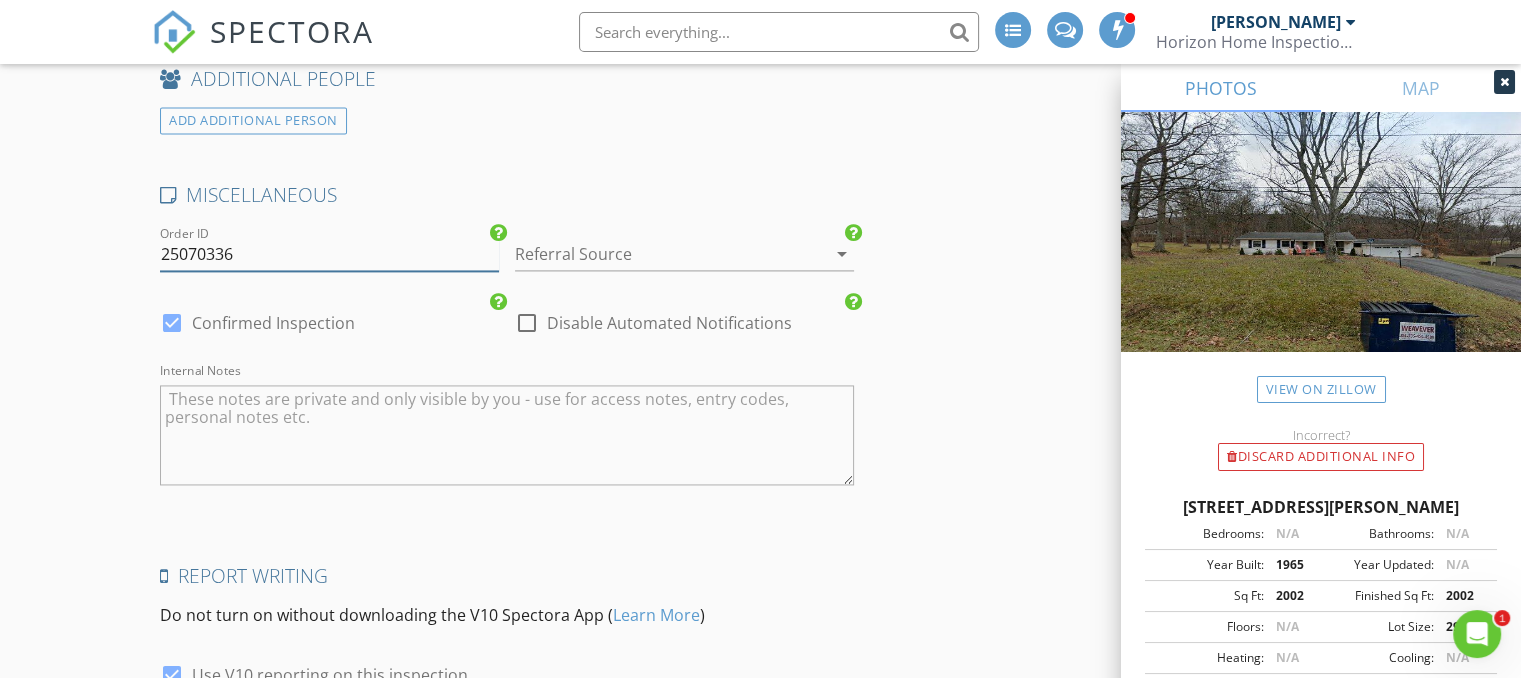 click on "25070336" at bounding box center [329, 254] 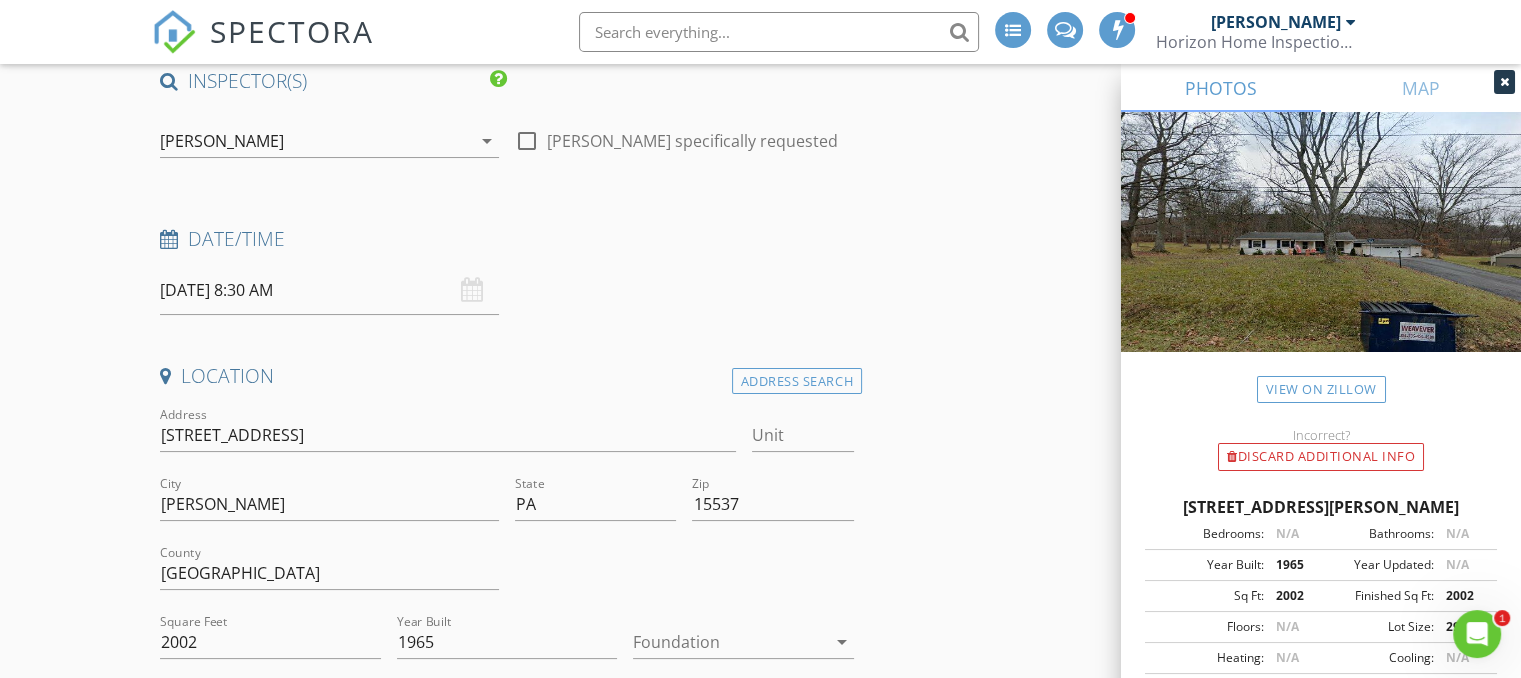 scroll, scrollTop: 103, scrollLeft: 0, axis: vertical 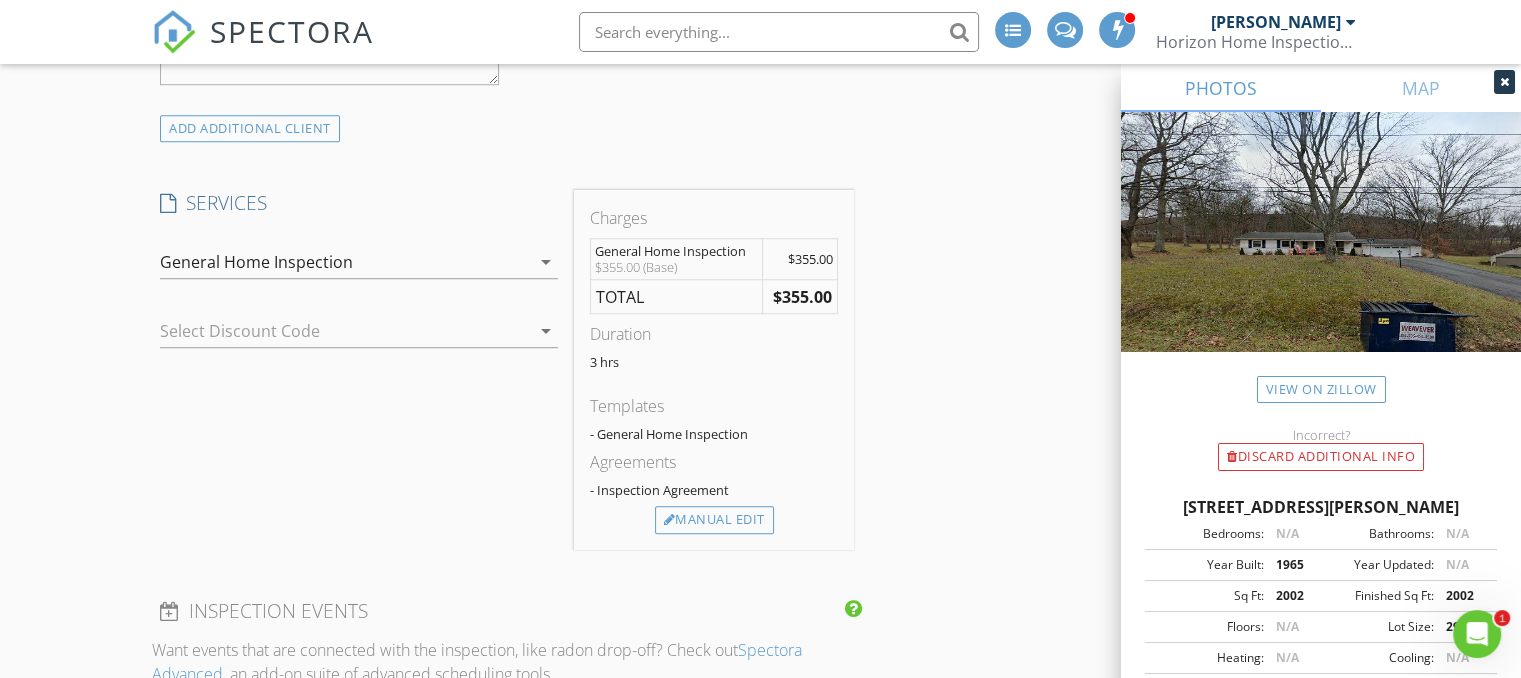type on "25070337" 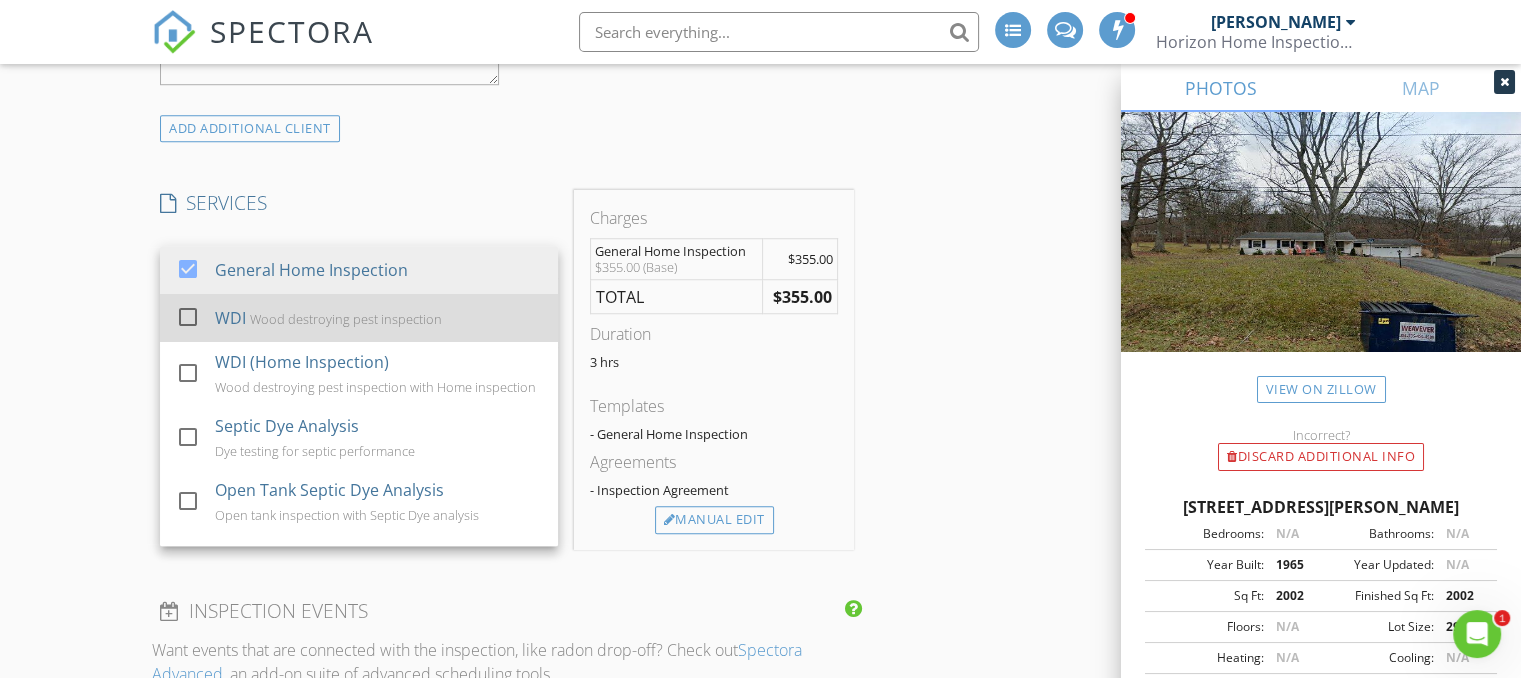 click at bounding box center [188, 317] 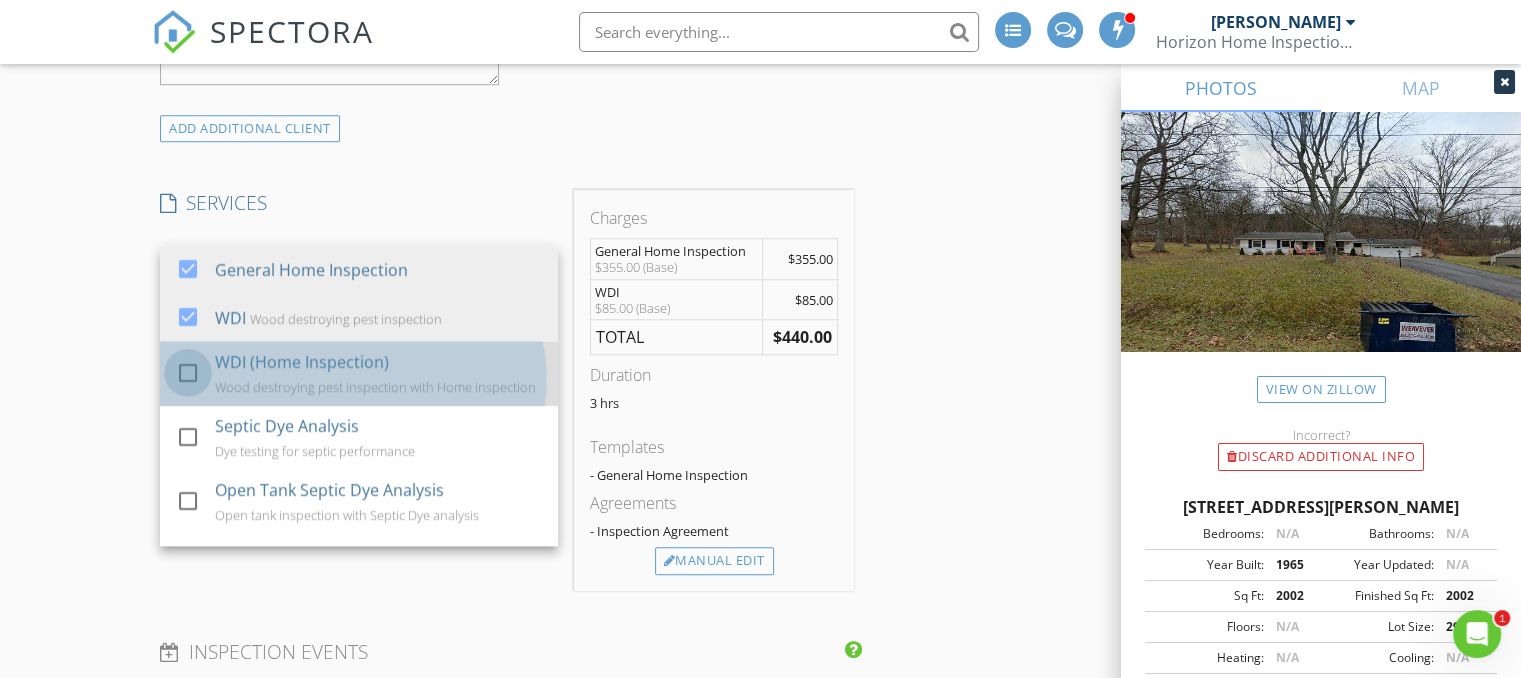 click at bounding box center [188, 373] 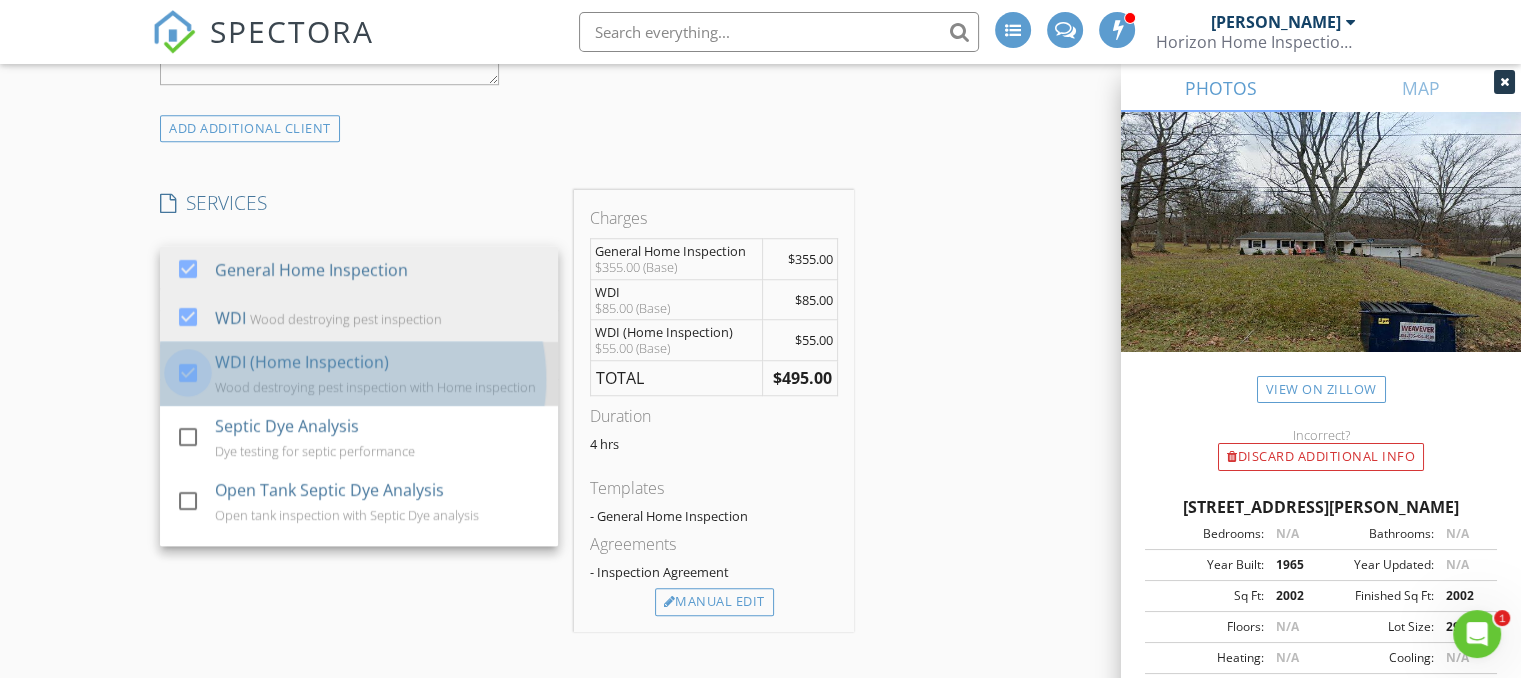 click at bounding box center (188, 373) 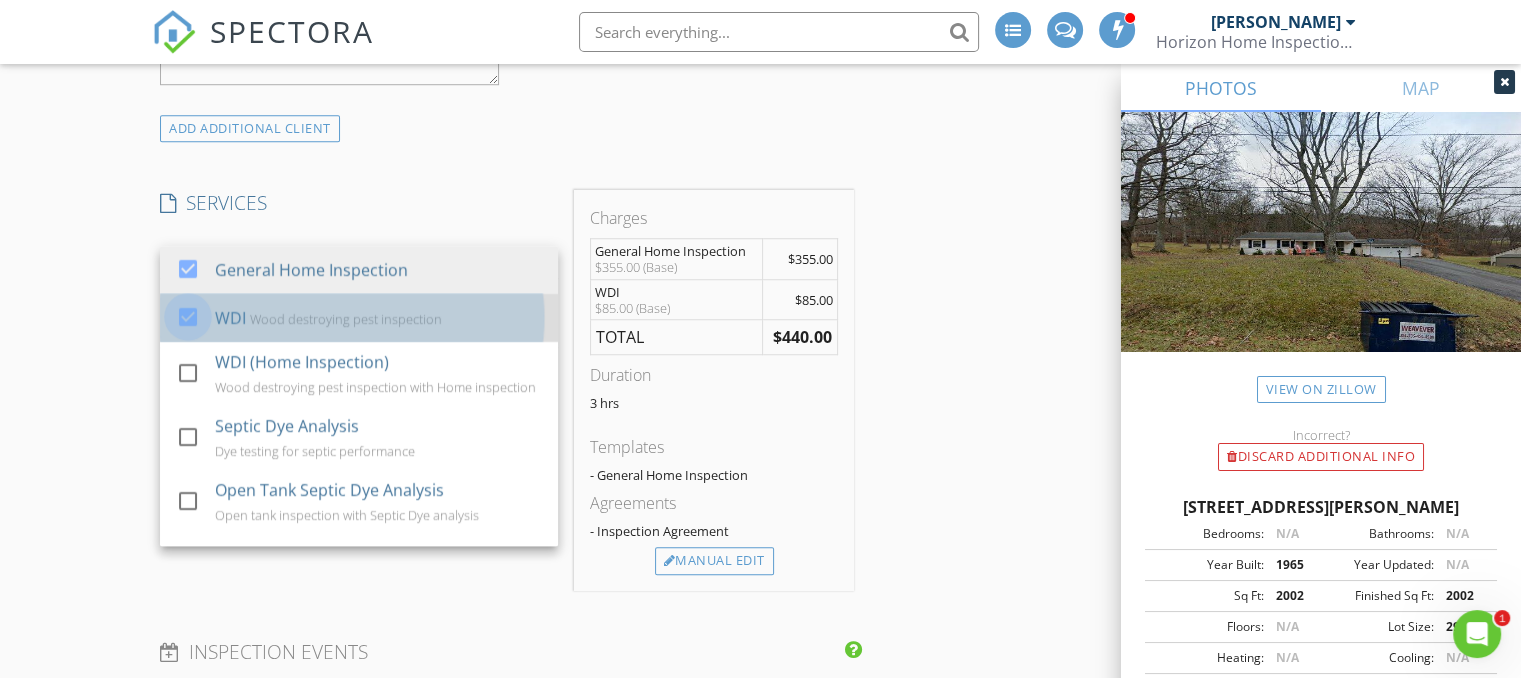 click at bounding box center (188, 317) 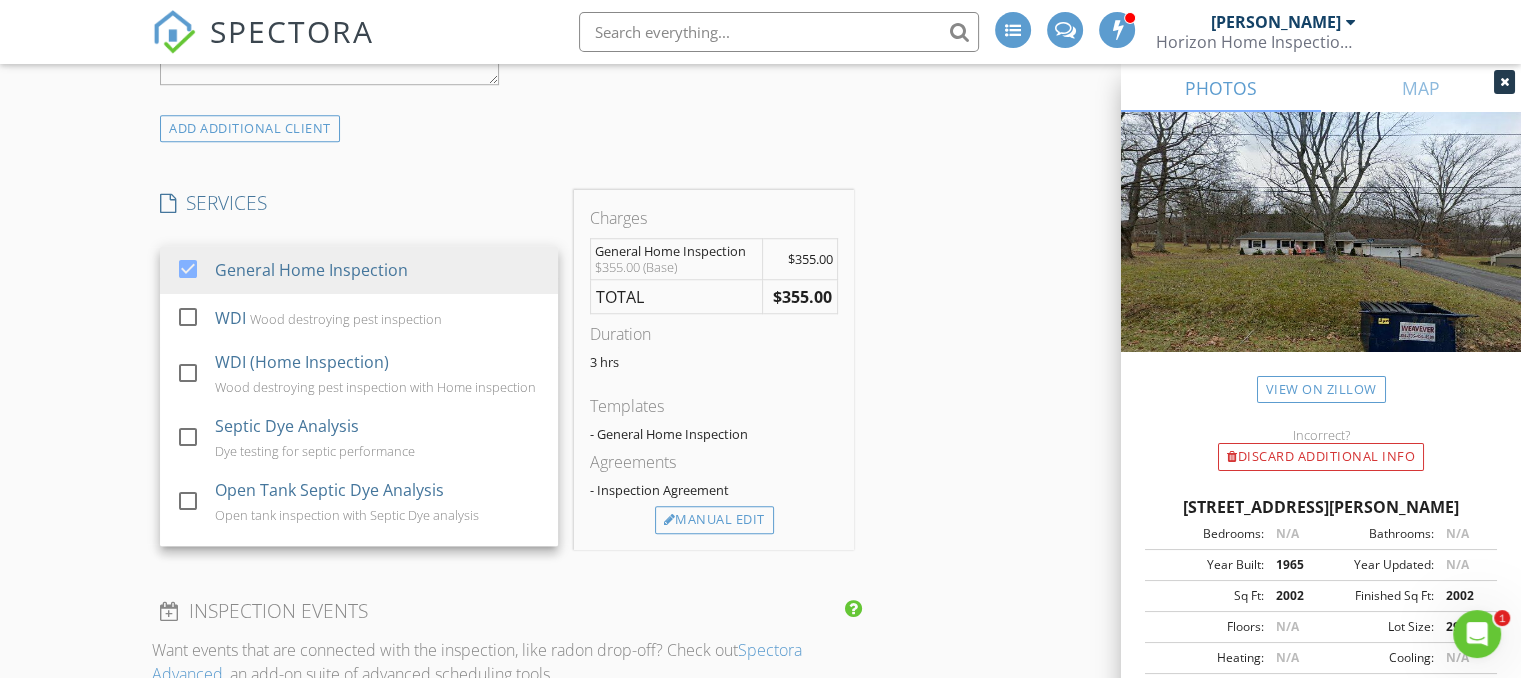 click on "INSPECTOR(S)
check_box   Aaron Zembower   PRIMARY   Aaron Zembower arrow_drop_down   check_box_outline_blank Aaron Zembower specifically requested
Date/Time
07/28/2025 8:30 AM
Location
Address Search       Address 211 Locust Dr   Unit   City Everett   State PA   Zip 15537   County Bedford     Square Feet 2002   Year Built 1965   Foundation arrow_drop_down     Aaron Zembower     14.1 miles     (20 minutes)
client
check_box Enable Client CC email for this inspection   Client Search     check_box_outline_blank Client is a Company/Organization     First Name Corbin   Last Name Beall   Email corbin.beall@pillartopost.com   CC Email   Phone           Notes   Private Notes
ADD ADDITIONAL client
SERVICES
check_box   General Home Inspection   check_box_outline_blank   WDI" at bounding box center [760, 457] 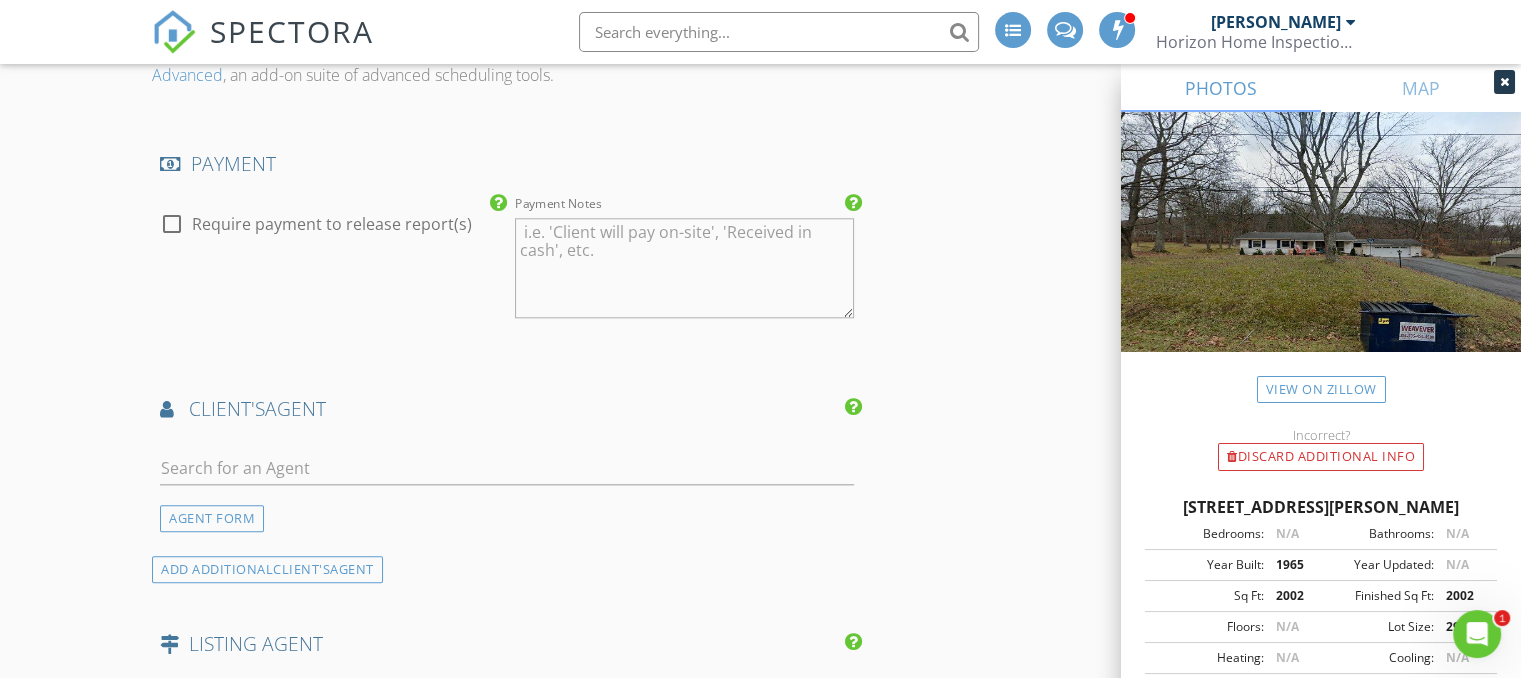 scroll, scrollTop: 2101, scrollLeft: 0, axis: vertical 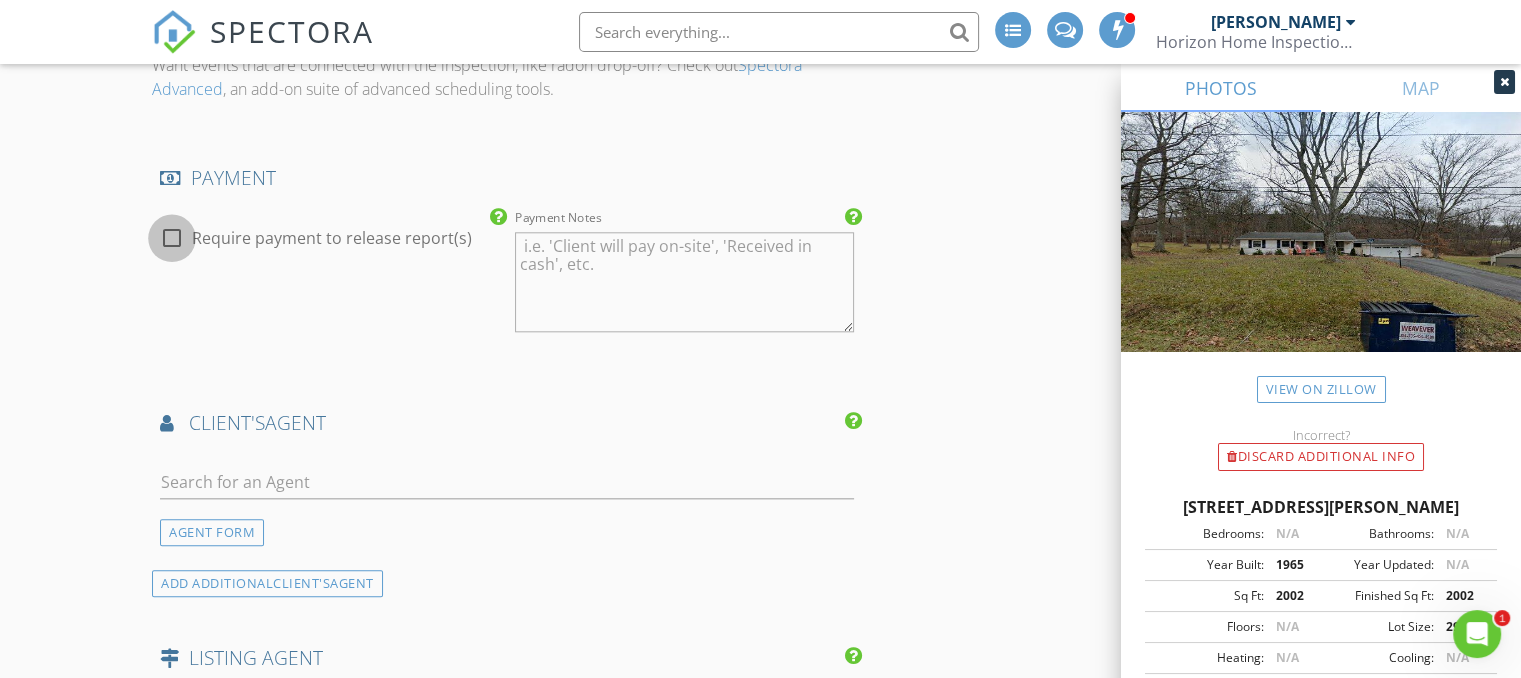 click at bounding box center (172, 238) 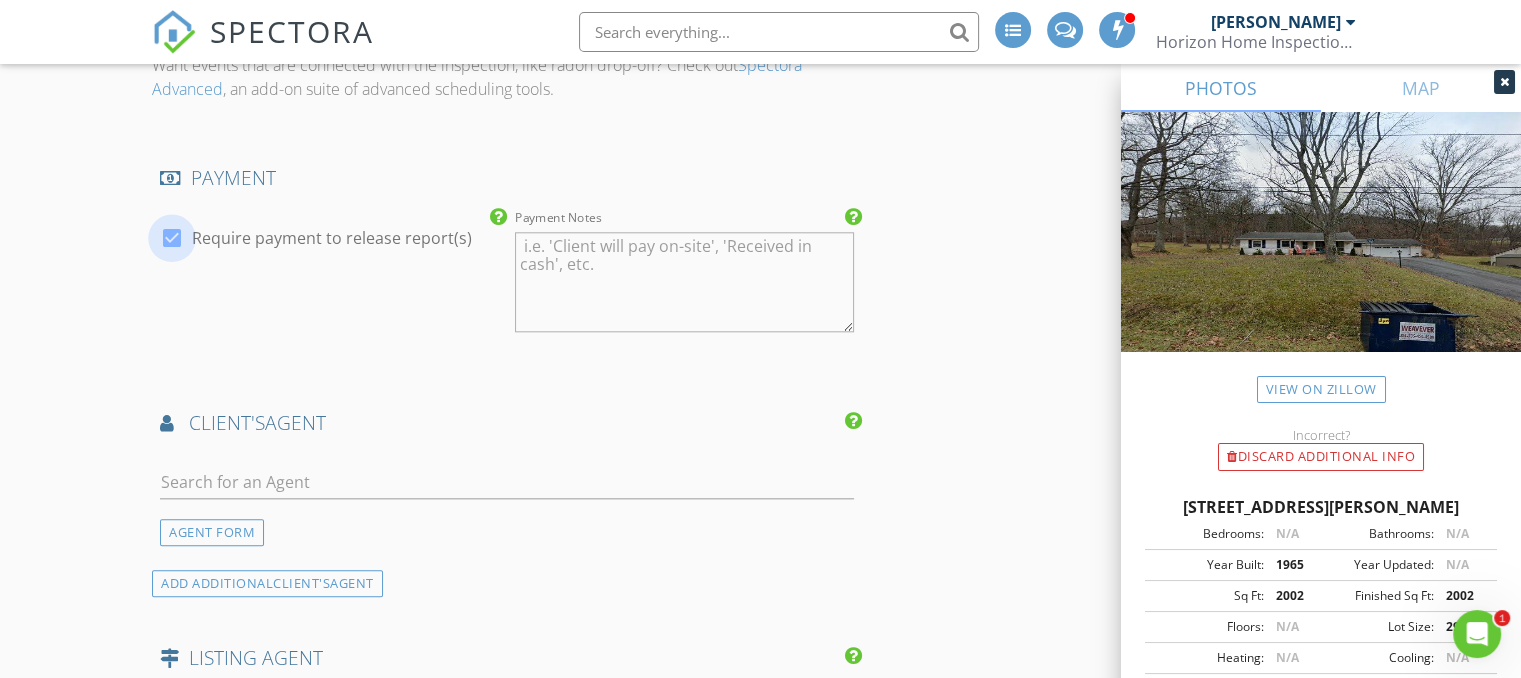 click at bounding box center (172, 238) 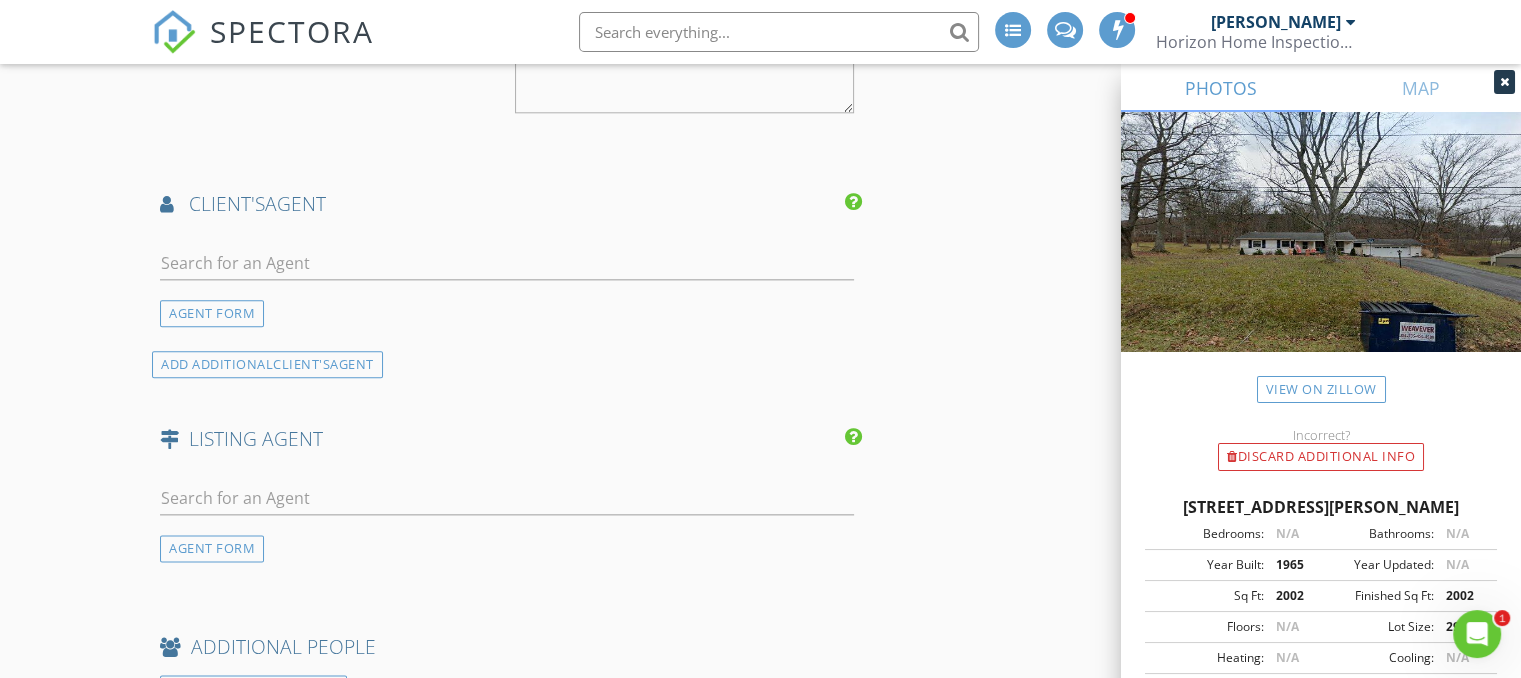 scroll, scrollTop: 2316, scrollLeft: 0, axis: vertical 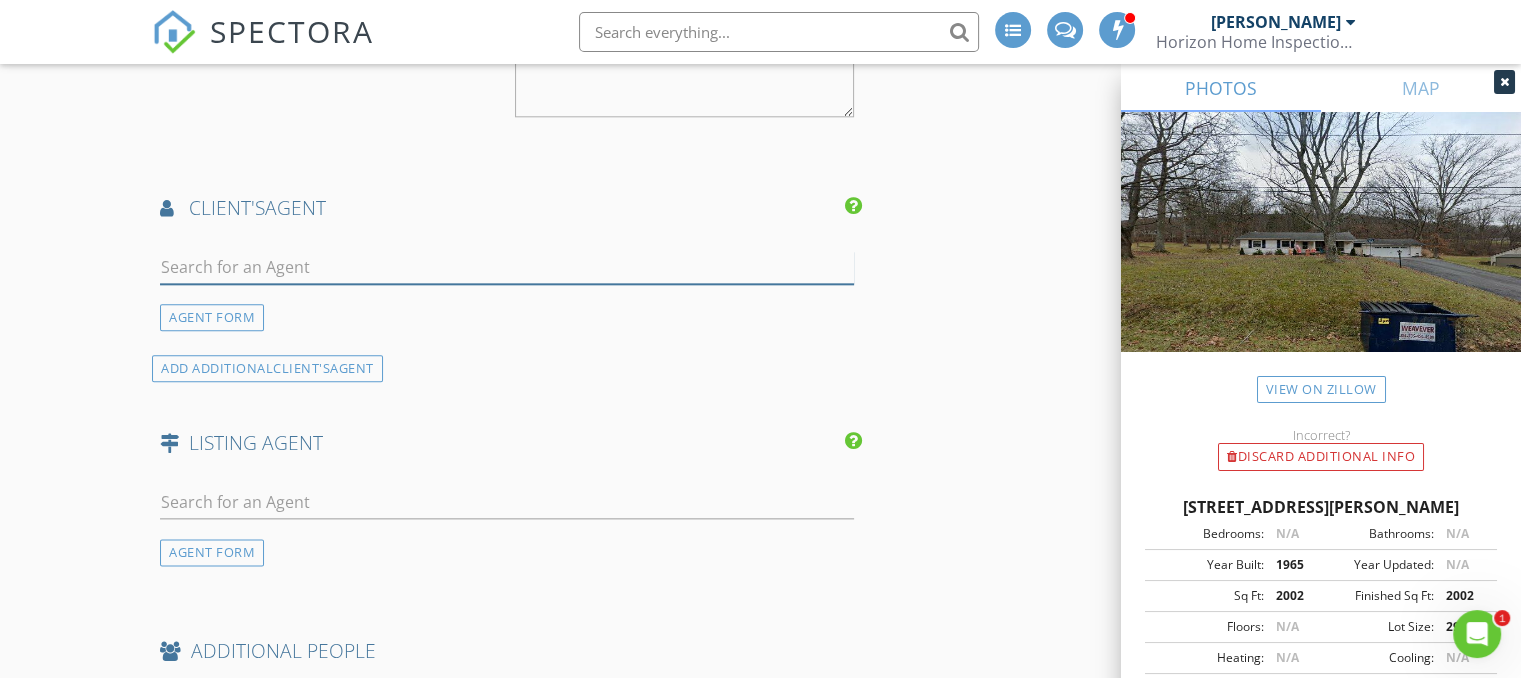 click at bounding box center (507, 267) 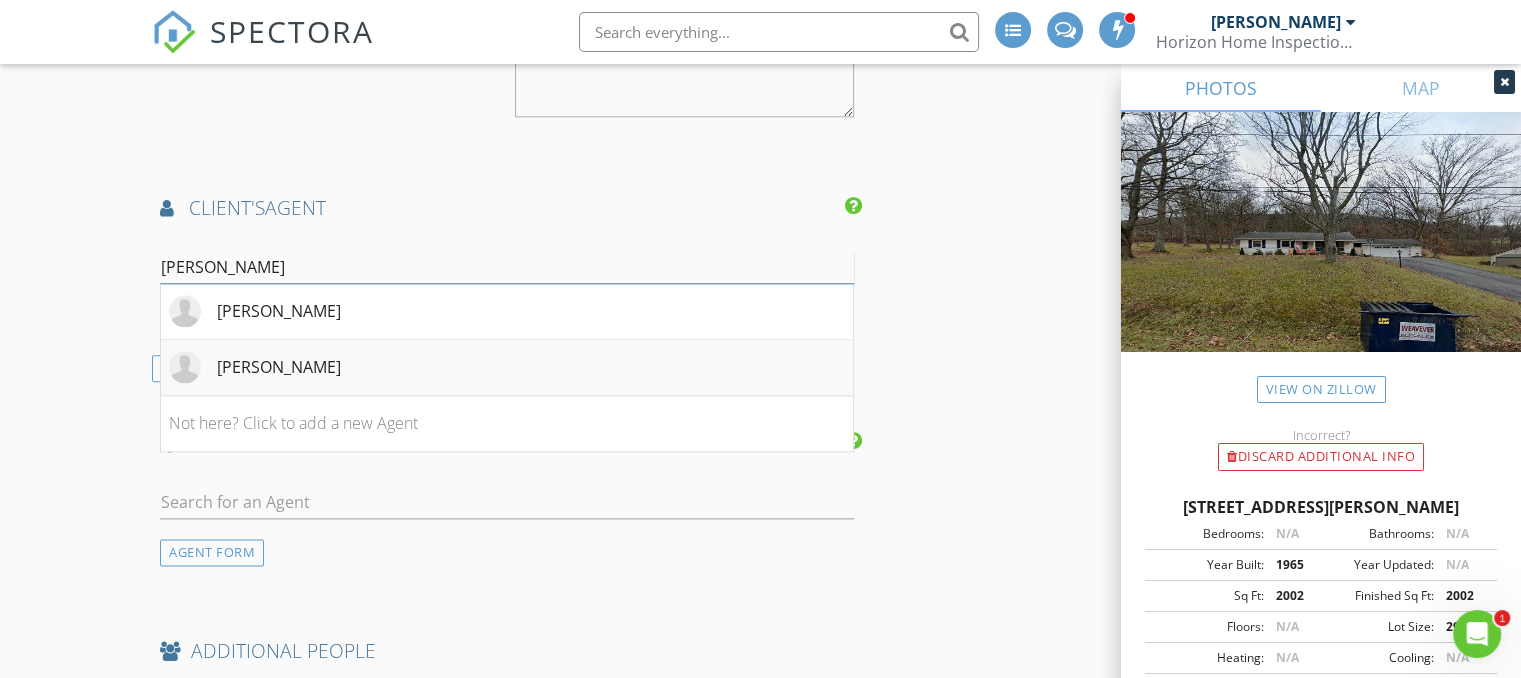 type on "sean" 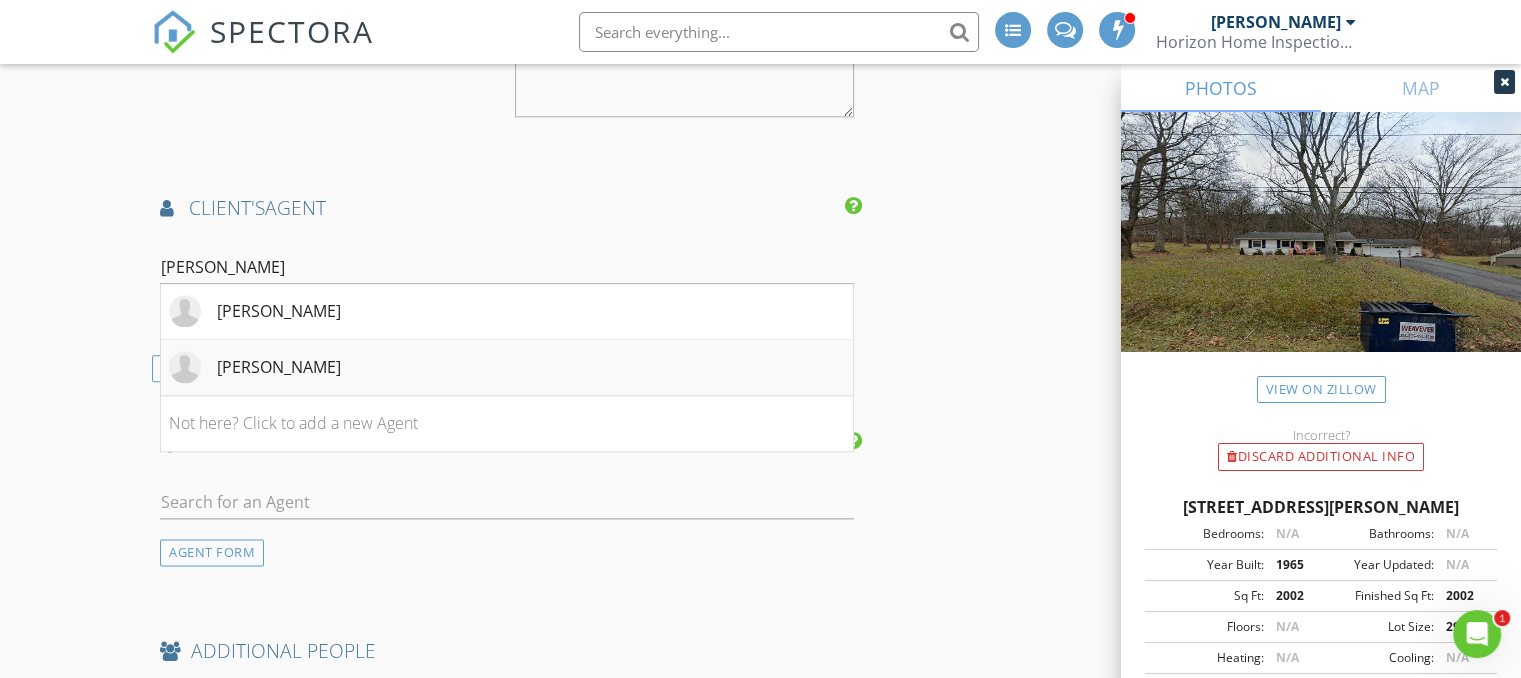 click on "Sean Bardell" at bounding box center [507, 368] 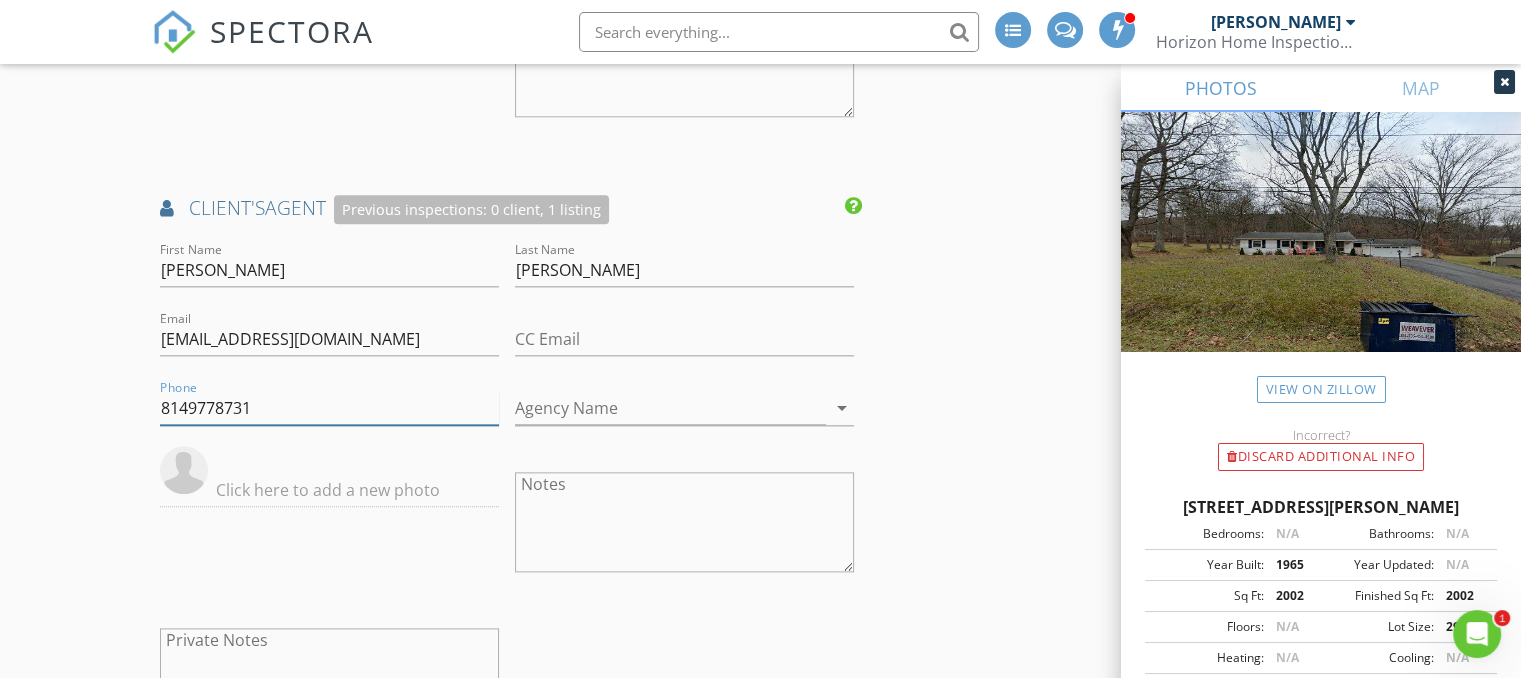 drag, startPoint x: 288, startPoint y: 413, endPoint x: 0, endPoint y: 373, distance: 290.7645 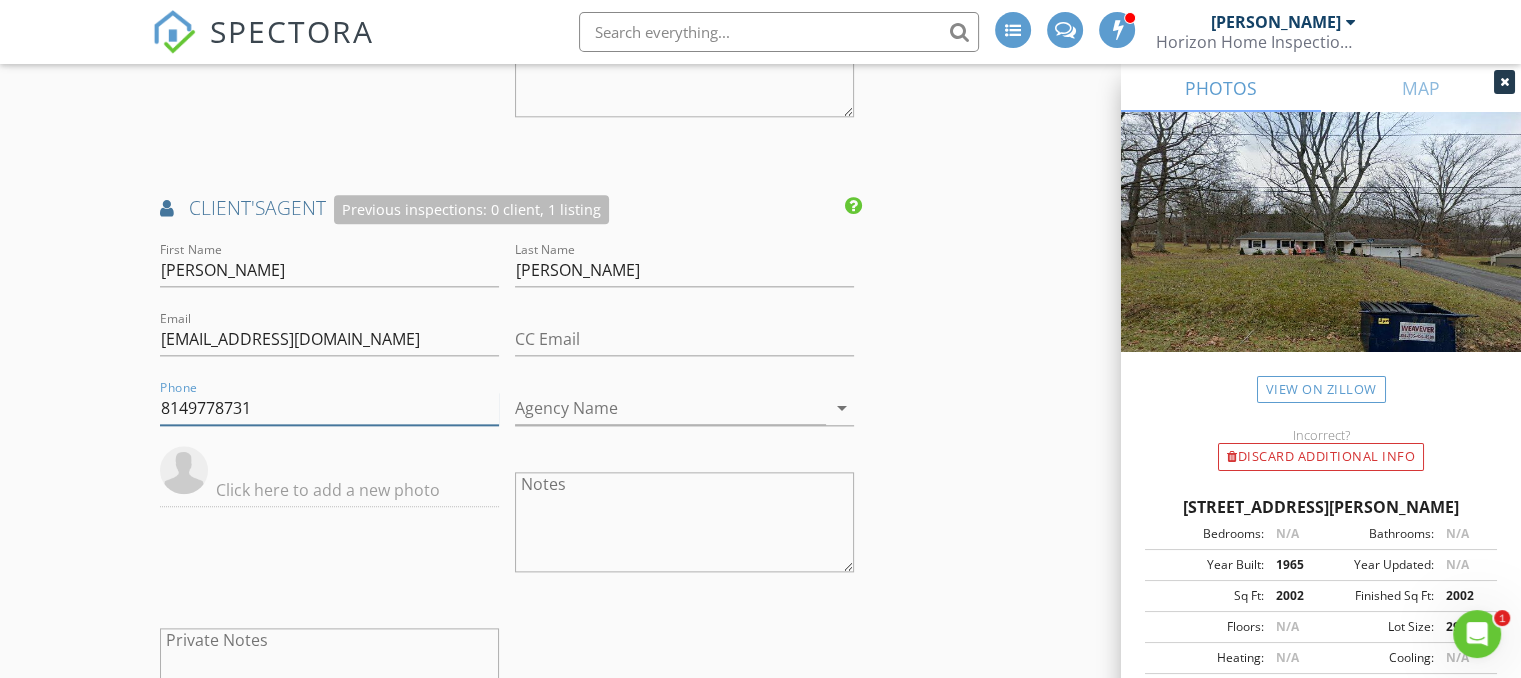 click on "New Inspection
INSPECTOR(S)
check_box   Aaron Zembower   PRIMARY   Aaron Zembower arrow_drop_down   check_box_outline_blank Aaron Zembower specifically requested
Date/Time
07/28/2025 8:30 AM
Location
Address Search       Address 211 Locust Dr   Unit   City Everett   State PA   Zip 15537   County Bedford     Square Feet 2002   Year Built 1965   Foundation arrow_drop_down     Aaron Zembower     14.1 miles     (20 minutes)
client
check_box Enable Client CC email for this inspection   Client Search     check_box_outline_blank Client is a Company/Organization     First Name Corbin   Last Name Beall   Email corbin.beall@pillartopost.com   CC Email   Phone           Notes   Private Notes
ADD ADDITIONAL client
SERVICES
check_box   General Home Inspection     WDI" at bounding box center [760, -148] 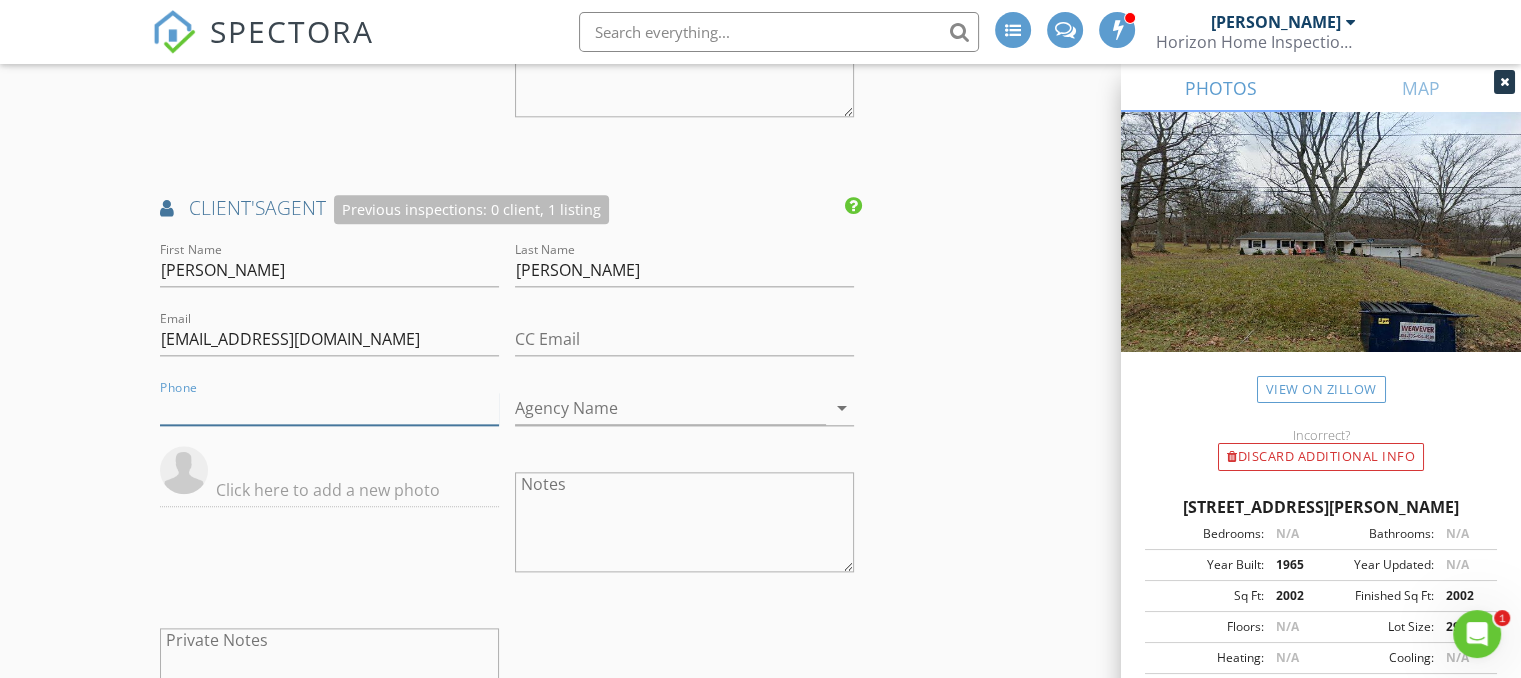 type 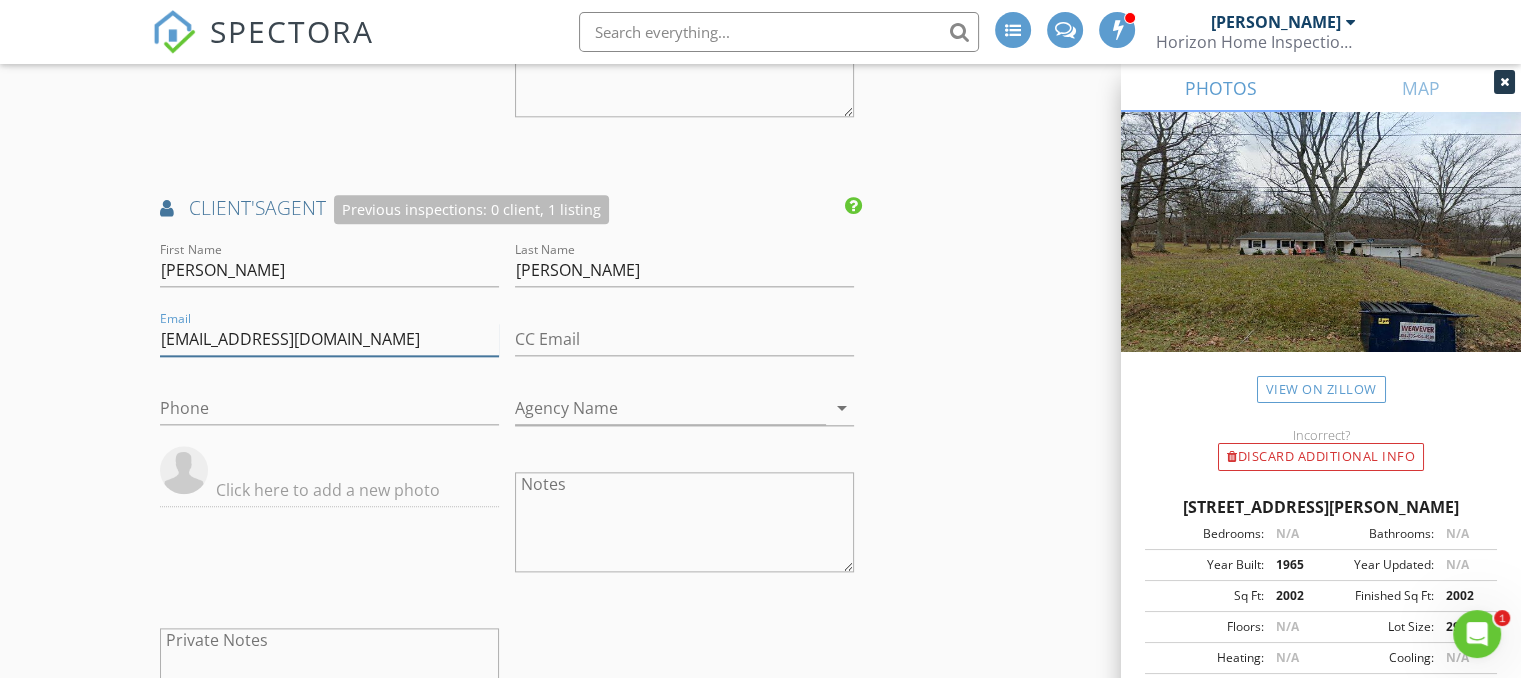 drag, startPoint x: 361, startPoint y: 342, endPoint x: 26, endPoint y: 295, distance: 338.28094 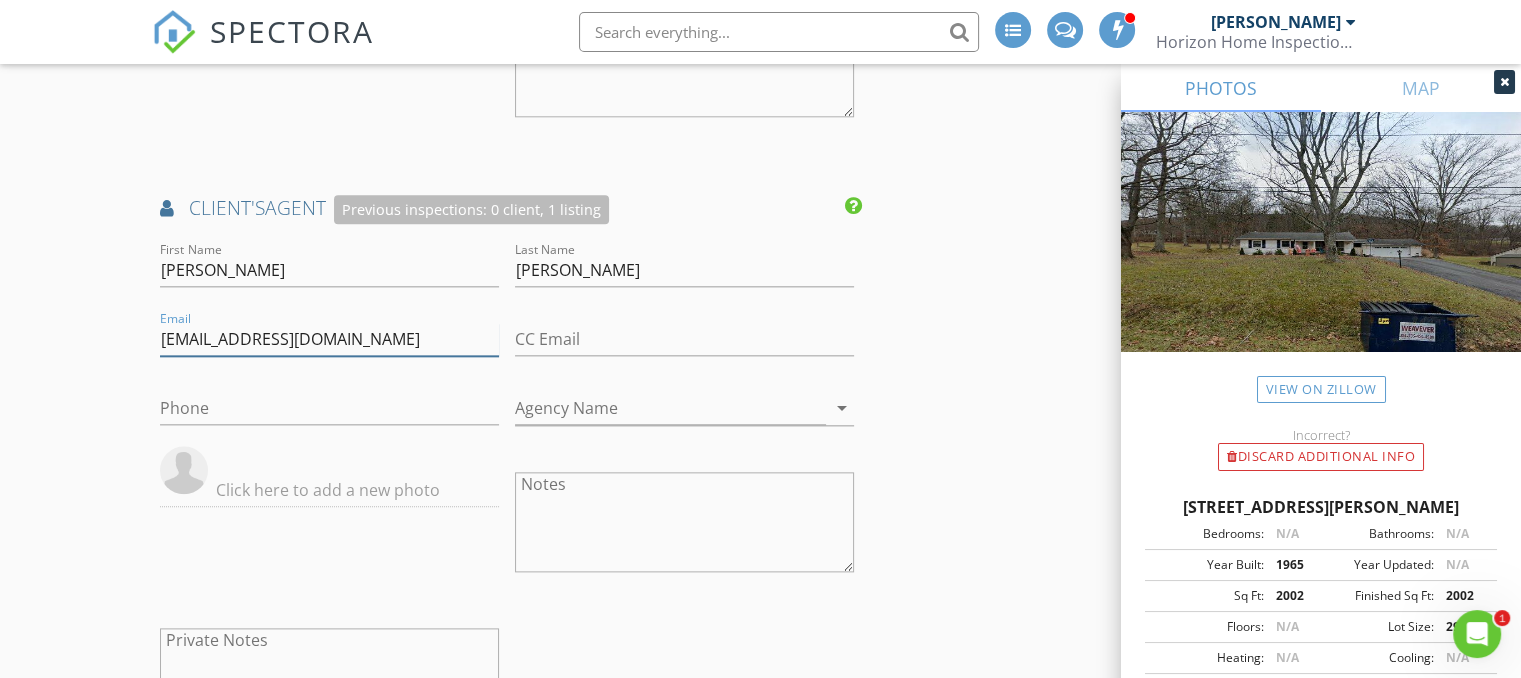 click on "New Inspection
INSPECTOR(S)
check_box   Aaron Zembower   PRIMARY   Aaron Zembower arrow_drop_down   check_box_outline_blank Aaron Zembower specifically requested
Date/Time
07/28/2025 8:30 AM
Location
Address Search       Address 211 Locust Dr   Unit   City Everett   State PA   Zip 15537   County Bedford     Square Feet 2002   Year Built 1965   Foundation arrow_drop_down     Aaron Zembower     14.1 miles     (20 minutes)
client
check_box Enable Client CC email for this inspection   Client Search     check_box_outline_blank Client is a Company/Organization     First Name Corbin   Last Name Beall   Email corbin.beall@pillartopost.com   CC Email   Phone           Notes   Private Notes
ADD ADDITIONAL client
SERVICES
check_box   General Home Inspection     WDI" at bounding box center (760, -148) 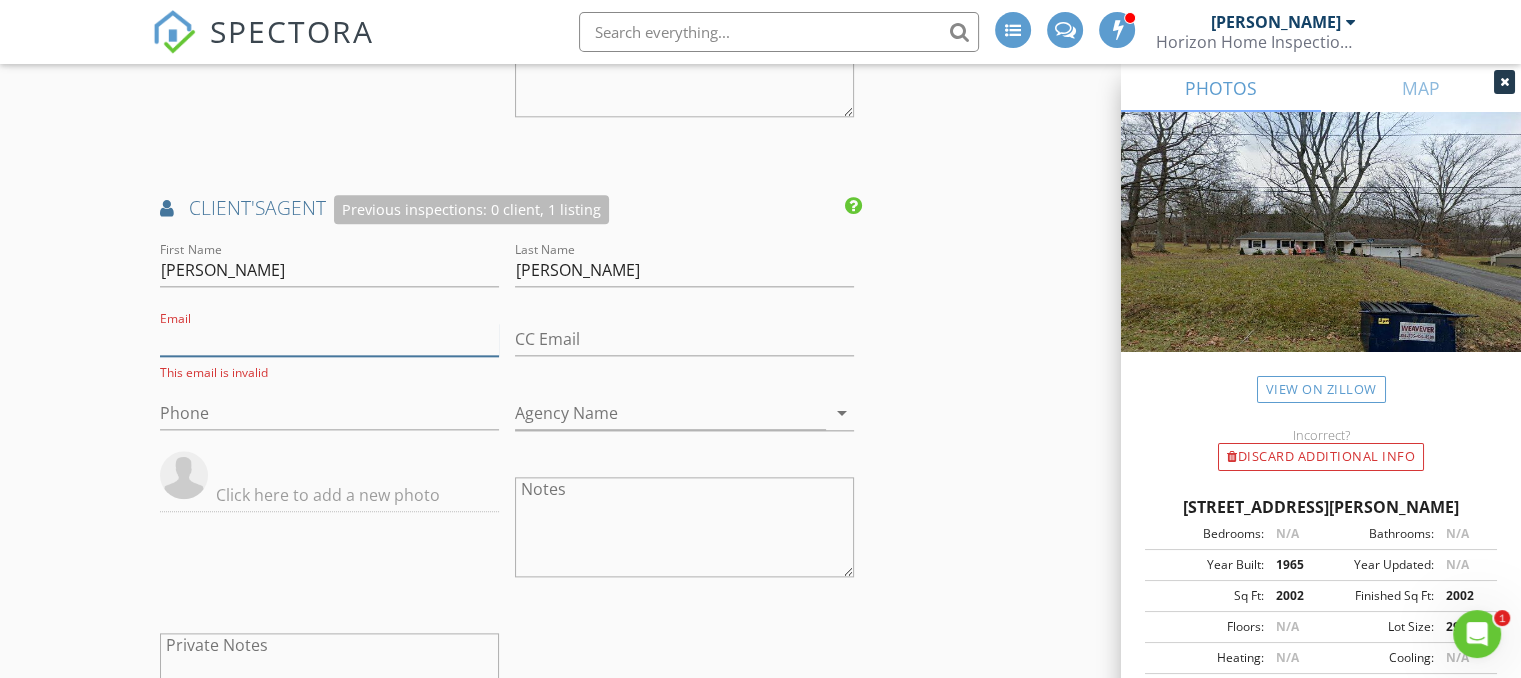 type 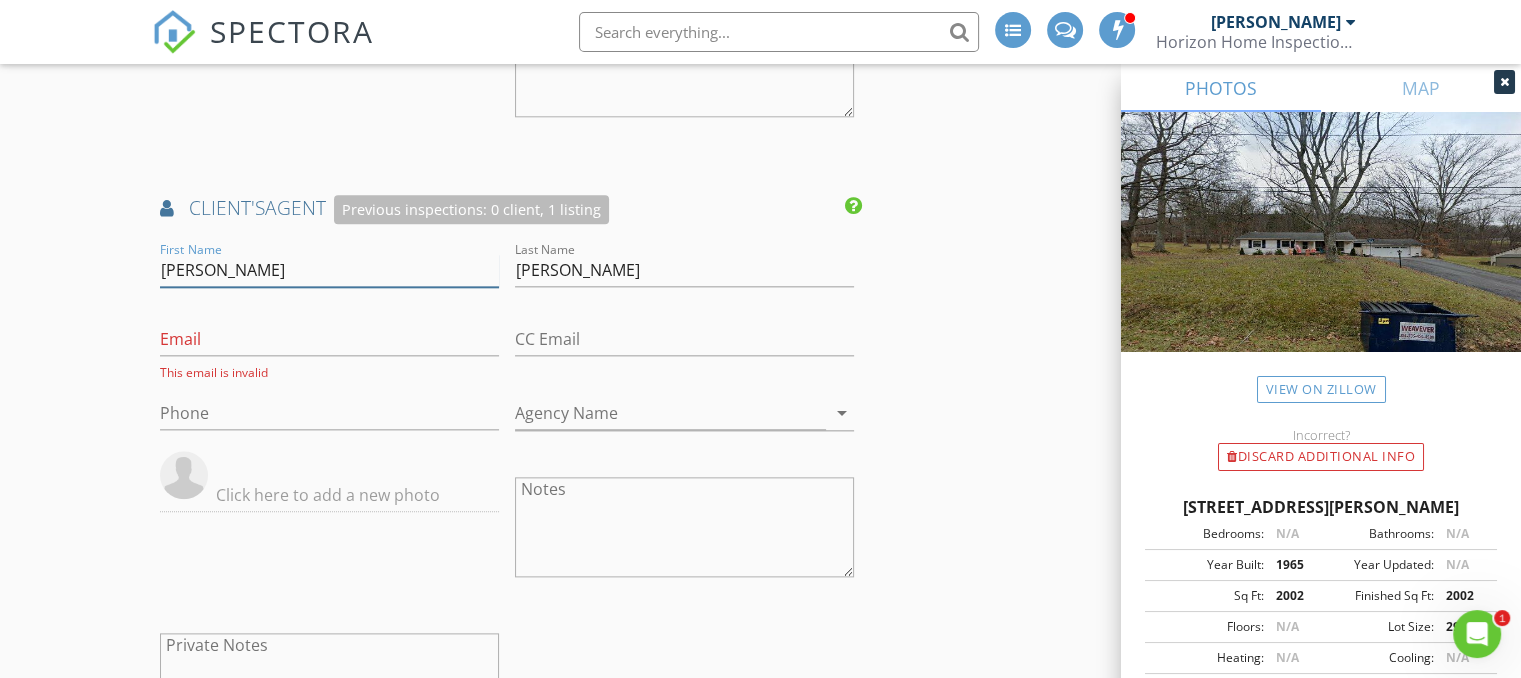 drag, startPoint x: 235, startPoint y: 259, endPoint x: 120, endPoint y: 243, distance: 116.10771 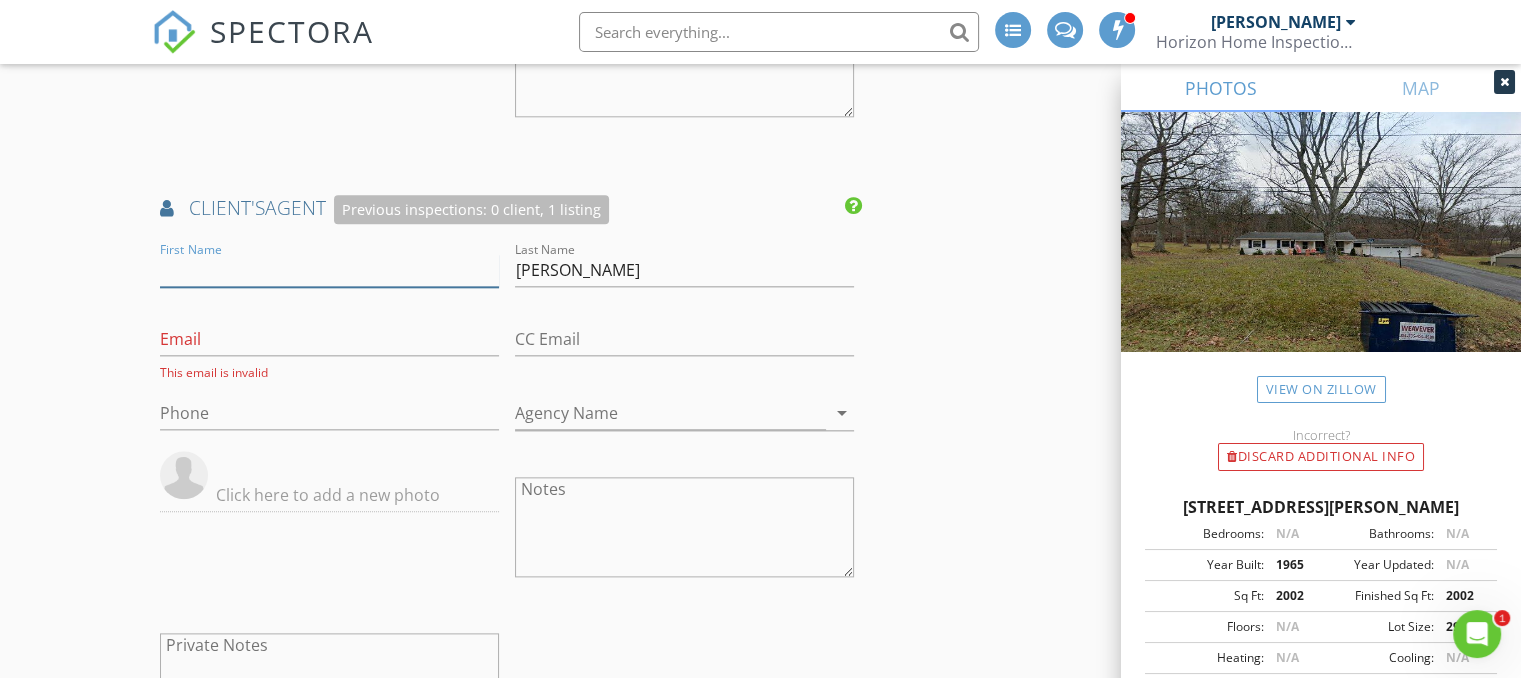 type 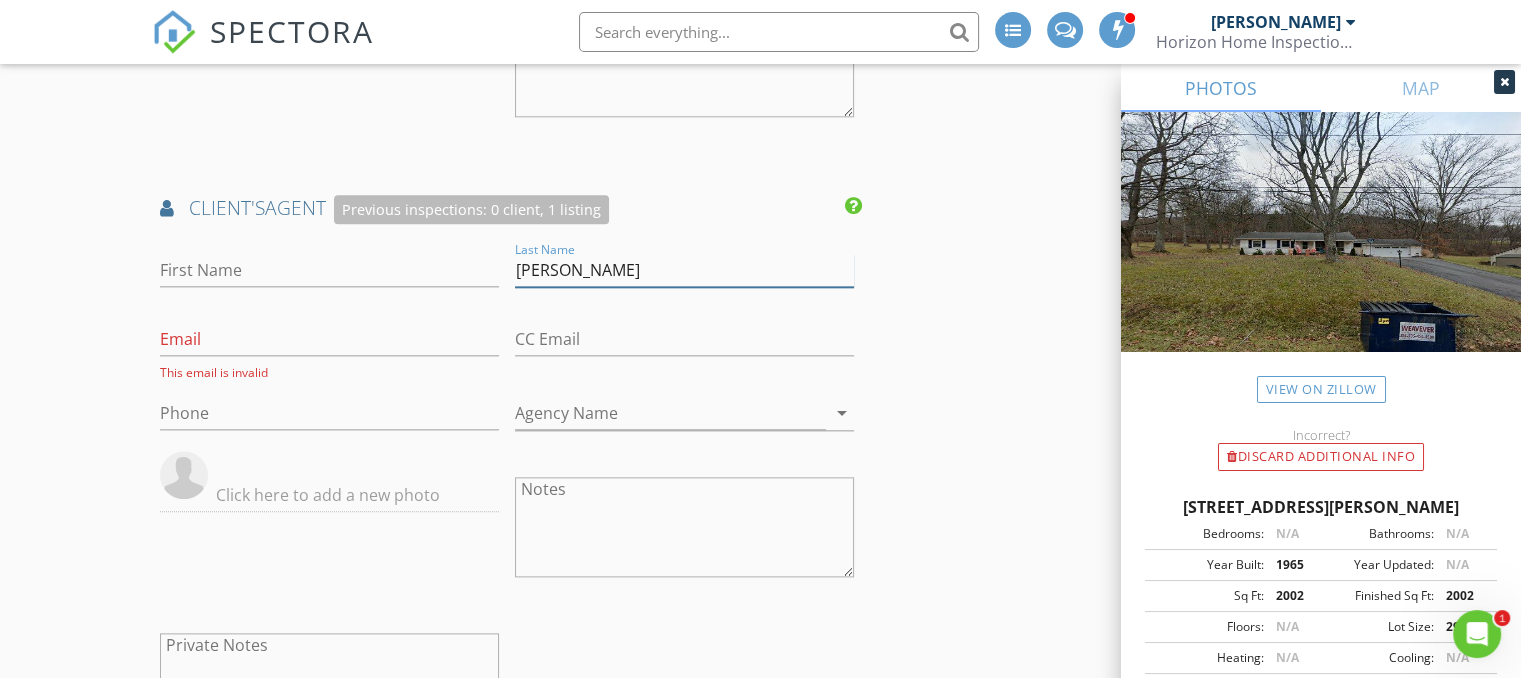drag, startPoint x: 604, startPoint y: 258, endPoint x: 389, endPoint y: 245, distance: 215.39267 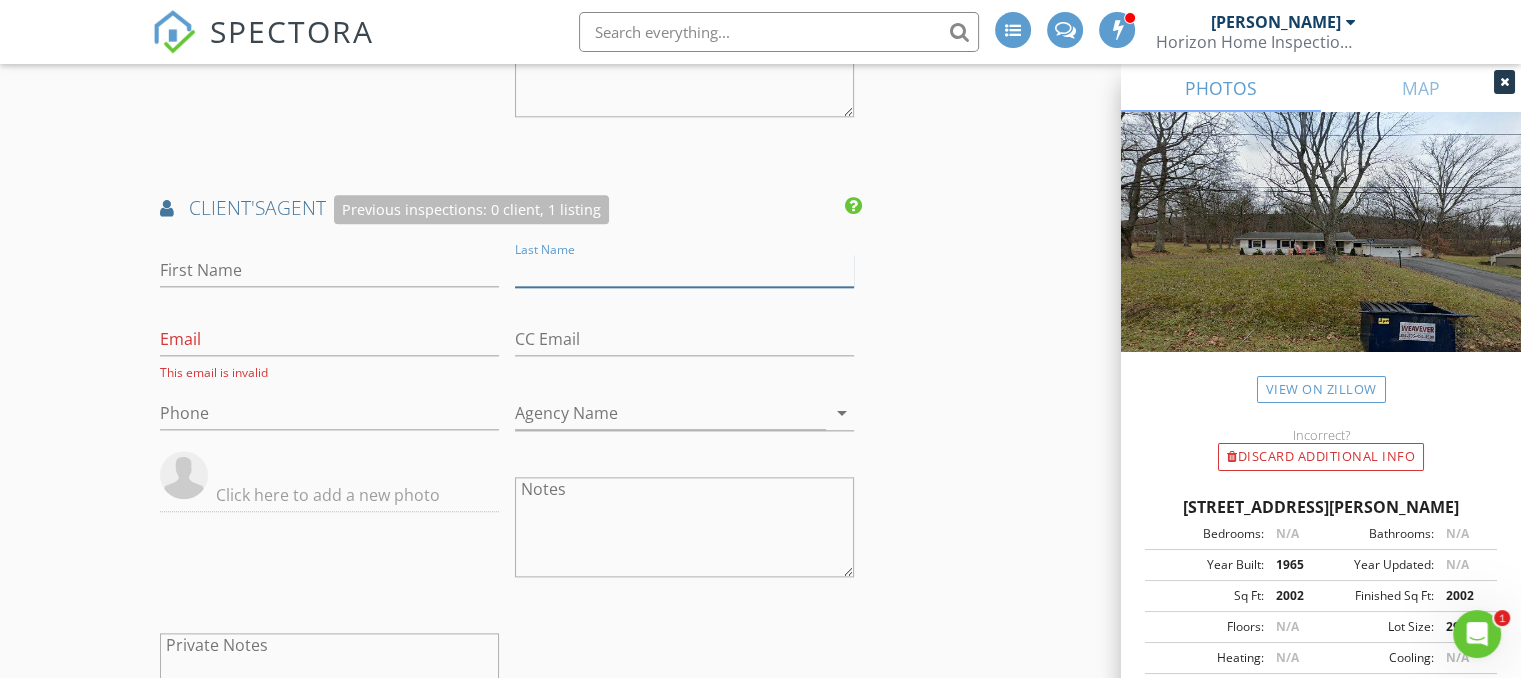 type 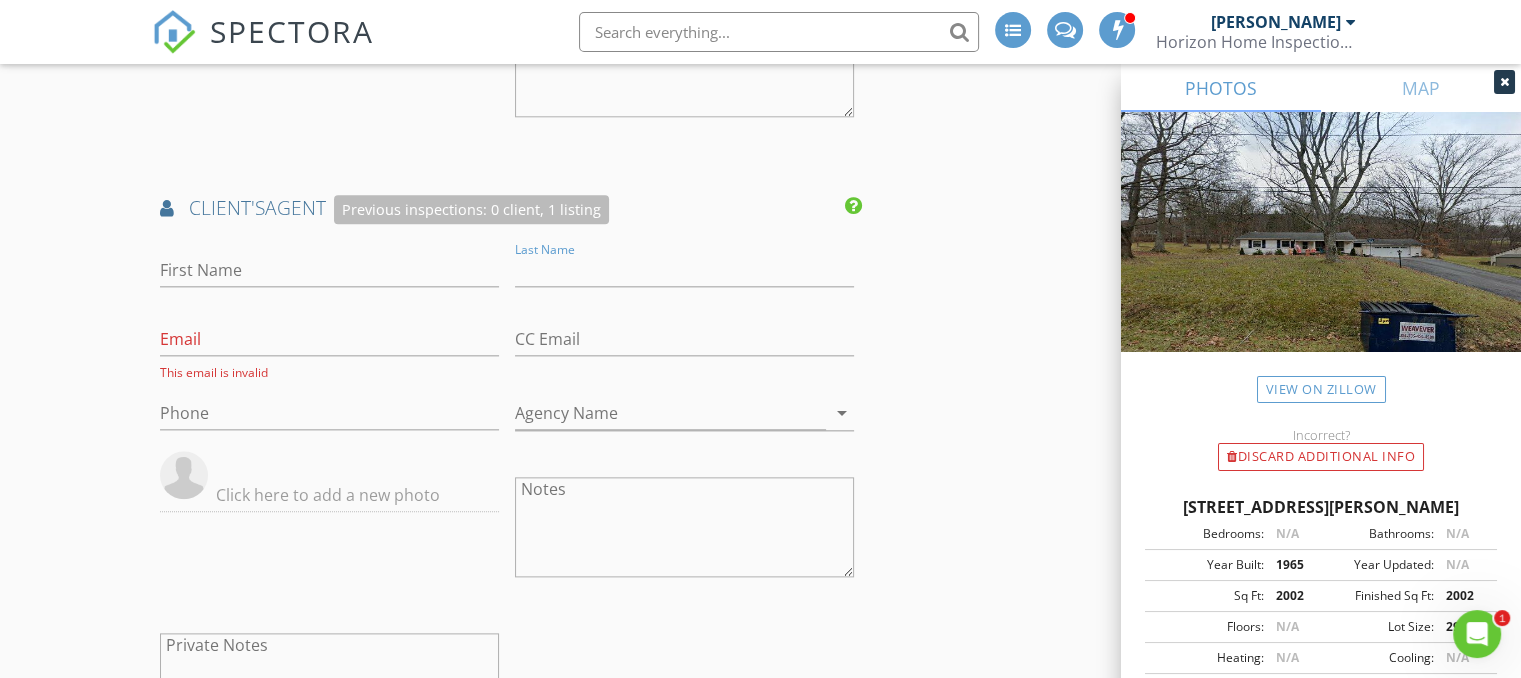 click on "INSPECTOR(S)
check_box   Aaron Zembower   PRIMARY   Aaron Zembower arrow_drop_down   check_box_outline_blank Aaron Zembower specifically requested
Date/Time
07/28/2025 8:30 AM
Location
Address Search       Address 211 Locust Dr   Unit   City Everett   State PA   Zip 15537   County Bedford     Square Feet 2002   Year Built 1965   Foundation arrow_drop_down     Aaron Zembower     14.1 miles     (20 minutes)
client
check_box Enable Client CC email for this inspection   Client Search     check_box_outline_blank Client is a Company/Organization     First Name Corbin   Last Name Beall   Email corbin.beall@pillartopost.com   CC Email   Phone           Notes   Private Notes
ADD ADDITIONAL client
SERVICES
check_box   General Home Inspection   check_box_outline_blank   WDI" at bounding box center [760, -112] 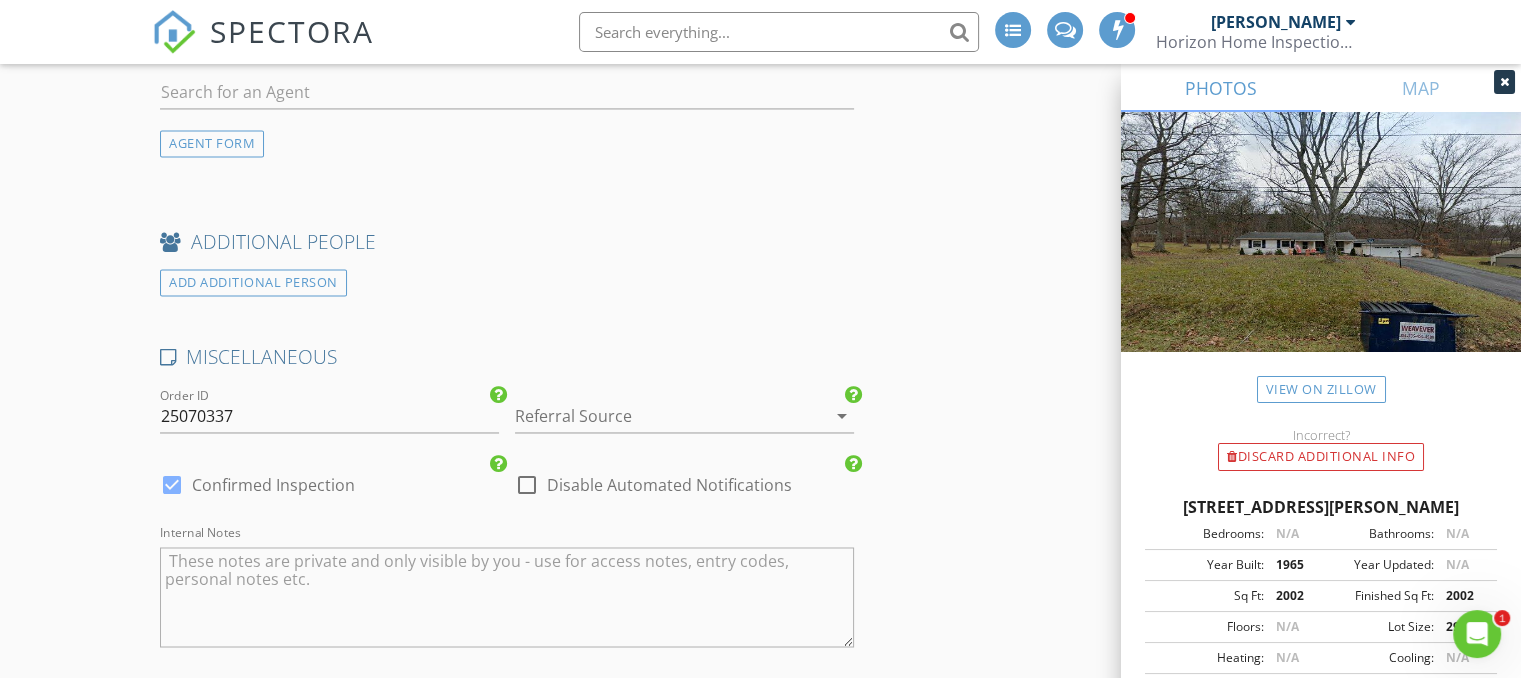 scroll, scrollTop: 3165, scrollLeft: 0, axis: vertical 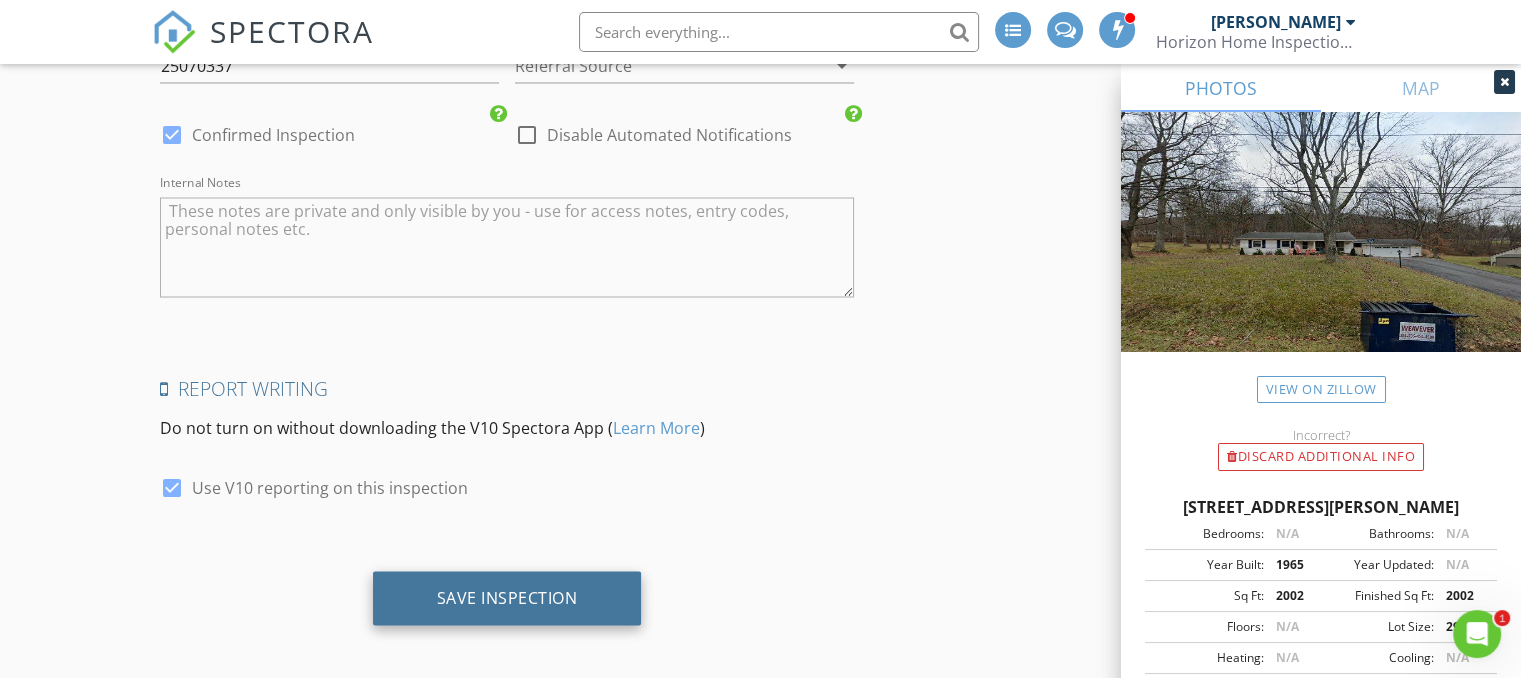 click on "Save Inspection" at bounding box center [507, 598] 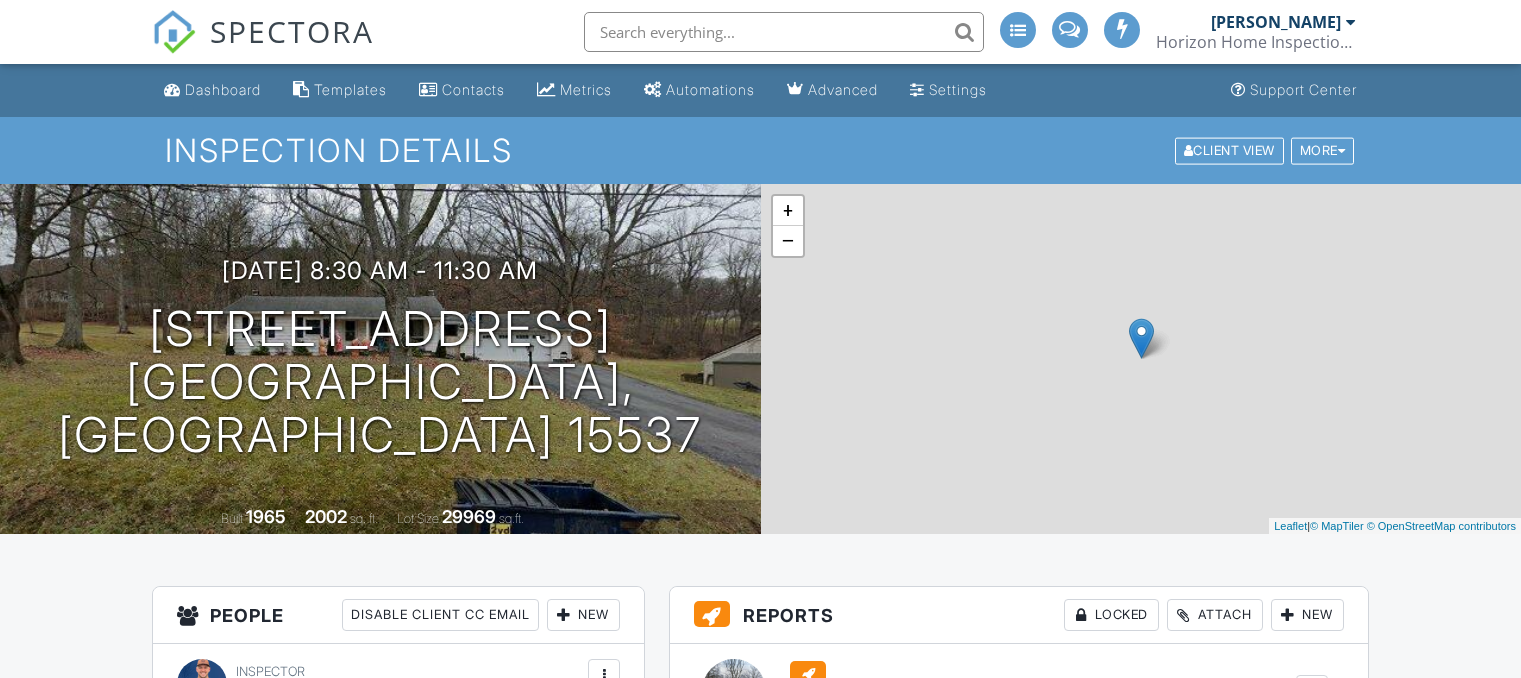 scroll, scrollTop: 0, scrollLeft: 0, axis: both 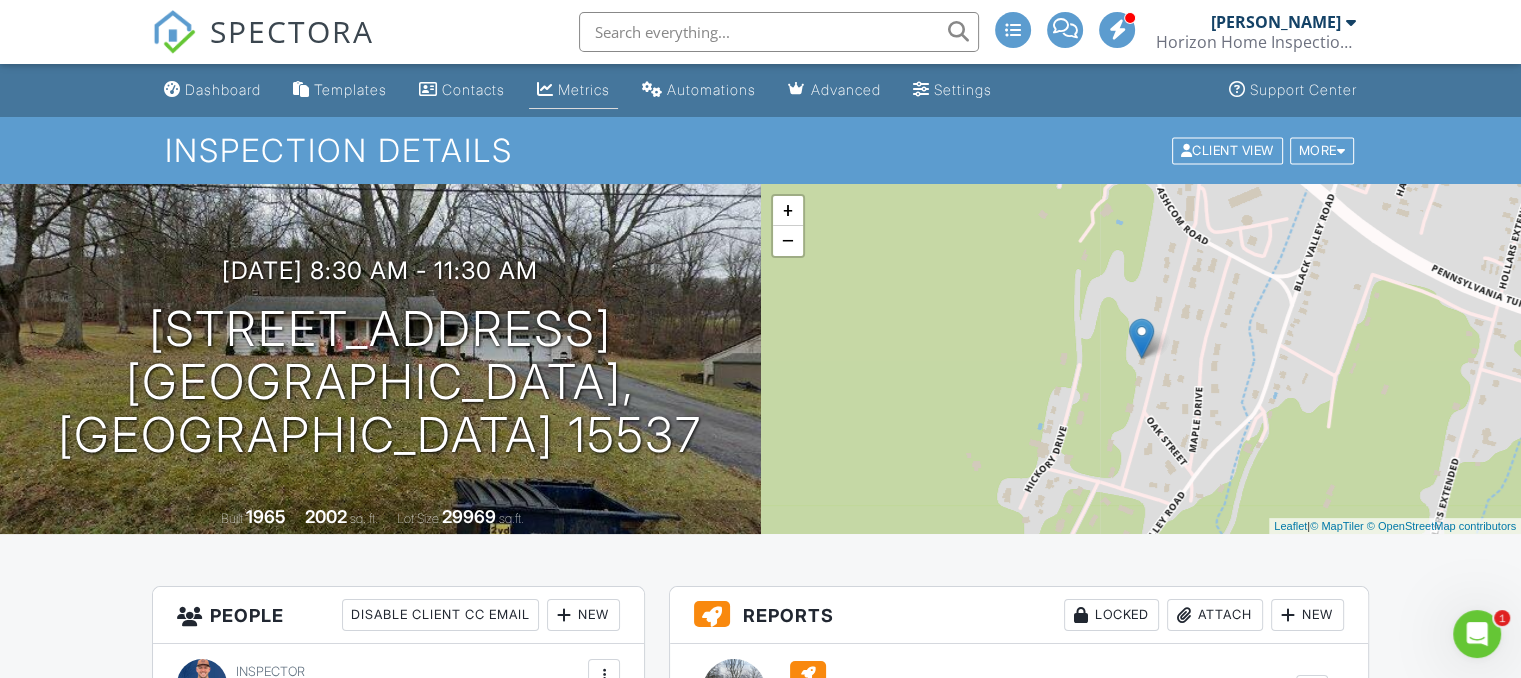 click on "Metrics" at bounding box center (584, 89) 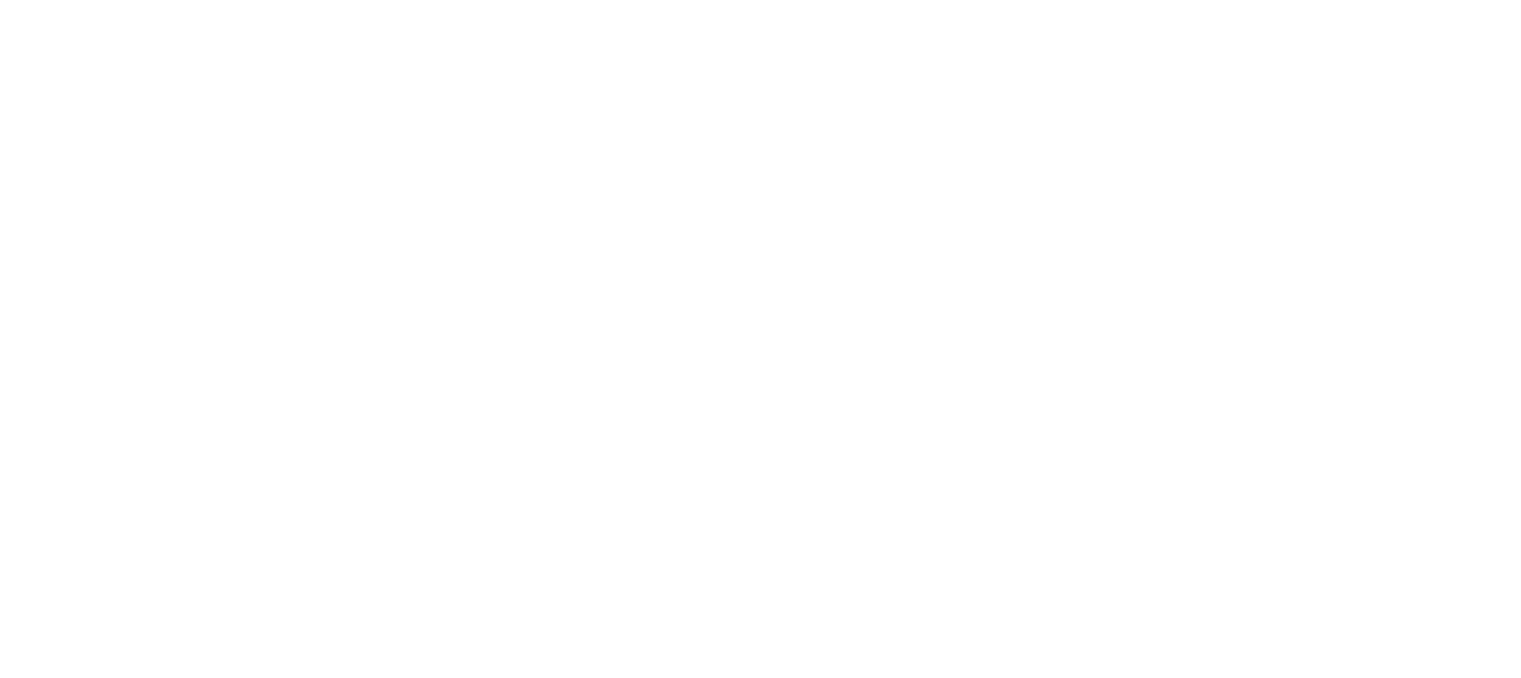 scroll, scrollTop: 0, scrollLeft: 0, axis: both 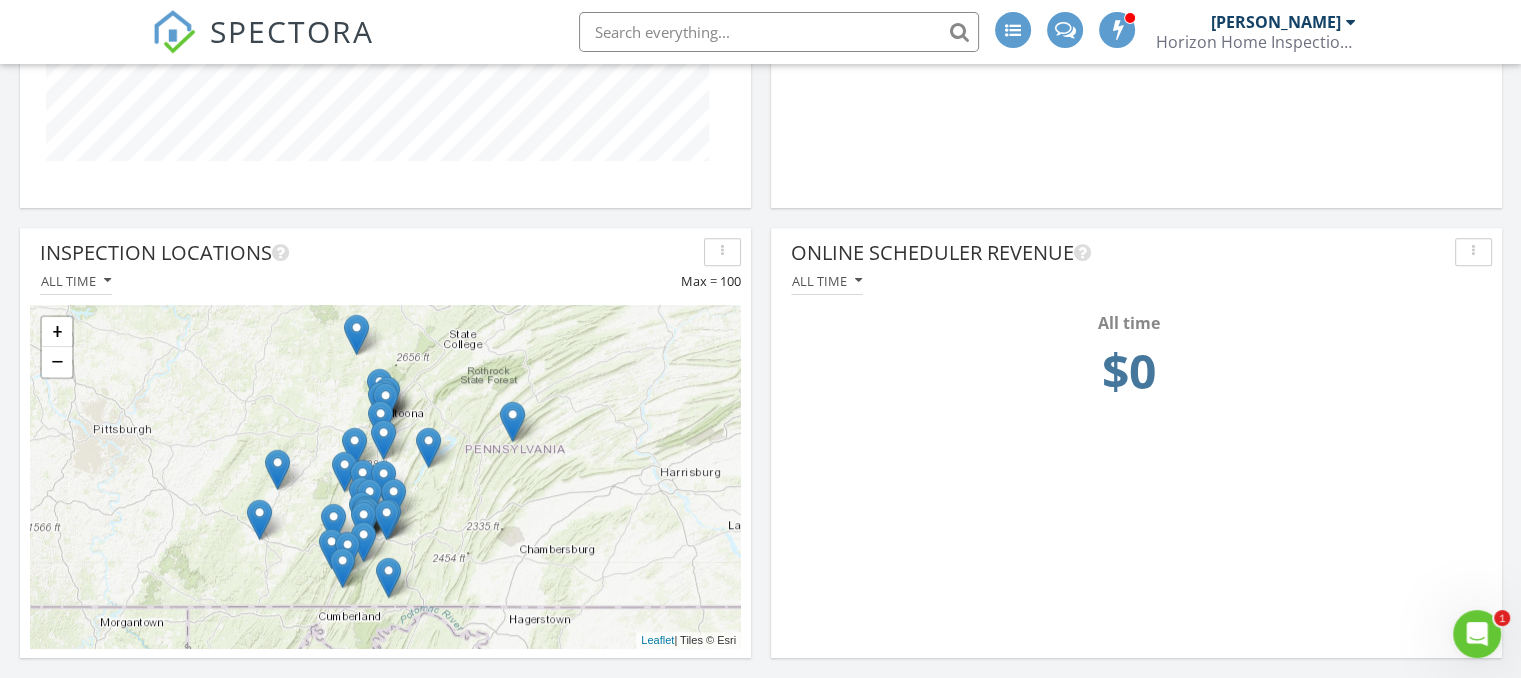click on "+ − Leaflet  | Tiles © [PERSON_NAME]" at bounding box center (385, 477) 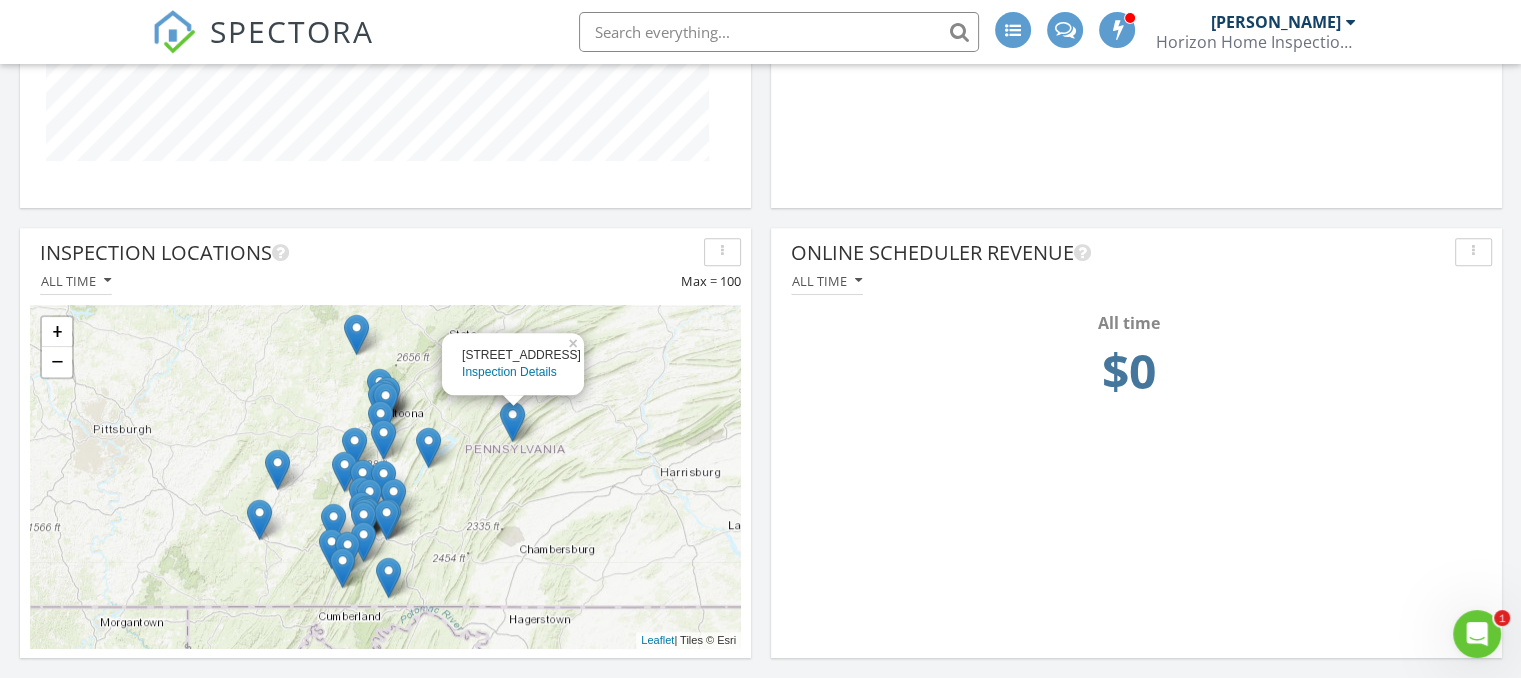 click at bounding box center (428, 447) 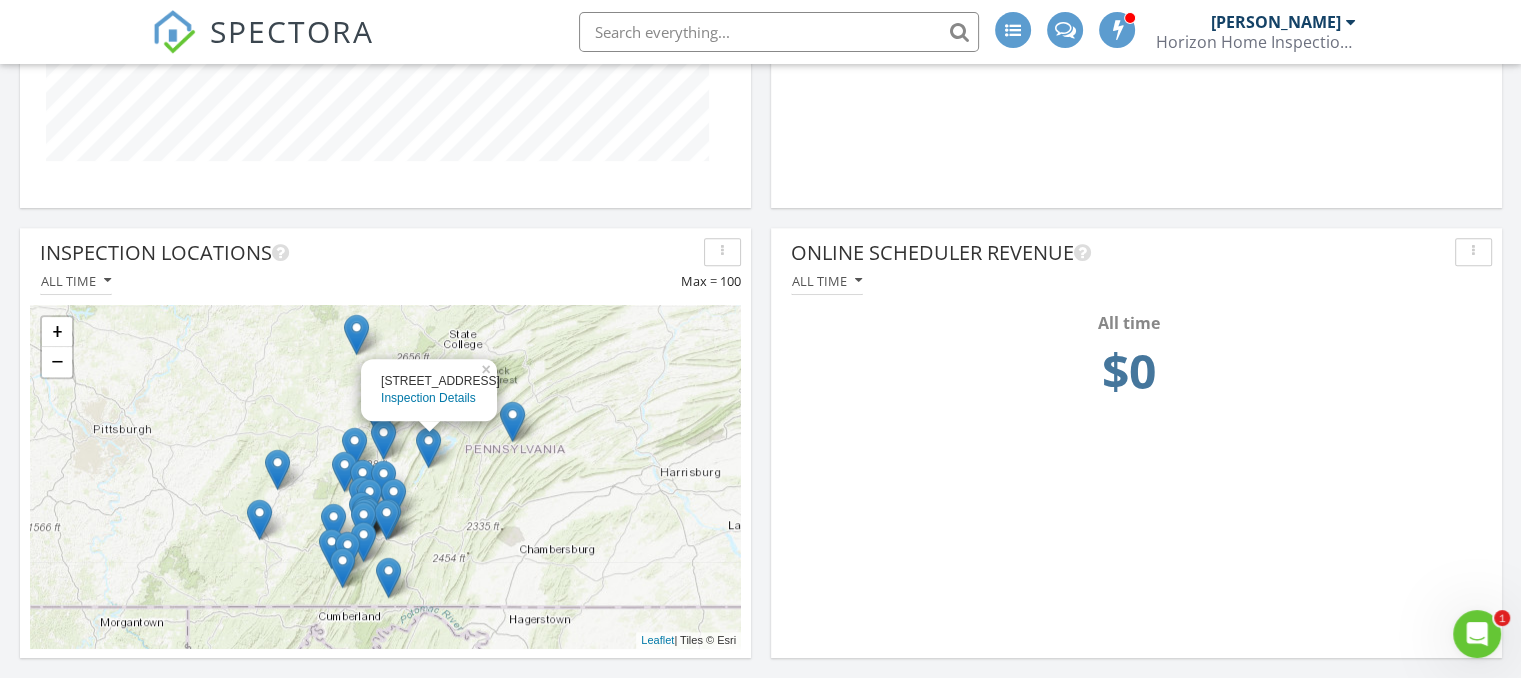 click at bounding box center (512, 421) 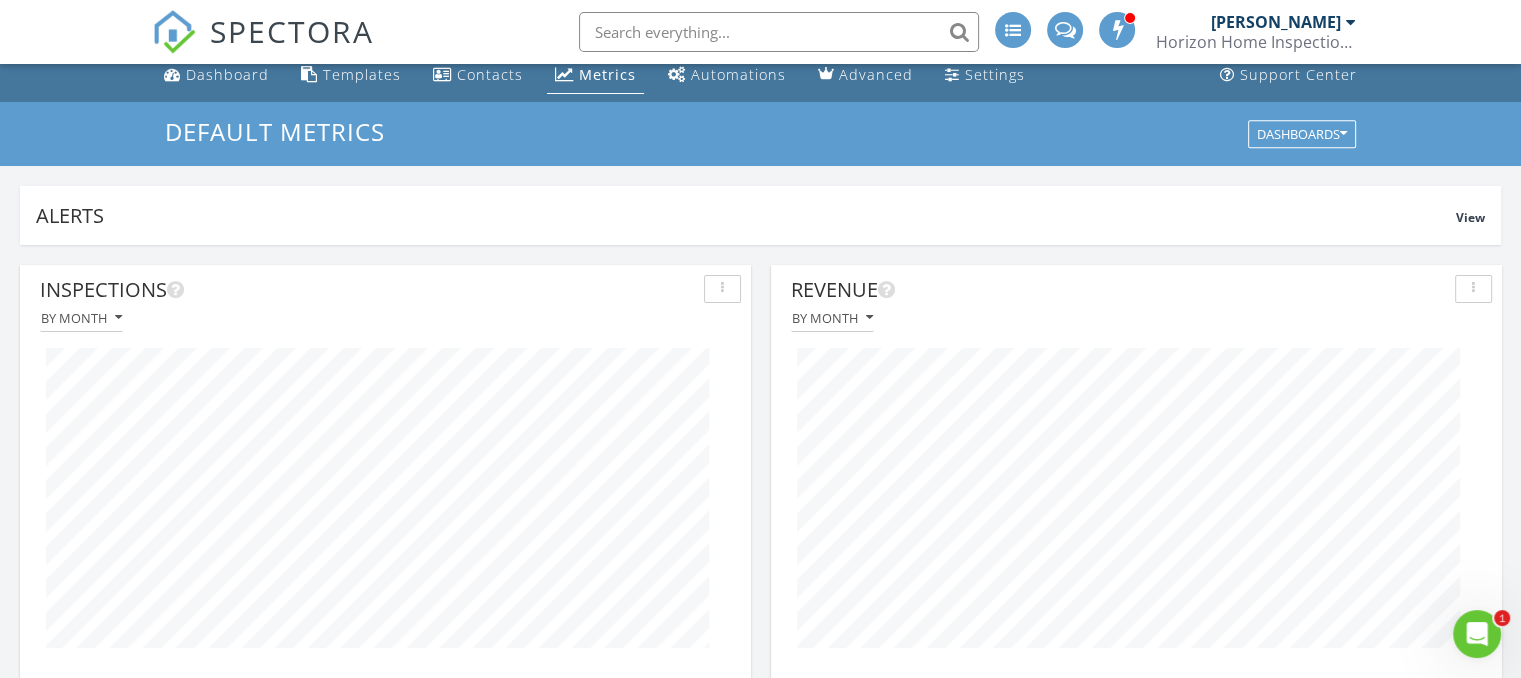 scroll, scrollTop: 0, scrollLeft: 0, axis: both 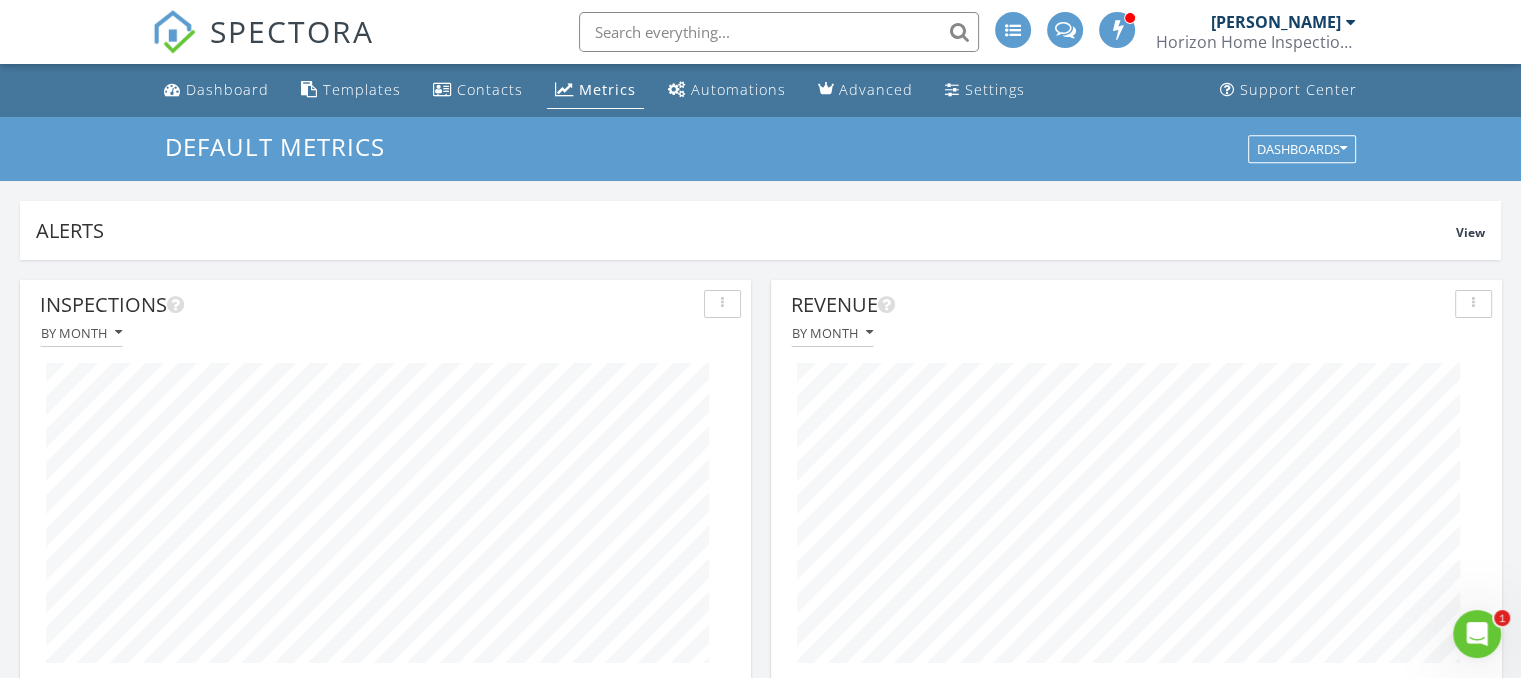 click on "Metrics" at bounding box center [607, 89] 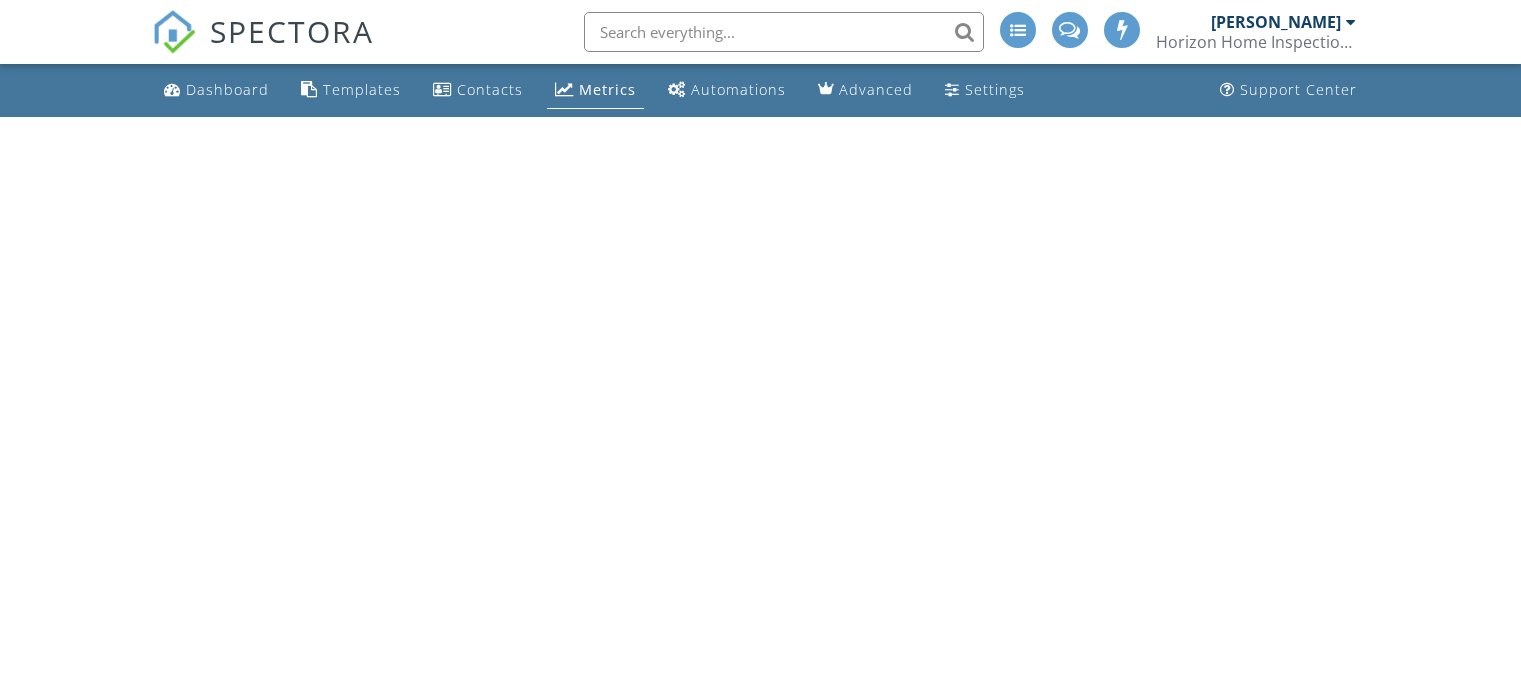 scroll, scrollTop: 0, scrollLeft: 0, axis: both 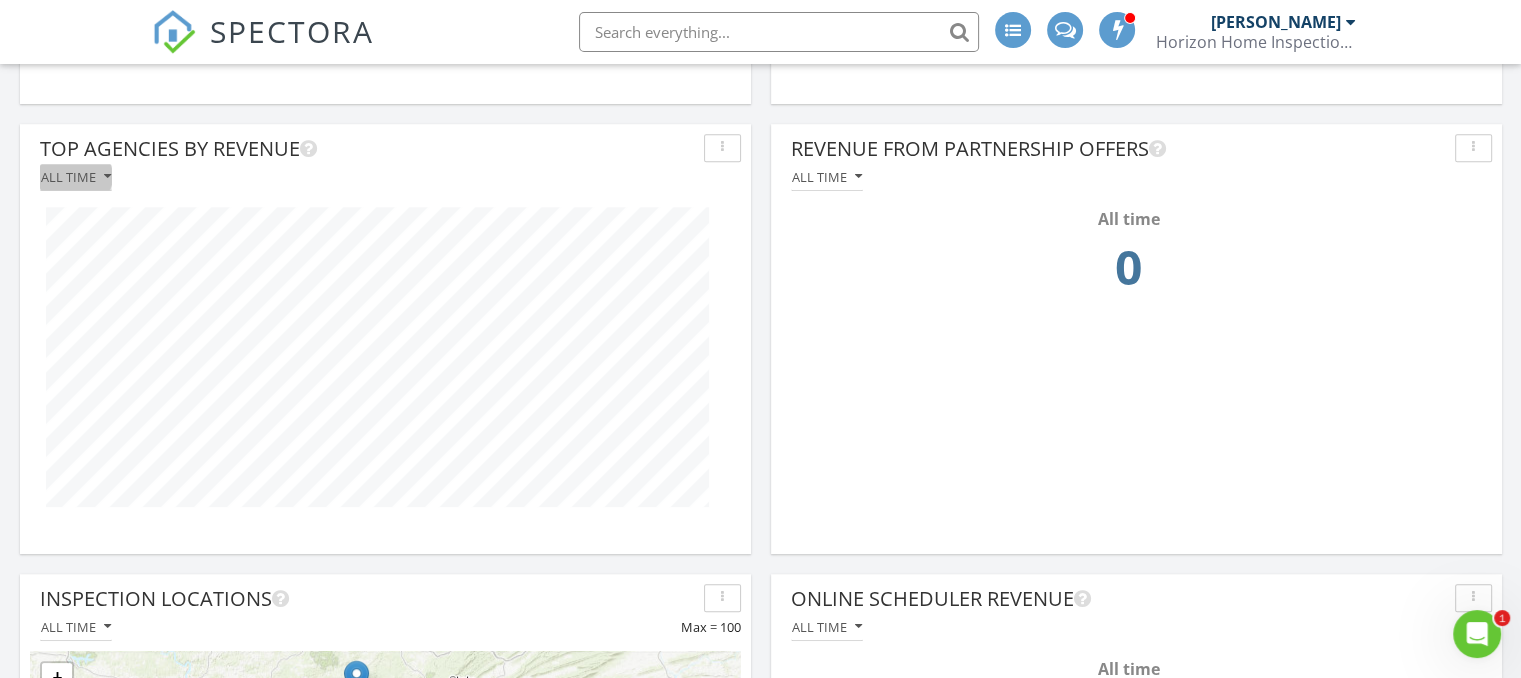 click on "All time" at bounding box center [76, 177] 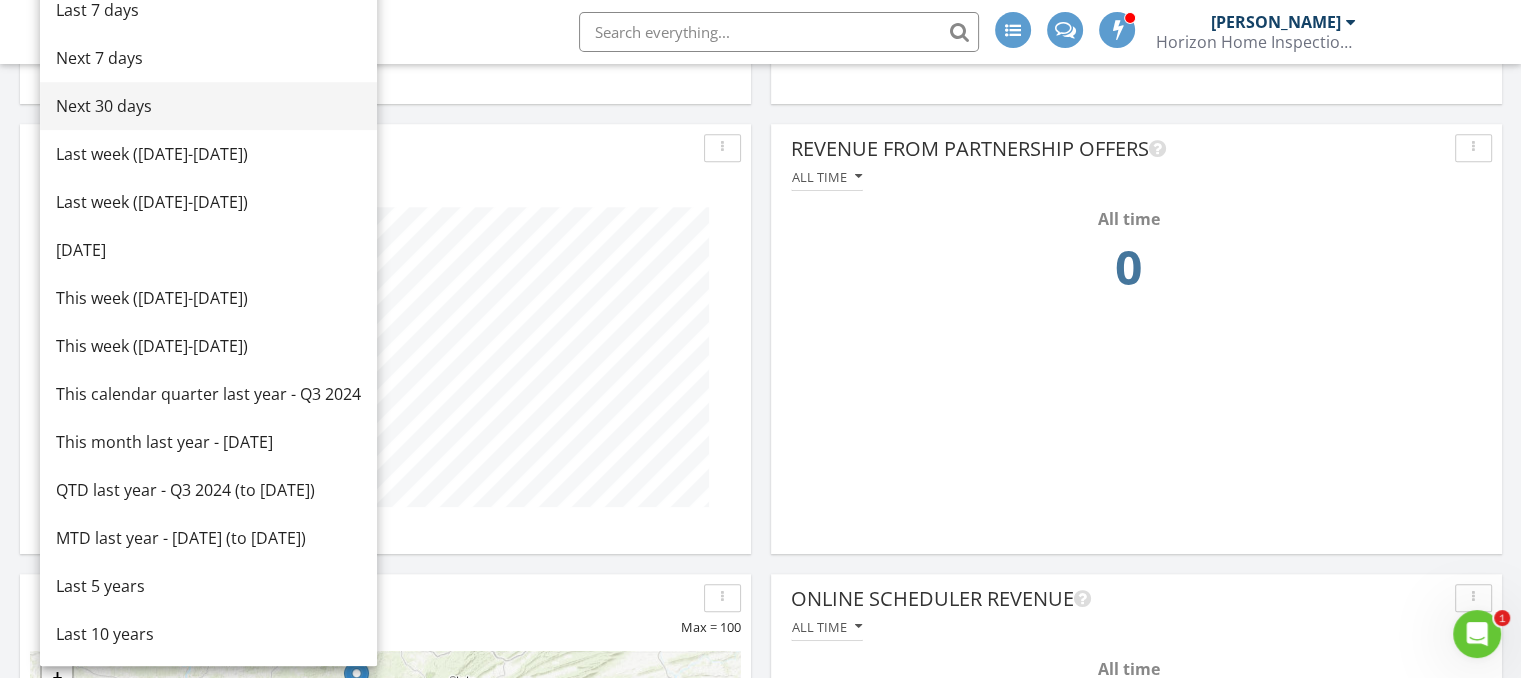 click on "Next 30 days" at bounding box center [208, 106] 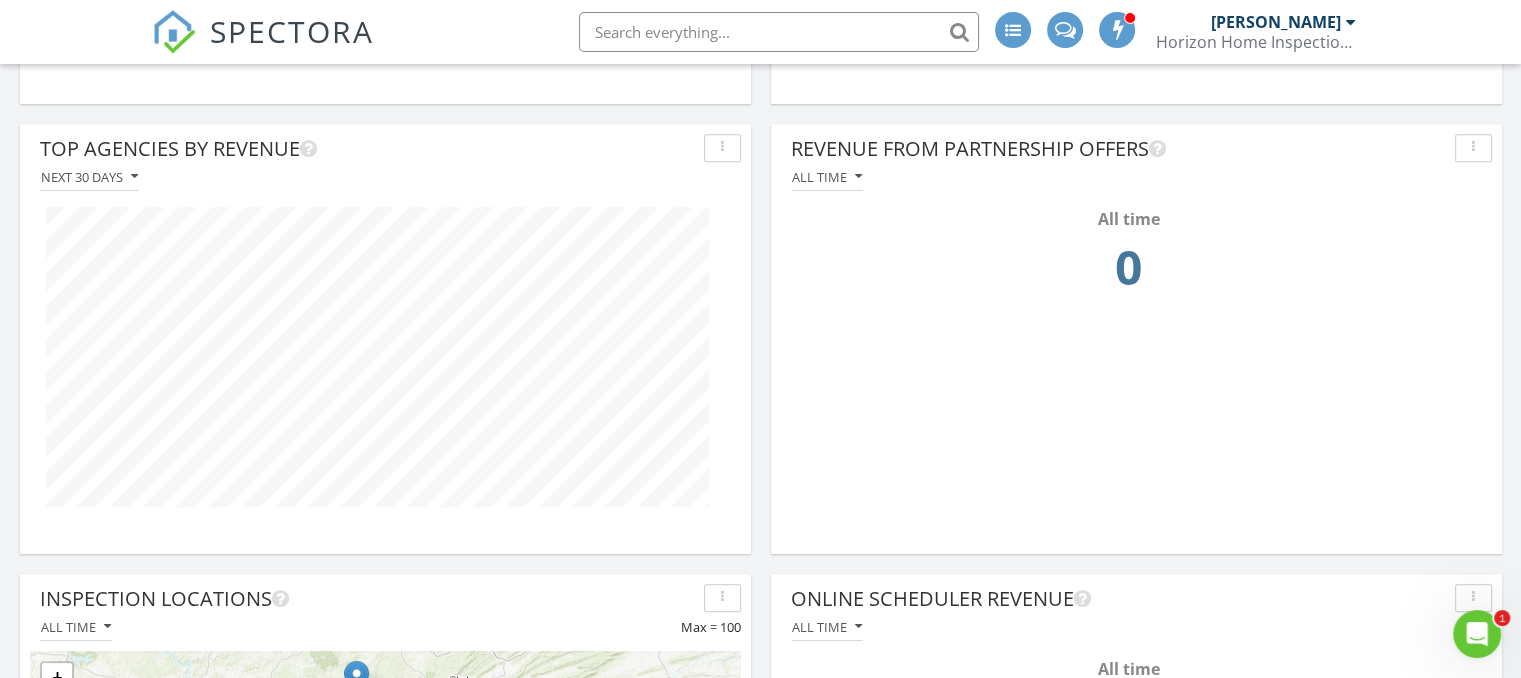 scroll, scrollTop: 999569, scrollLeft: 999268, axis: both 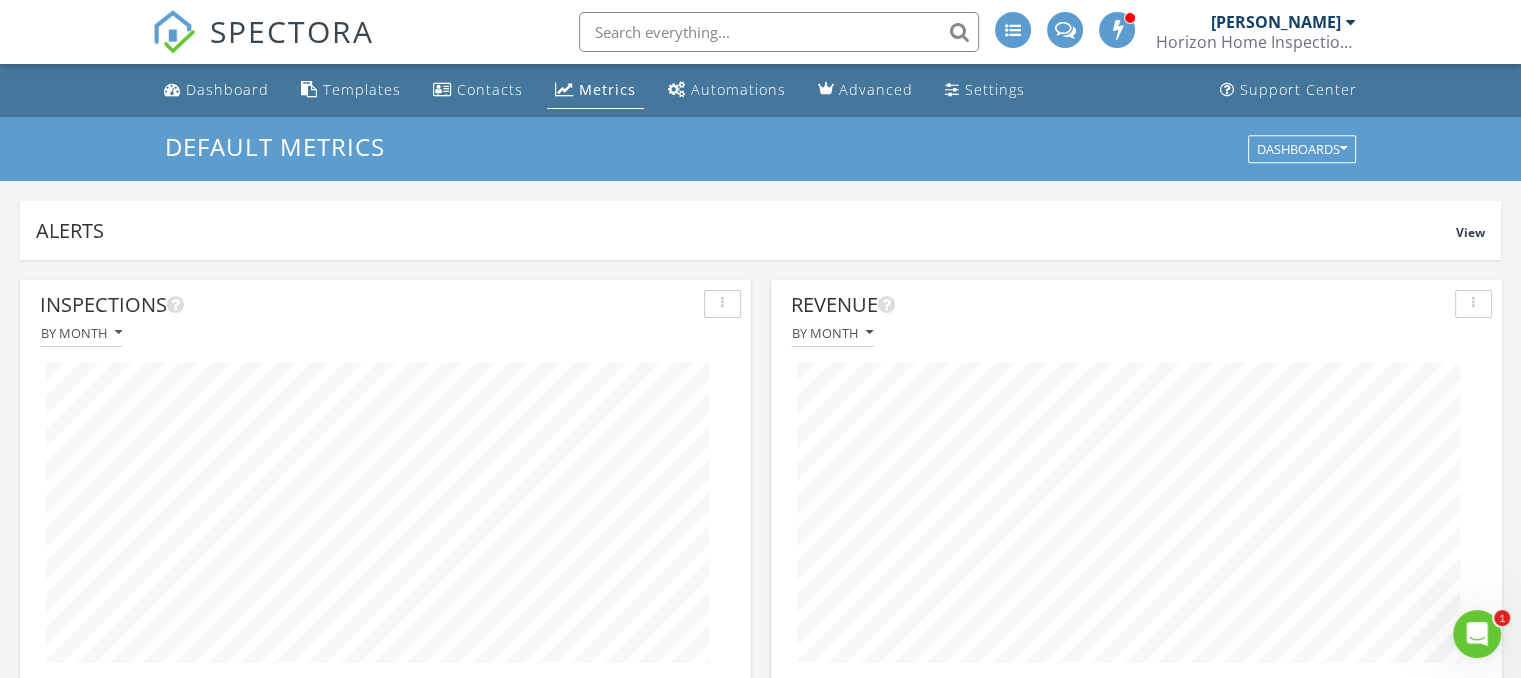 click at bounding box center (1477, 634) 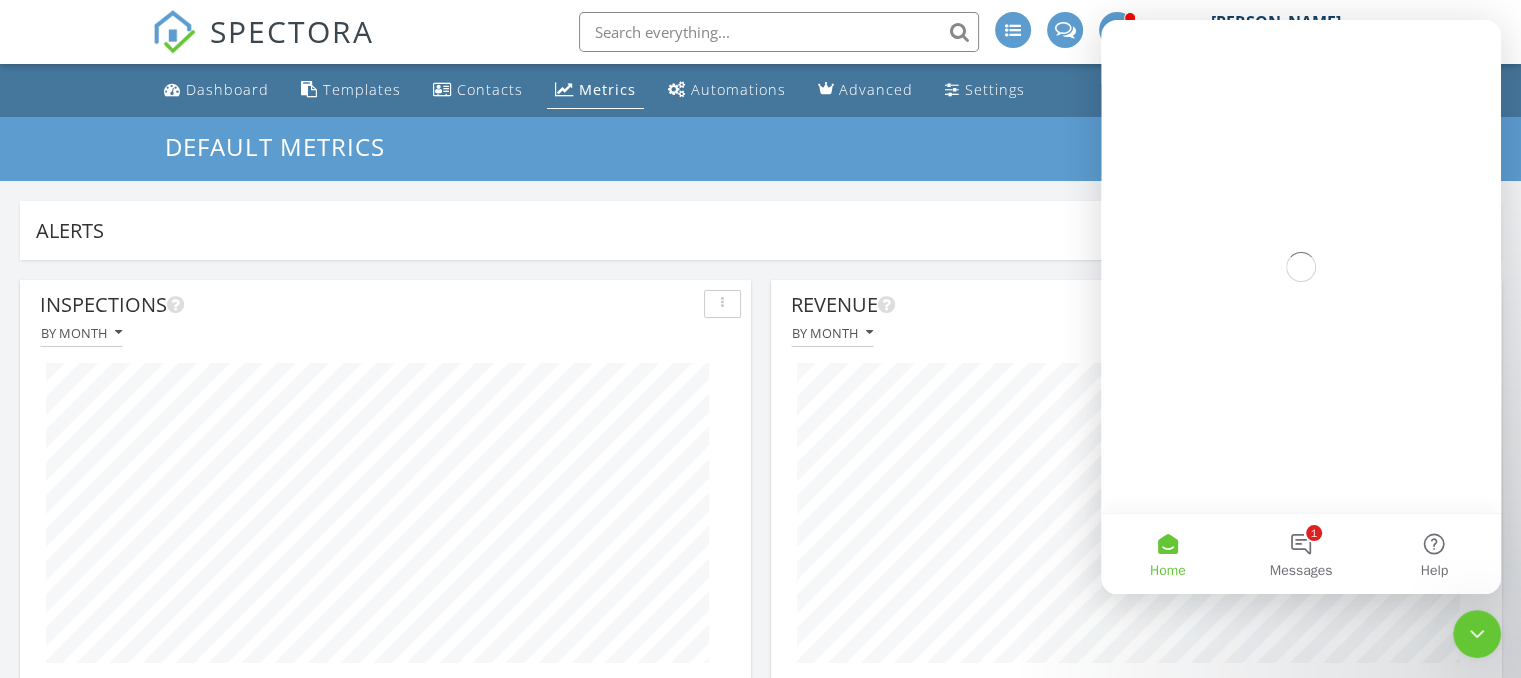 scroll, scrollTop: 0, scrollLeft: 0, axis: both 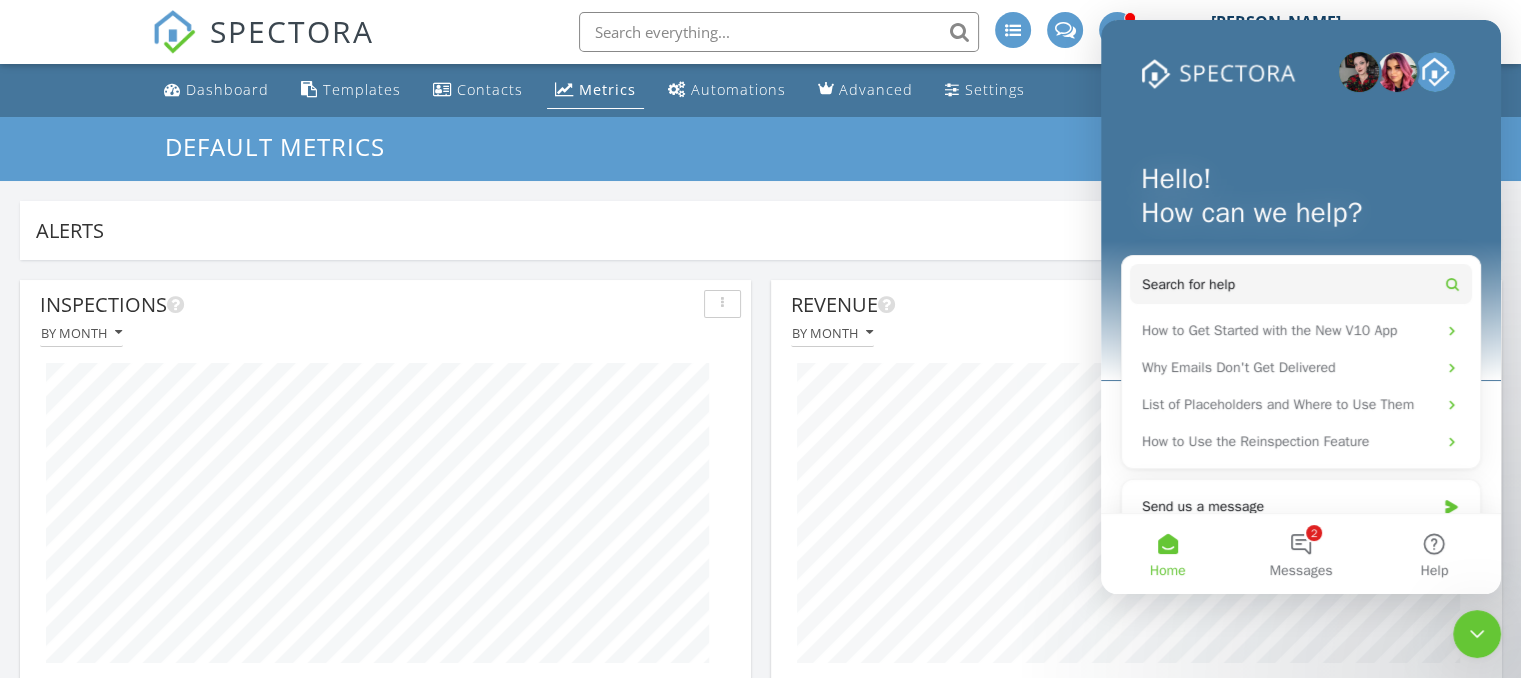 click on "Inspections
By month
Revenue
By month
Revenue By Charge
All time
Revenue From Referral Sources
All time
Top Agencies by Revenue
Next 30 days
Revenue from Partnership Offers
All time
All time
0
Inspection Locations
All time
Max = 100
+ − Leaflet  | Tiles © Esri
Online Scheduler Revenue
All time
All time
$0" at bounding box center (760, 1170) 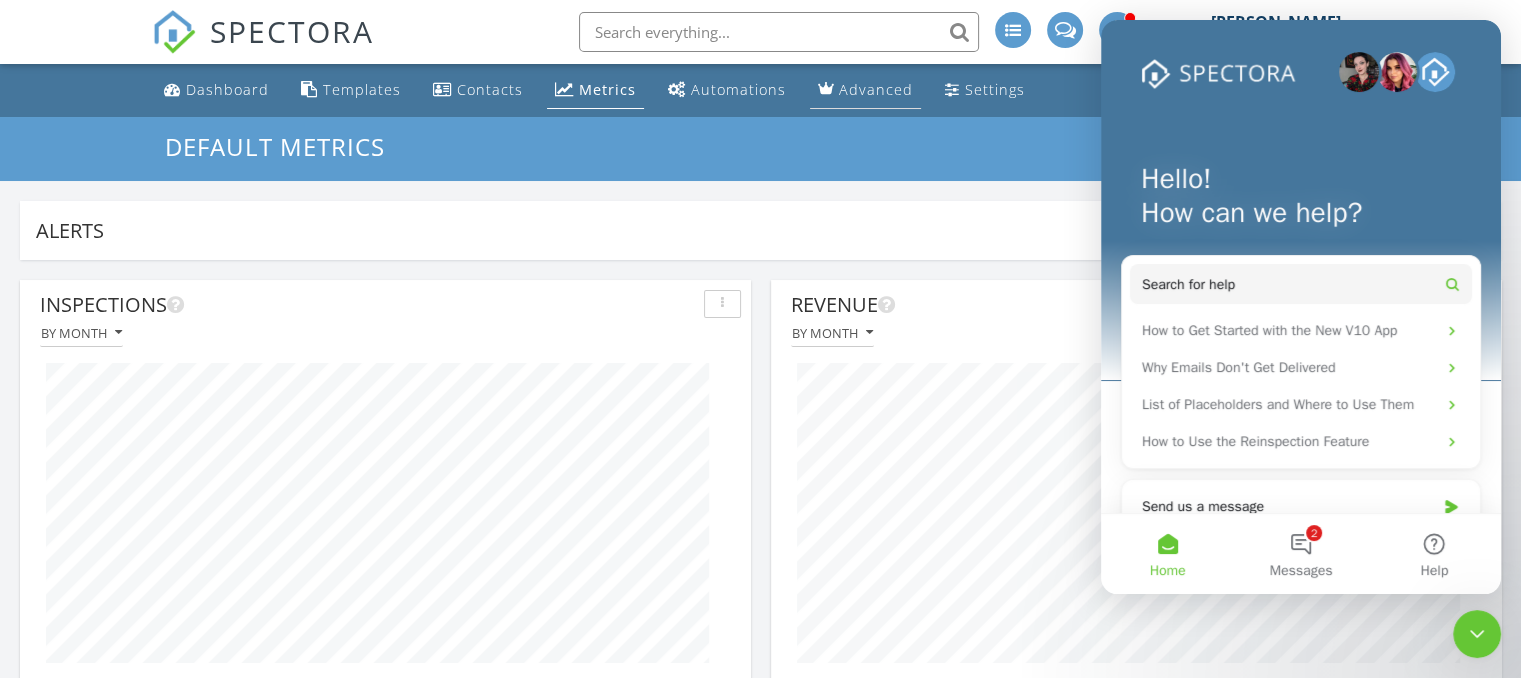 click on "Advanced" at bounding box center (876, 89) 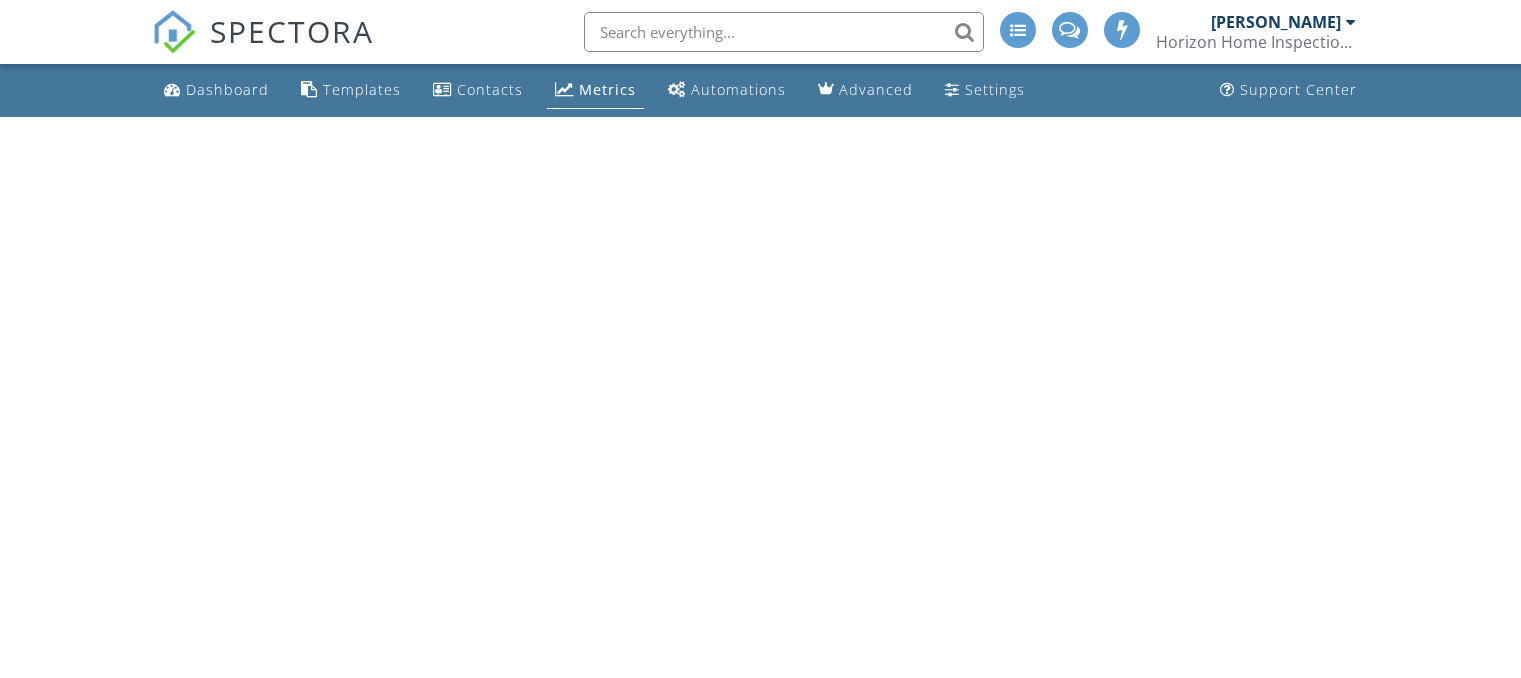 scroll, scrollTop: 0, scrollLeft: 0, axis: both 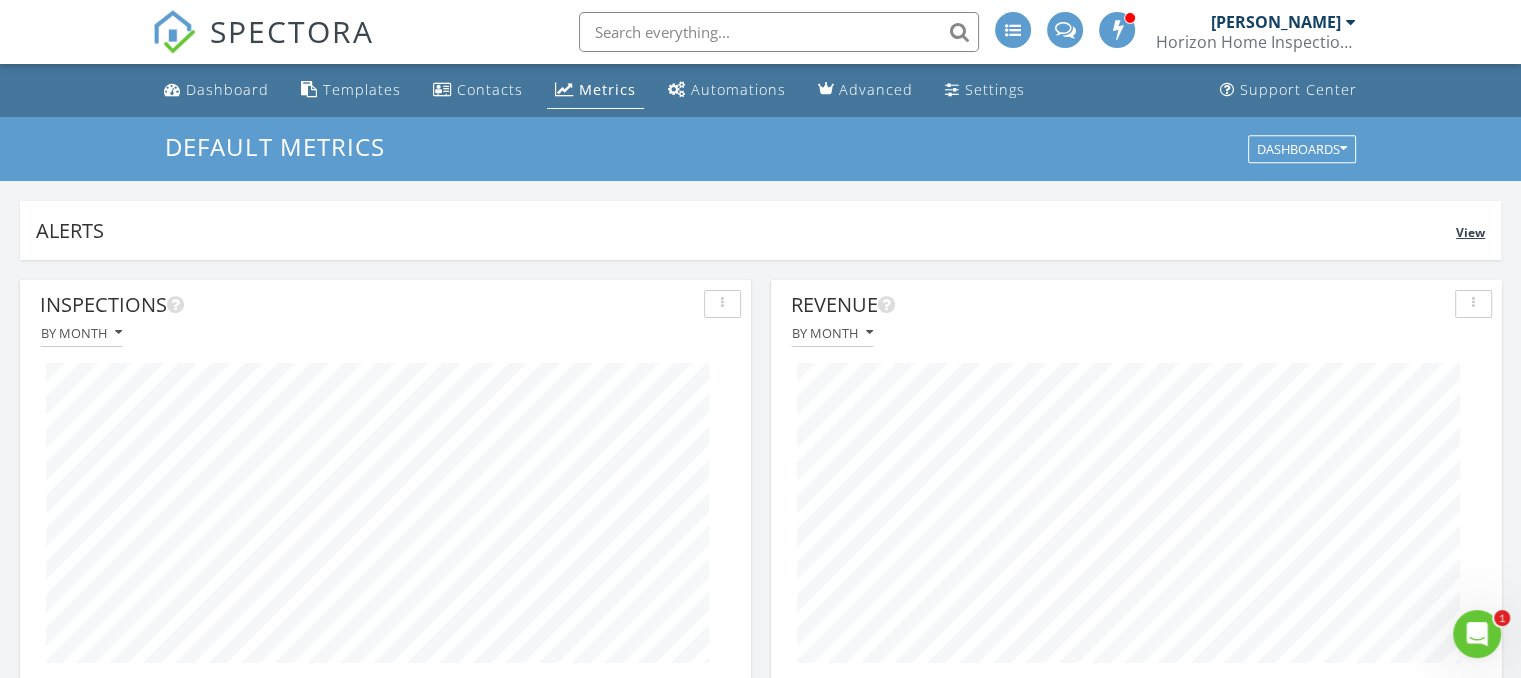 click on "View" at bounding box center [1470, 232] 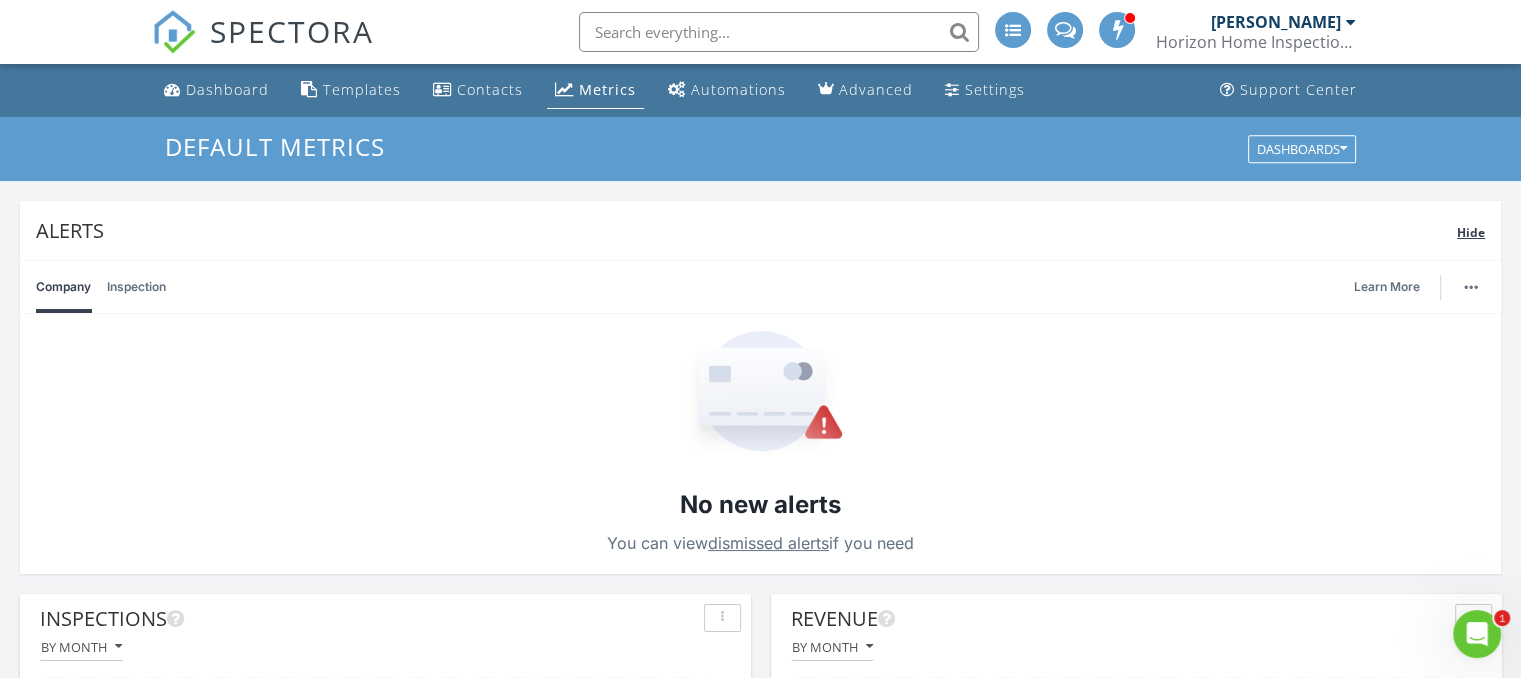 click on "Hide" at bounding box center [1471, 232] 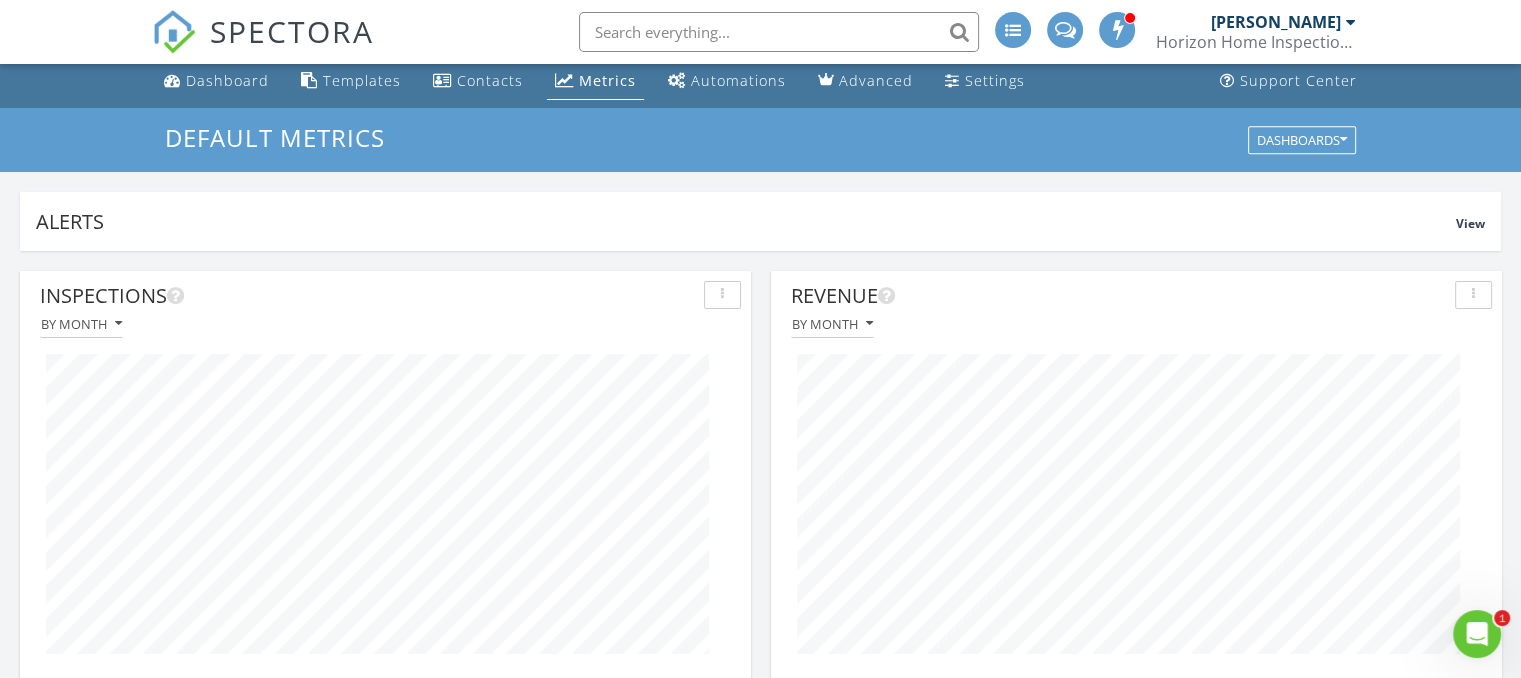 scroll, scrollTop: 0, scrollLeft: 0, axis: both 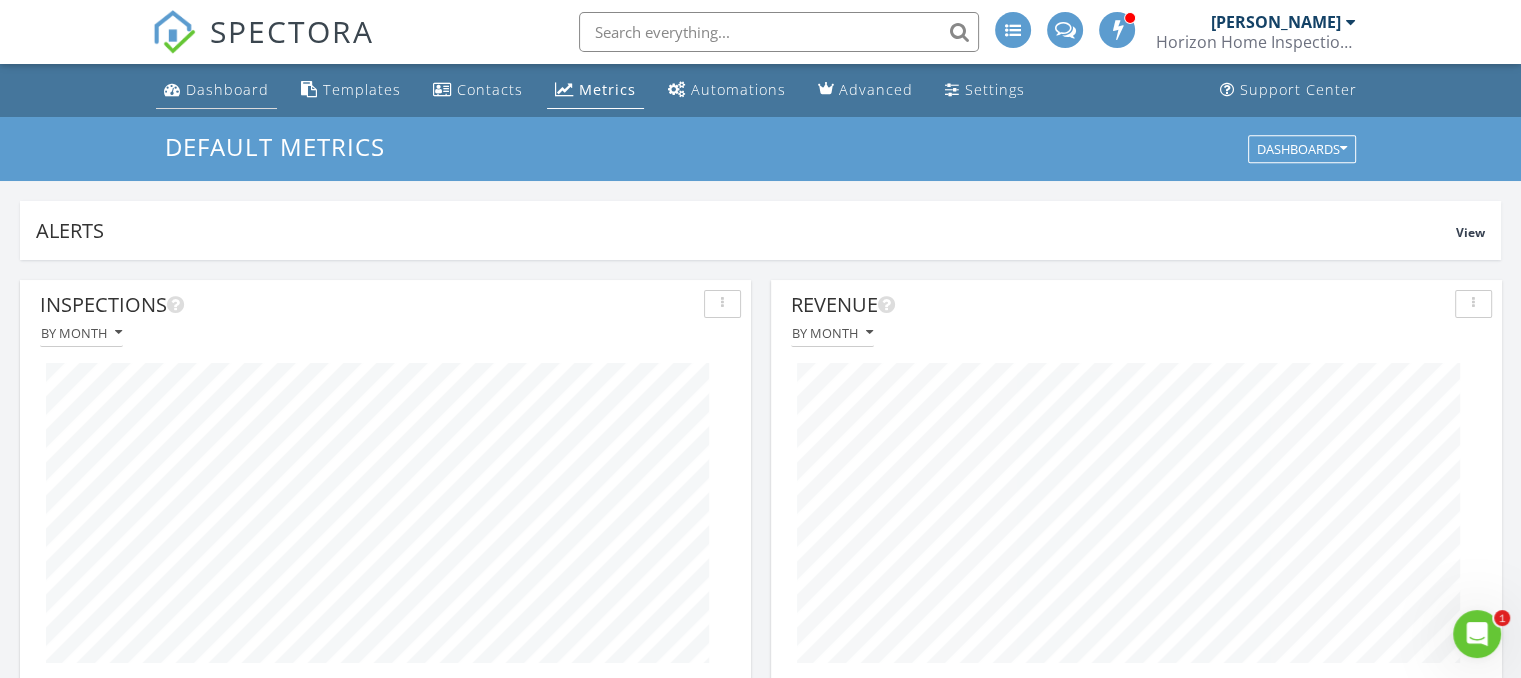 click on "Dashboard" at bounding box center (227, 89) 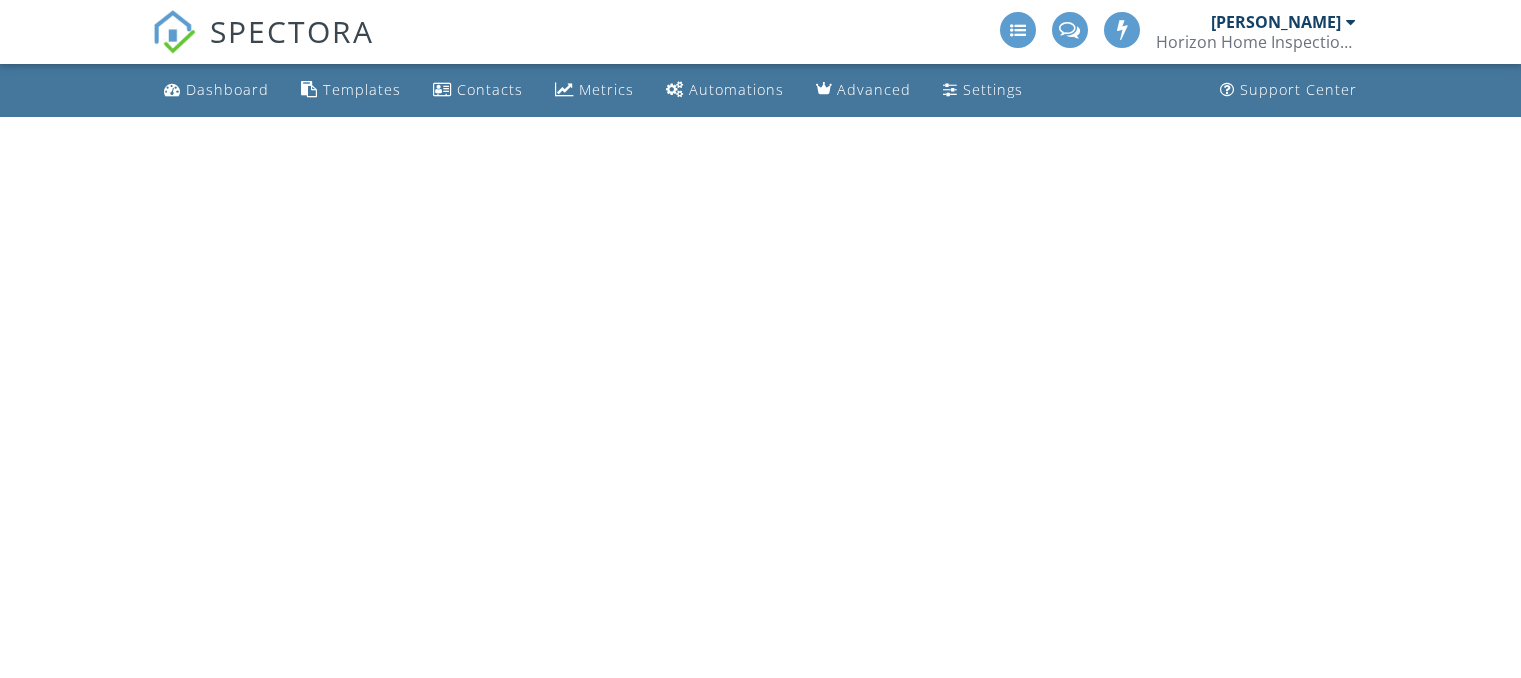 scroll, scrollTop: 0, scrollLeft: 0, axis: both 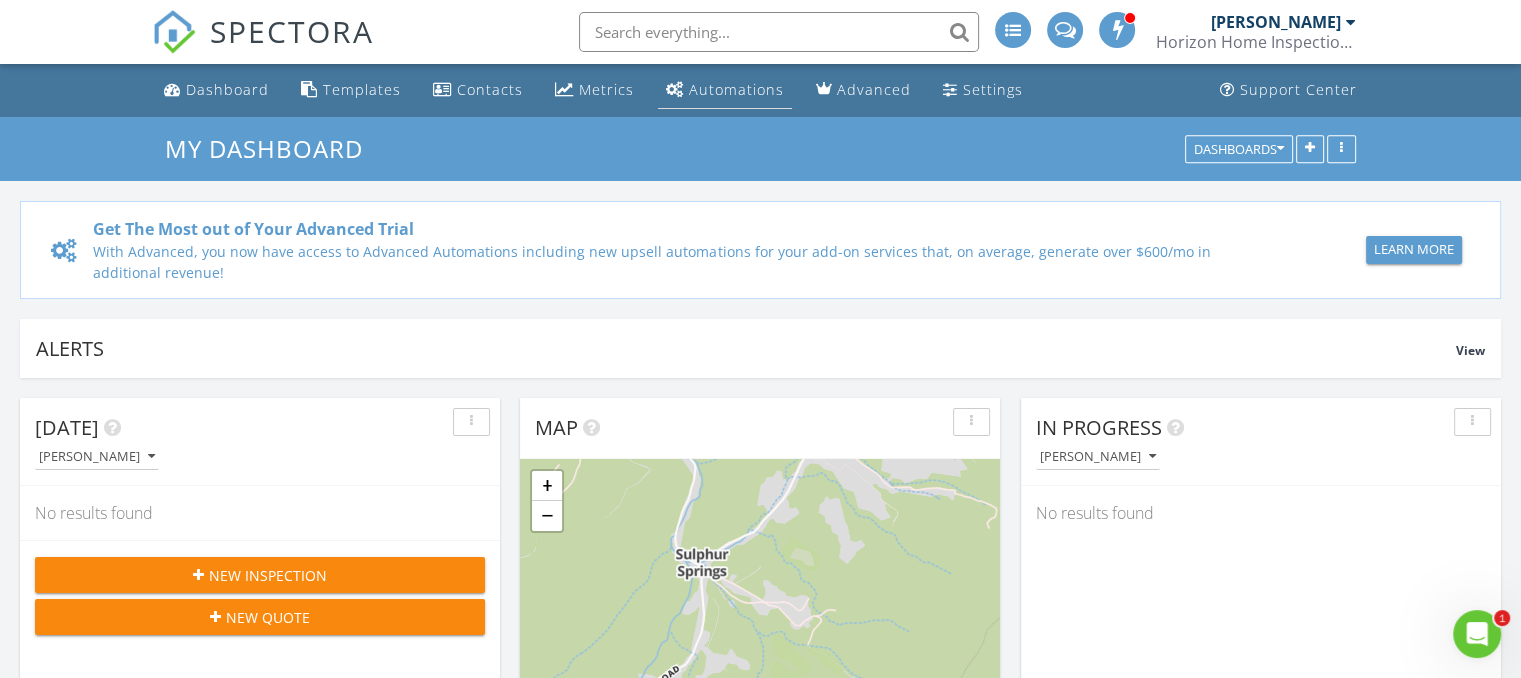 click on "Automations" at bounding box center [736, 89] 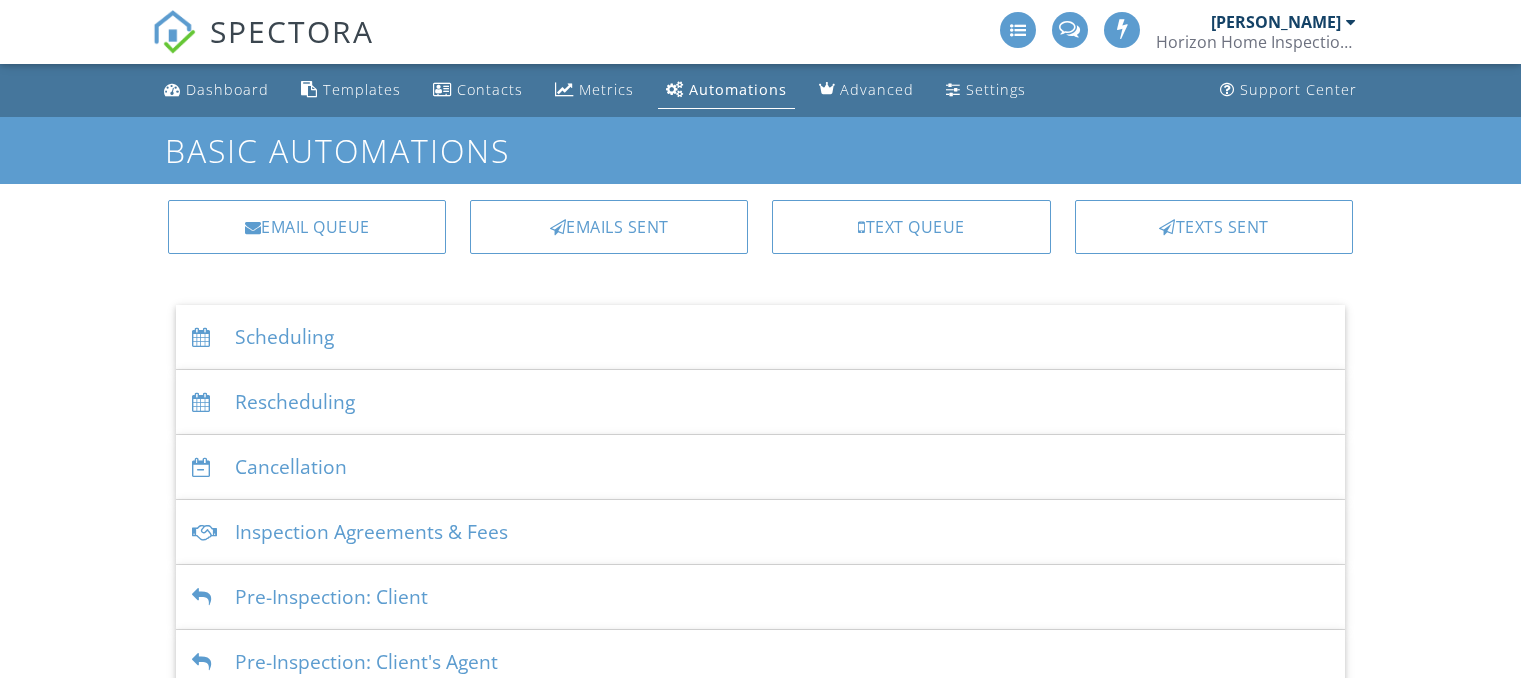 scroll, scrollTop: 0, scrollLeft: 0, axis: both 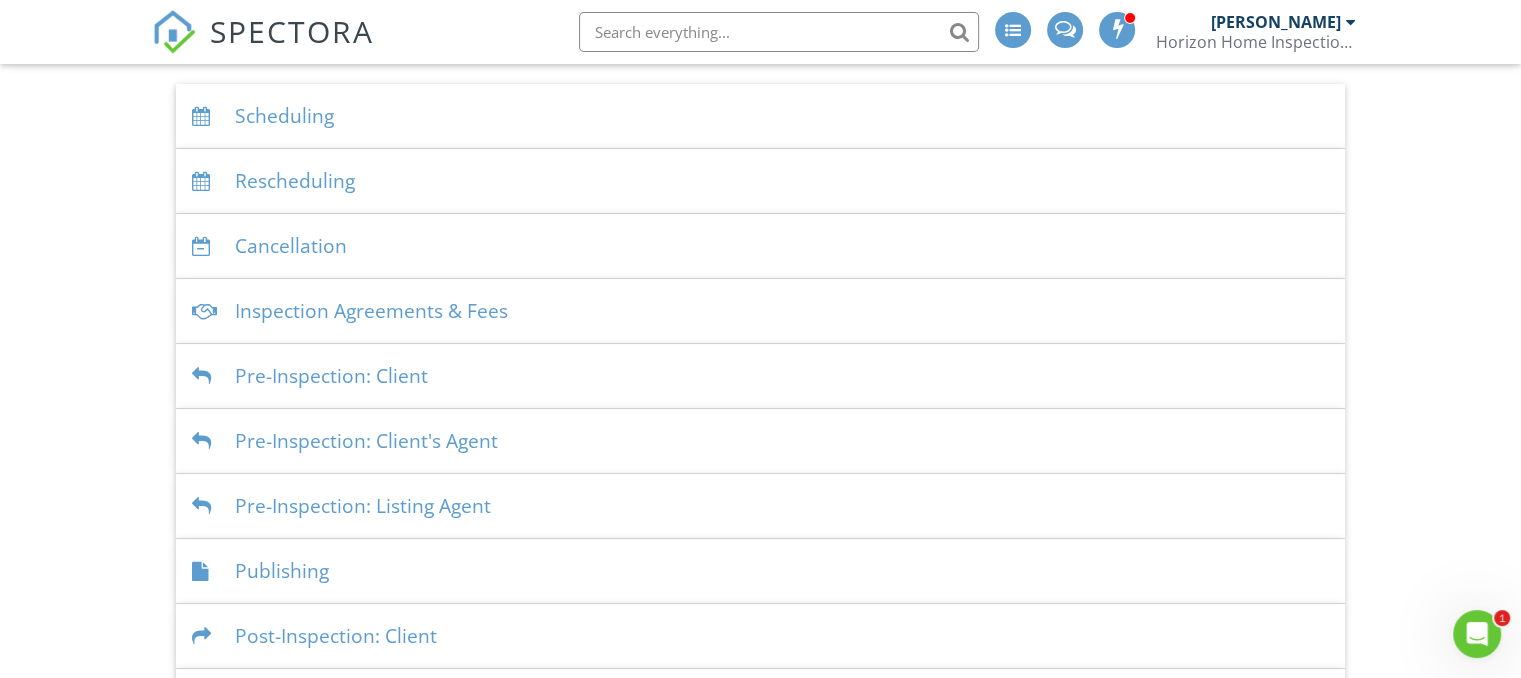 click on "Scheduling" at bounding box center [760, 116] 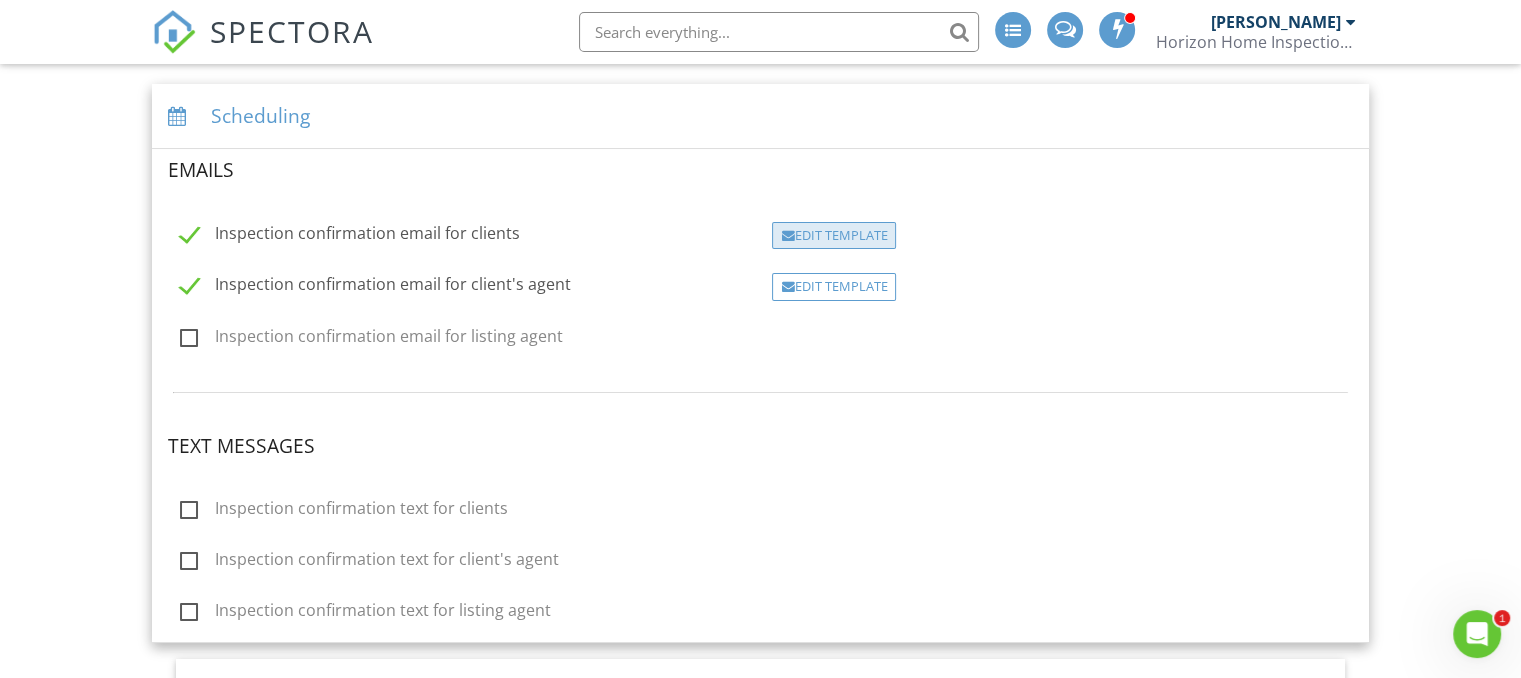 click on "Edit Template" at bounding box center (834, 236) 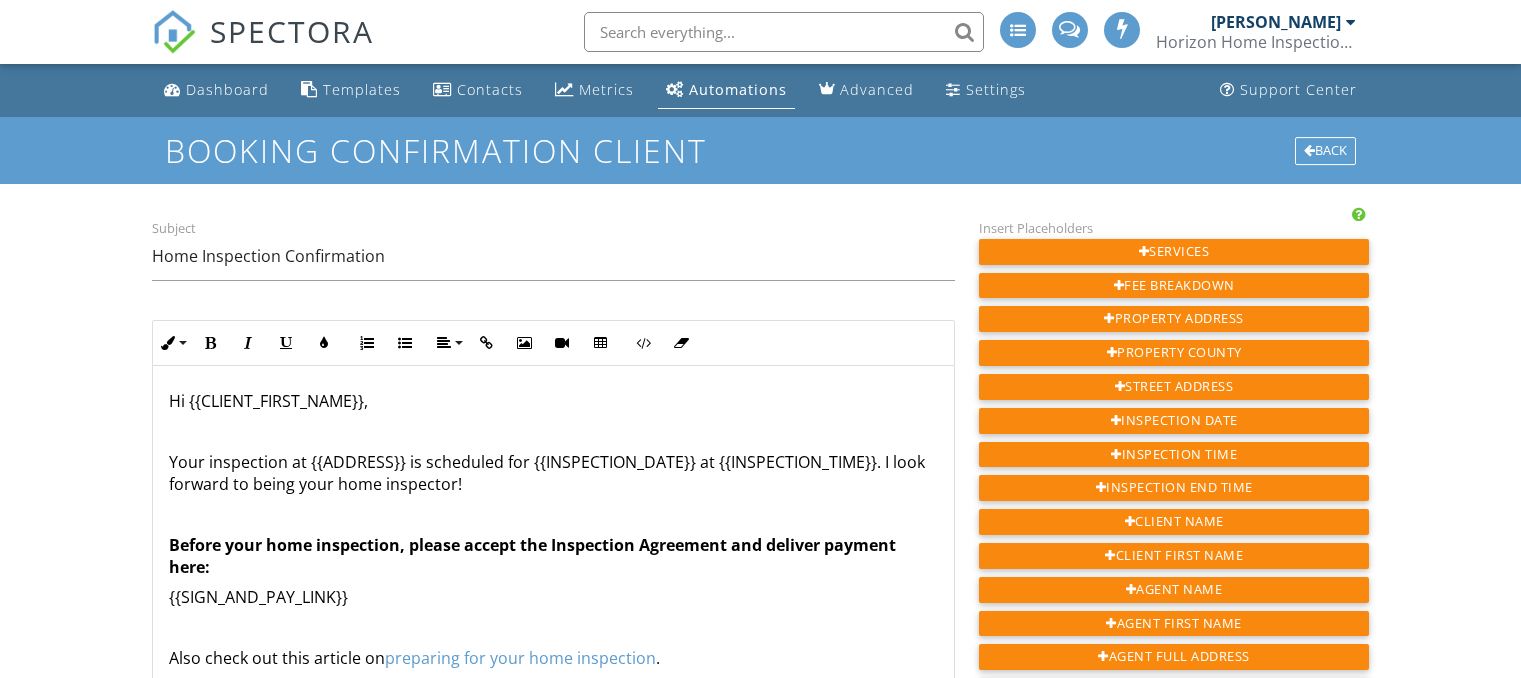 scroll, scrollTop: 0, scrollLeft: 0, axis: both 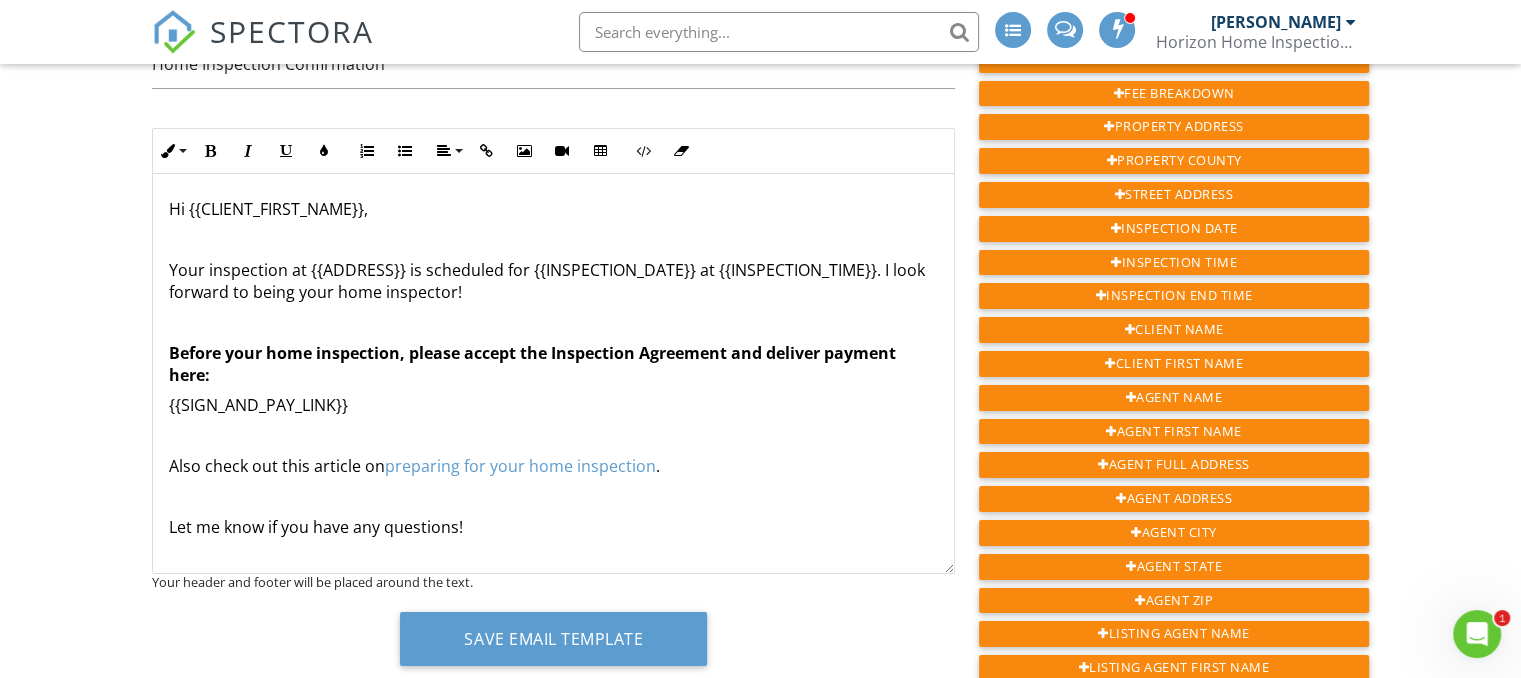 click on "Before your home inspection, please accept the Inspection Agreement and deliver payment here:" at bounding box center (532, 364) 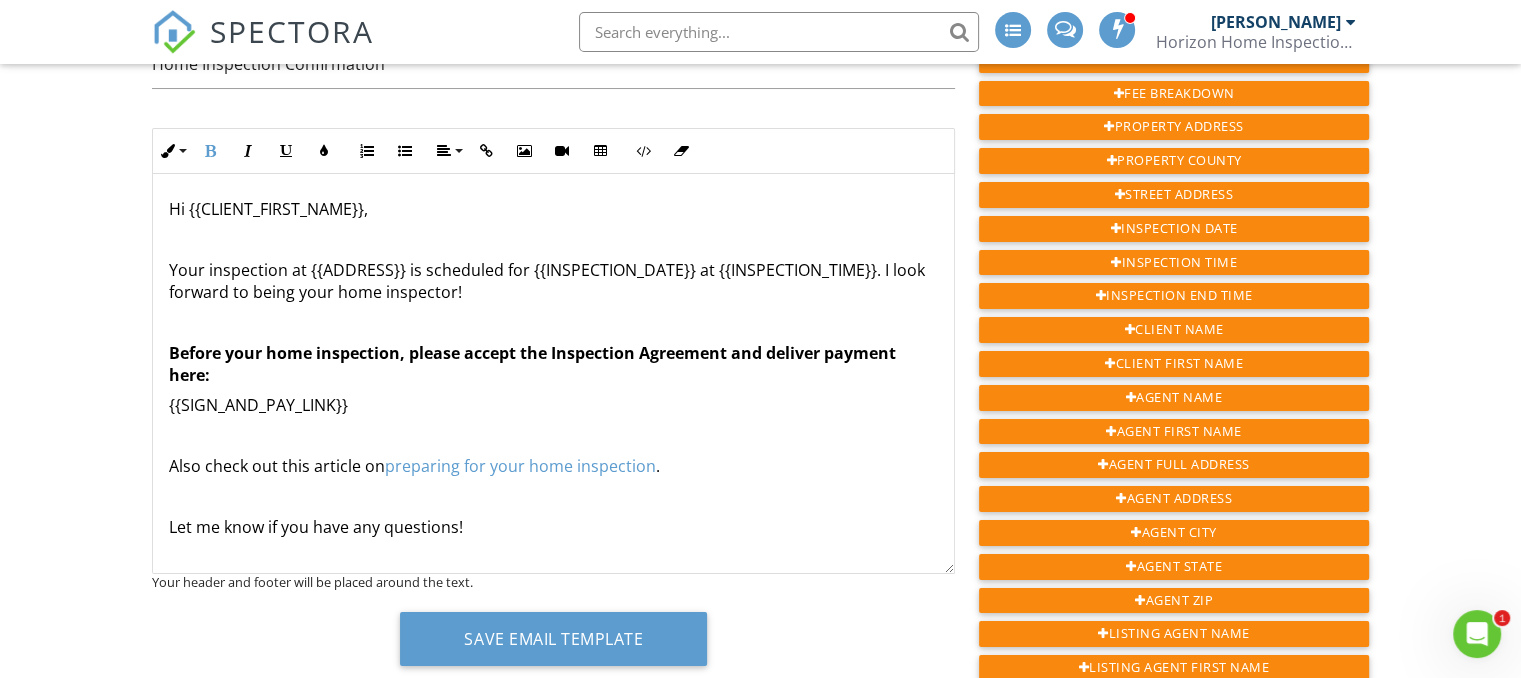 type 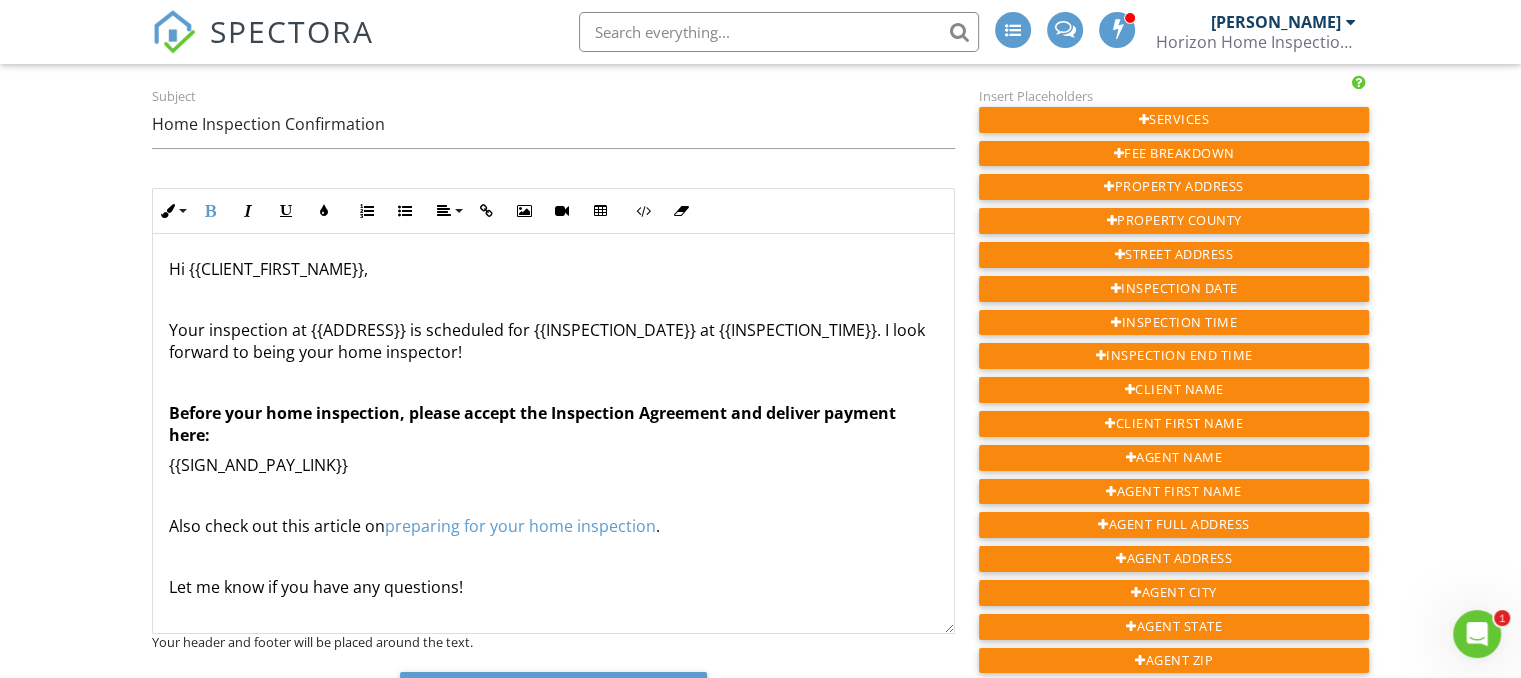 scroll, scrollTop: 0, scrollLeft: 0, axis: both 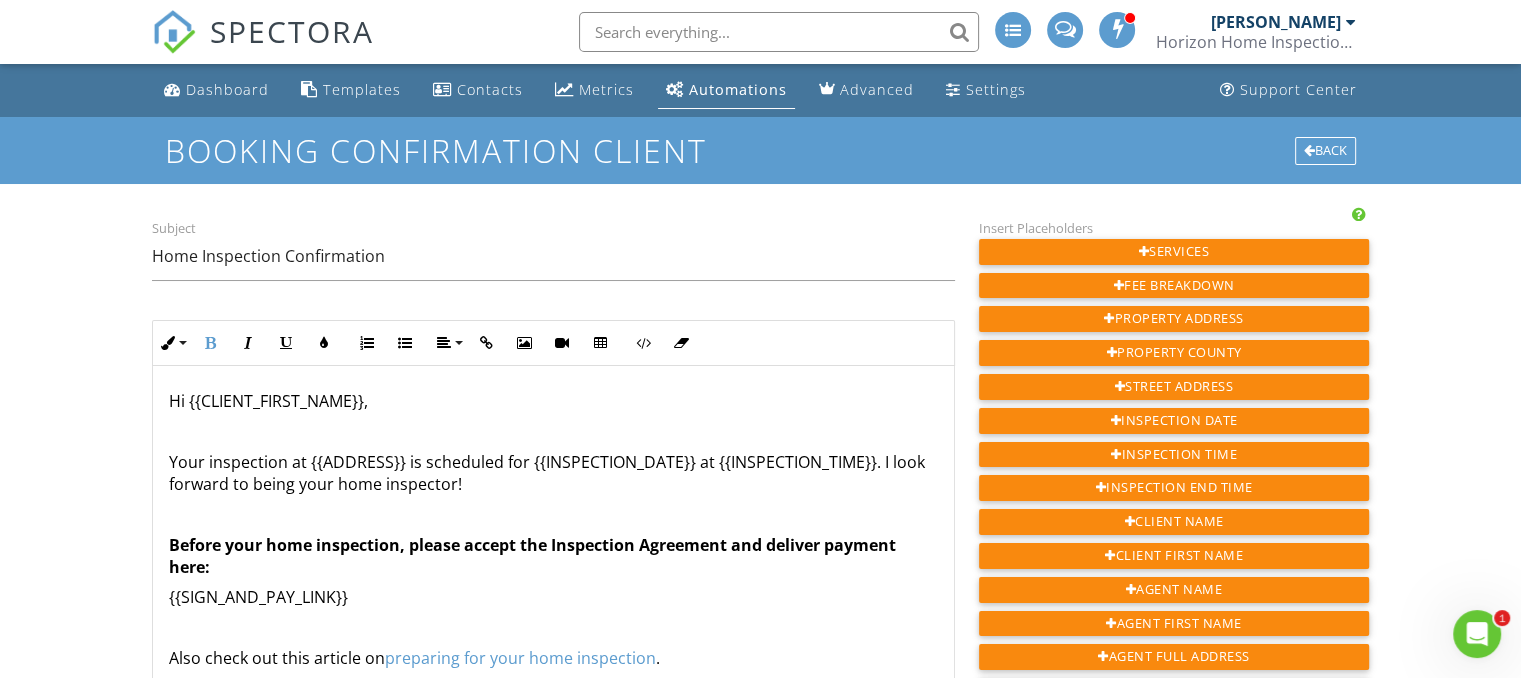 click on "Automations" at bounding box center (738, 89) 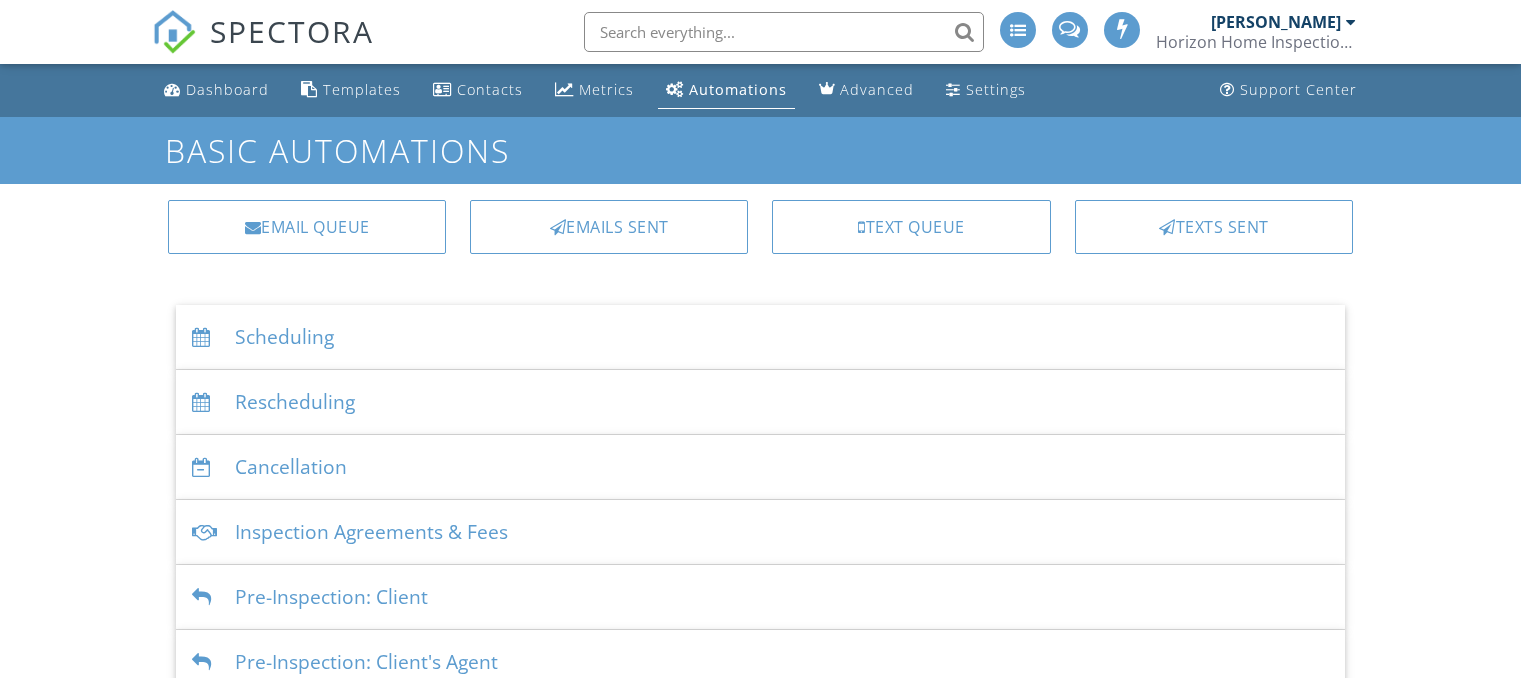 scroll, scrollTop: 0, scrollLeft: 0, axis: both 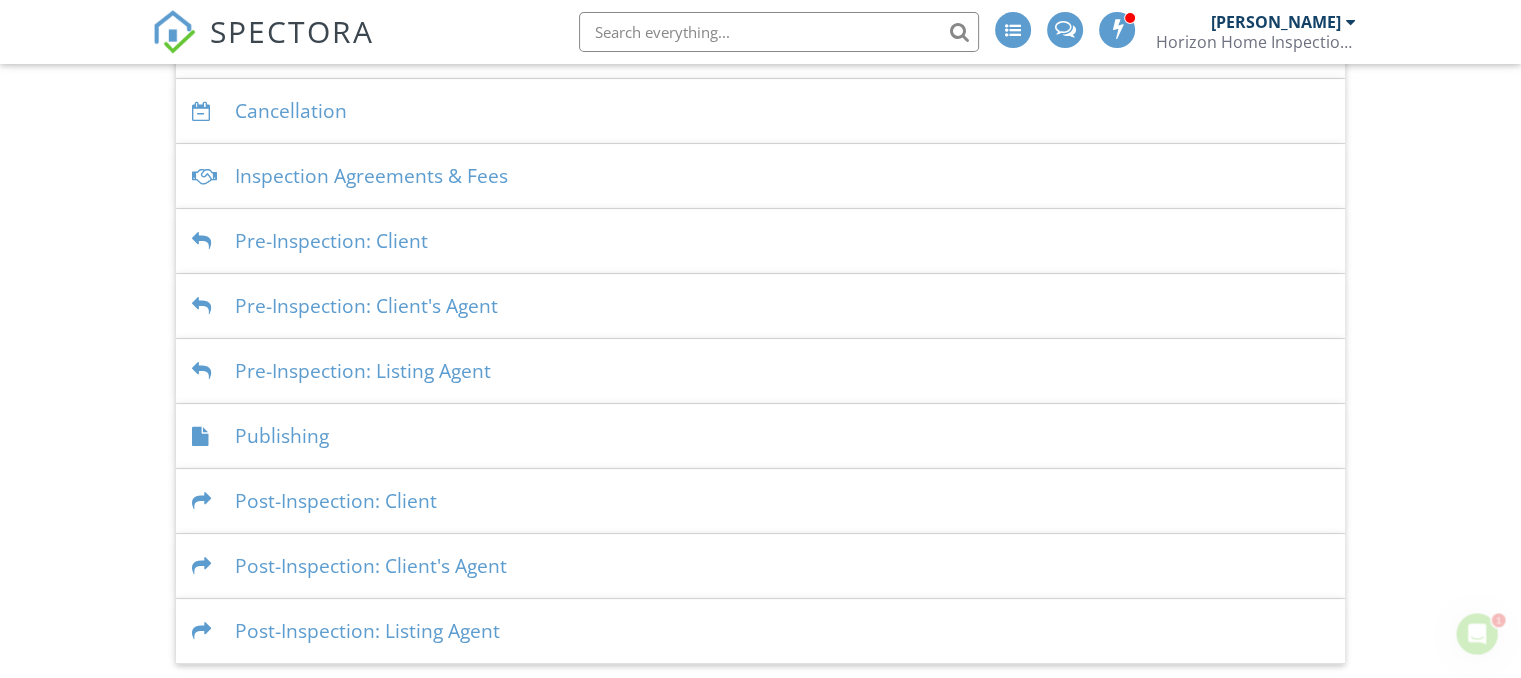 drag, startPoint x: 1524, startPoint y: 254, endPoint x: 1535, endPoint y: 513, distance: 259.2335 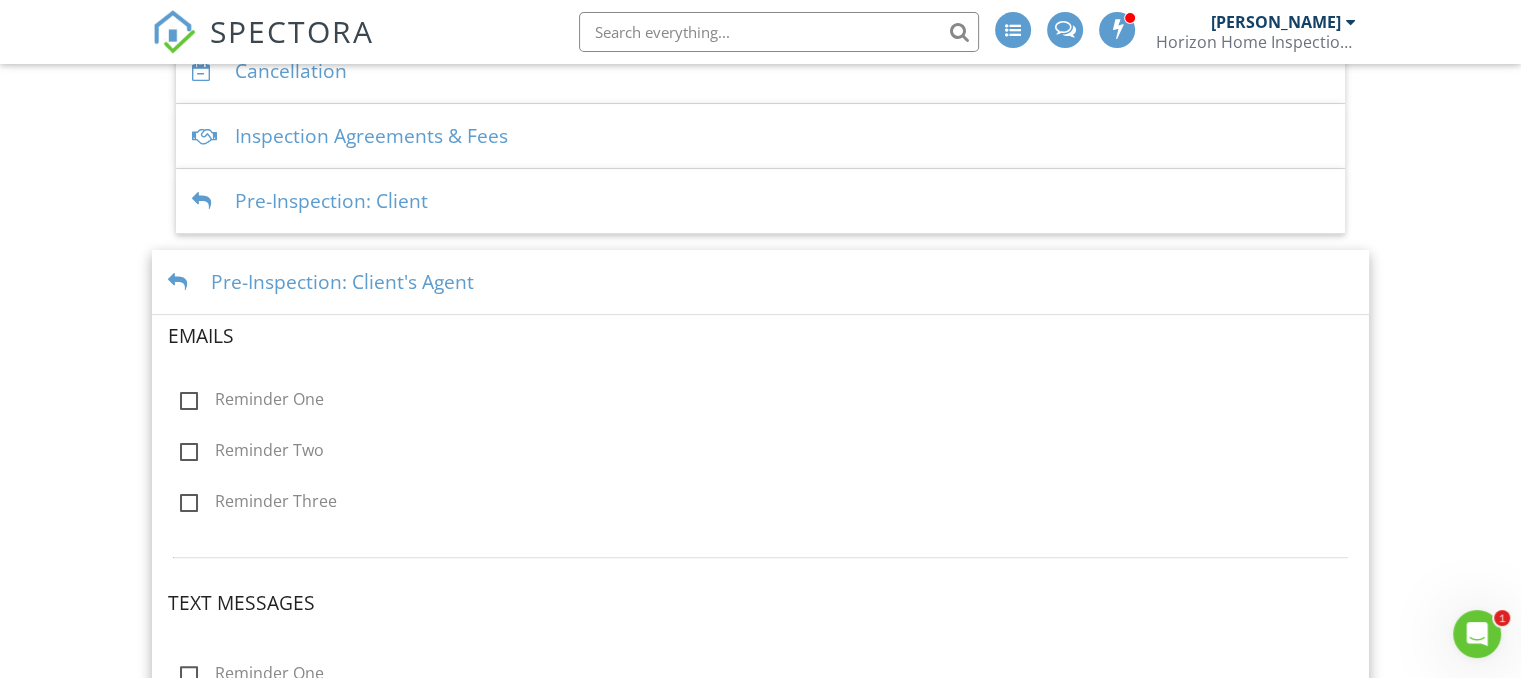 scroll, scrollTop: 371, scrollLeft: 0, axis: vertical 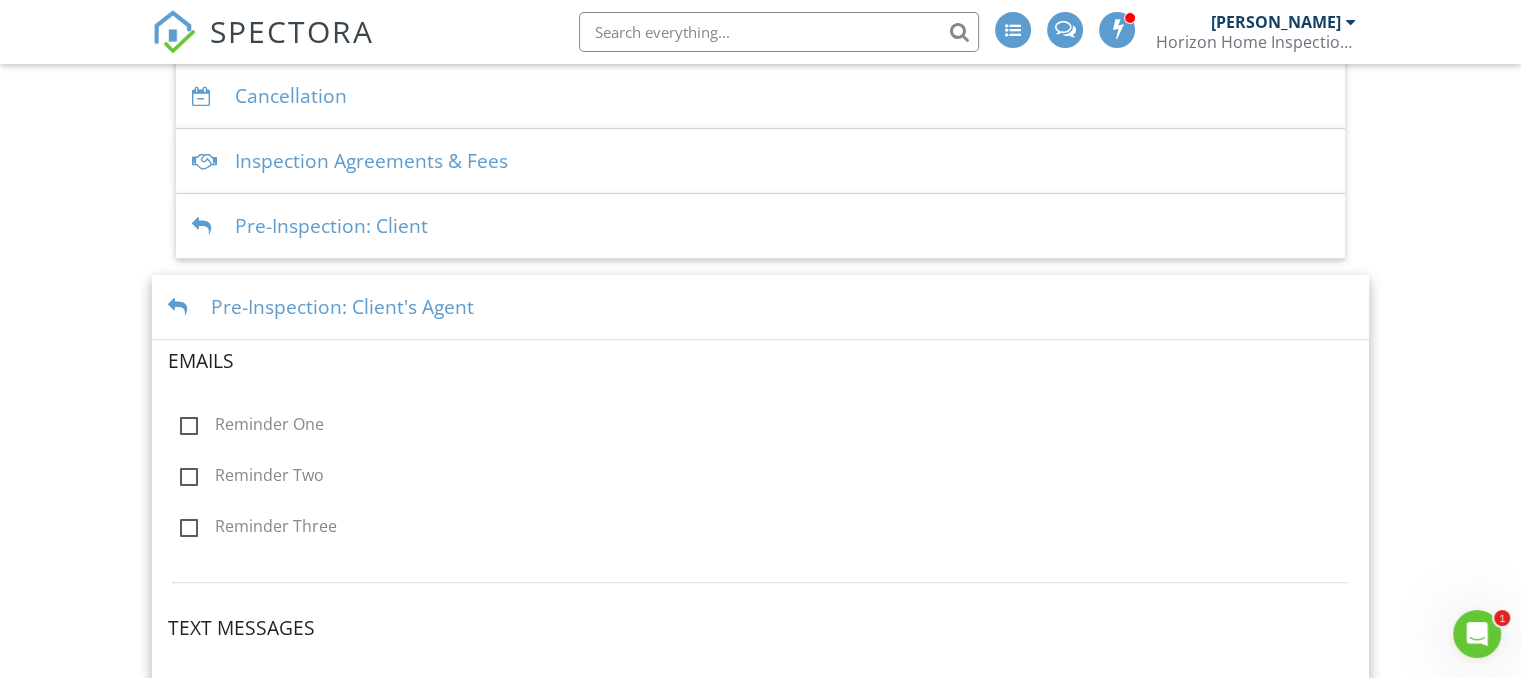 click on "Dashboard
Templates
Contacts
Metrics
Automations
Advanced
Settings
Support Center
Basic Automations
Email Queue
Emails Sent
Text Queue
Texts Sent
Scheduling
Emails
Inspection confirmation email for clients
Edit Template
Inspection confirmation email for client's agent
Edit Template
Inspection confirmation email for listing agent
Edit Template
Text Messages
Inspection confirmation text for clients
Edit Template
Inspection confirmation text for client's agent
Edit Template
Inspection confirmation text for listing agent
Edit Template
Rescheduling
Emails
Send client a confirmation email on reschedule
Edit Template" at bounding box center (760, 438) 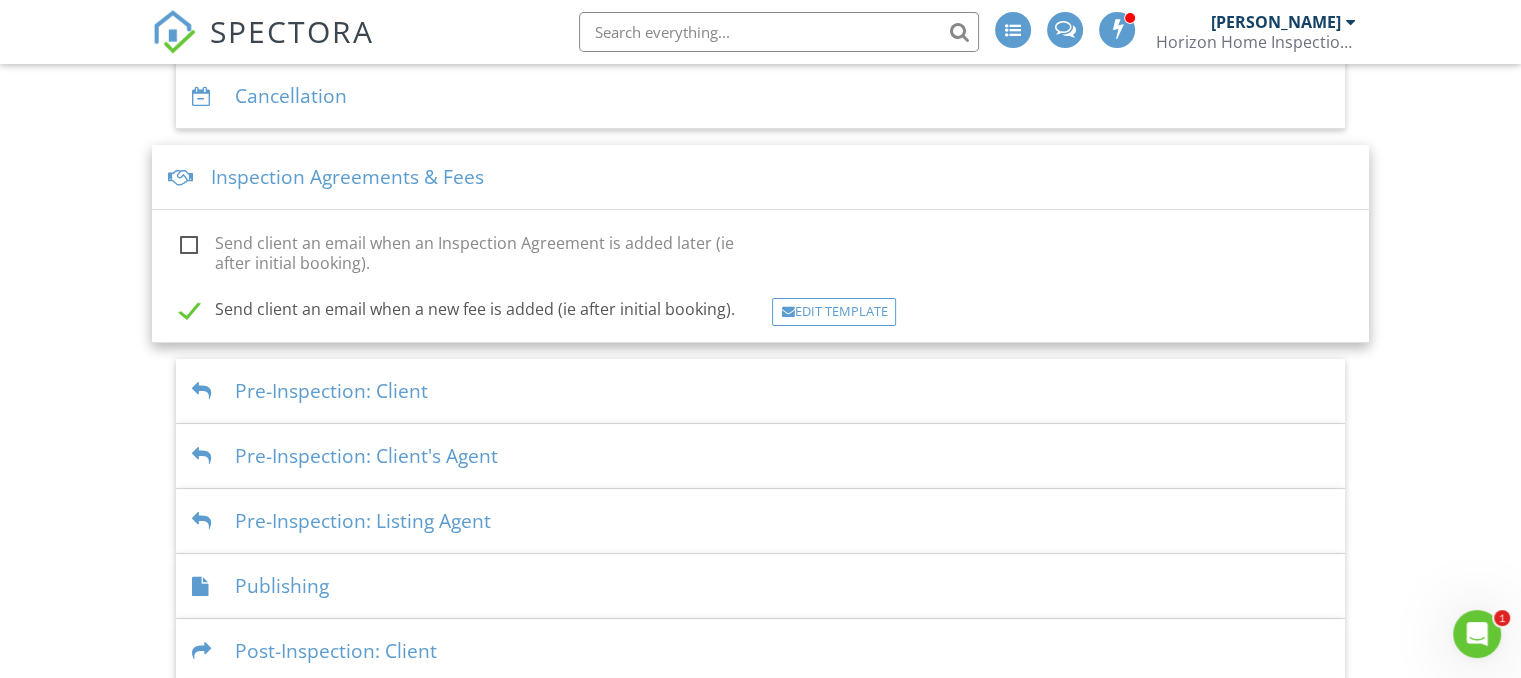 scroll, scrollTop: 520, scrollLeft: 0, axis: vertical 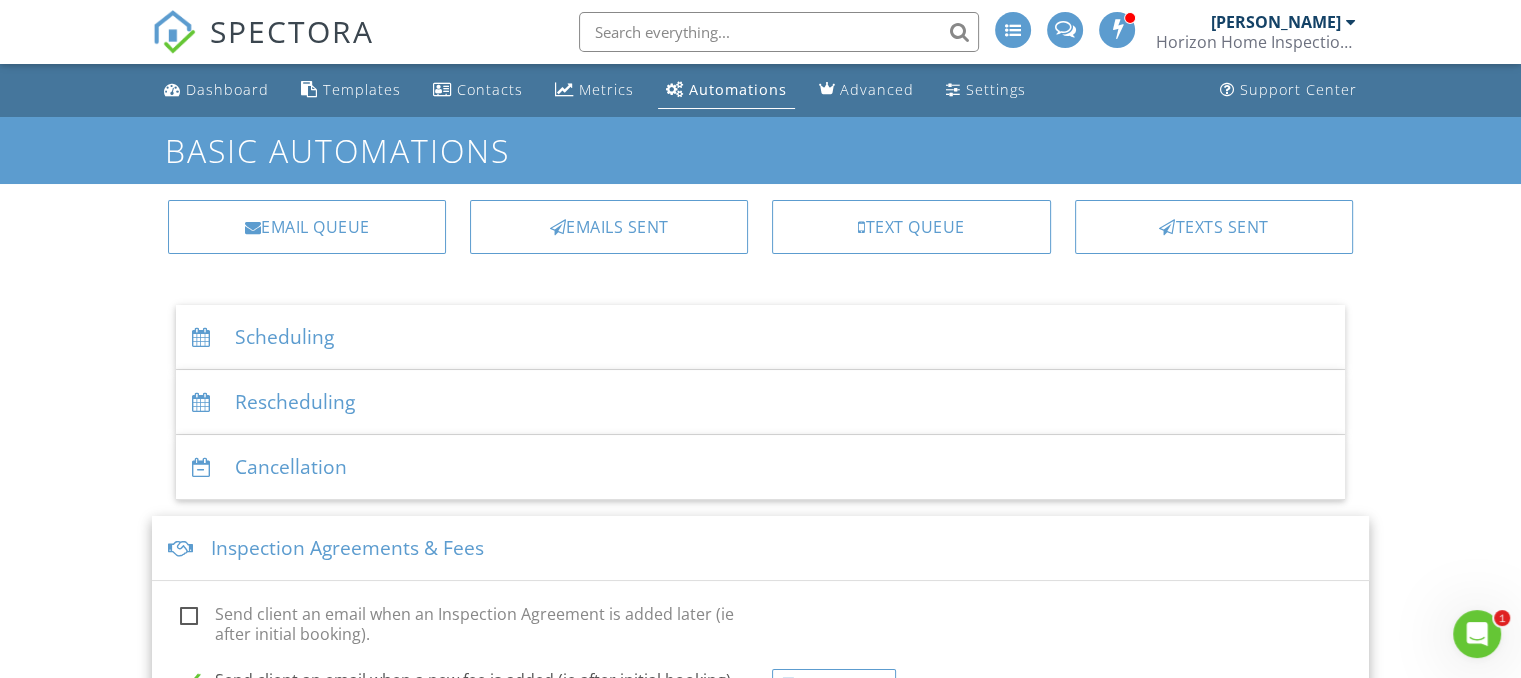 click on "Scheduling" at bounding box center [760, 337] 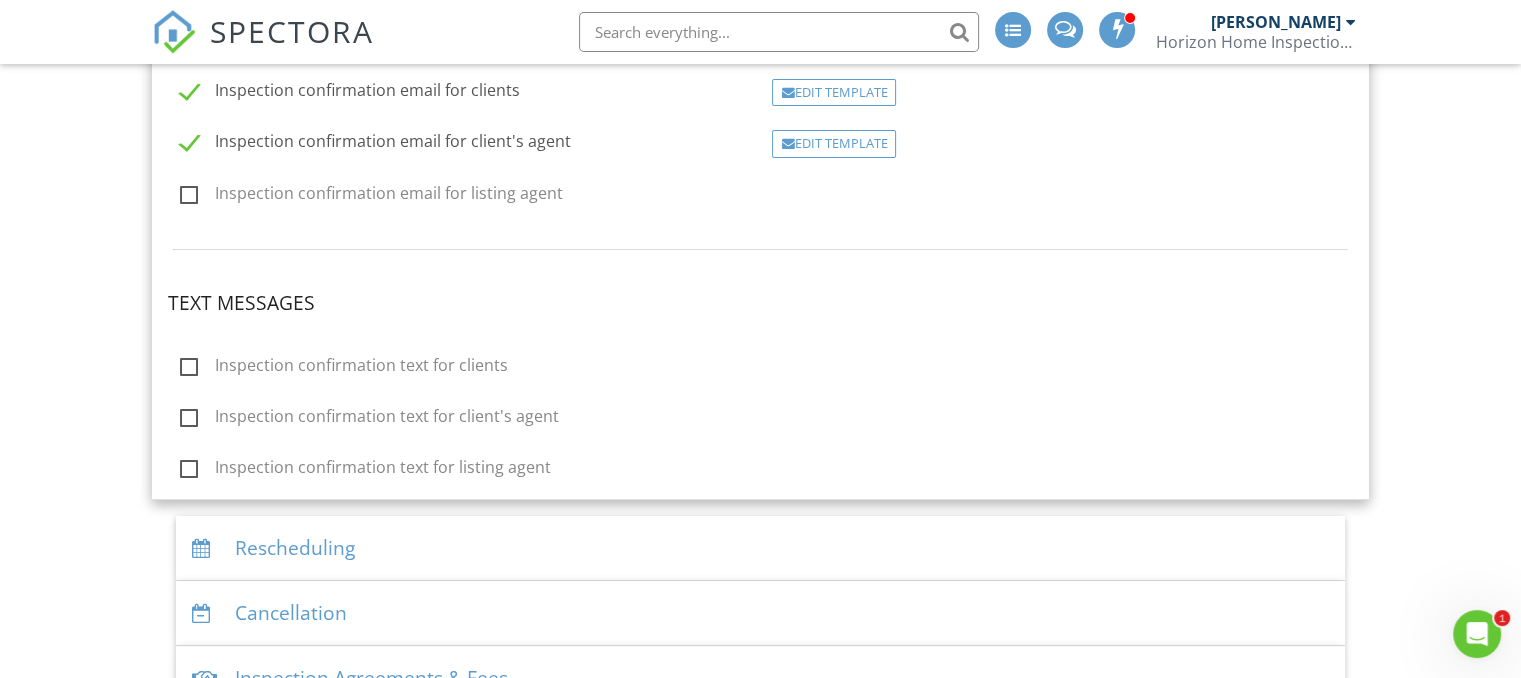 scroll, scrollTop: 0, scrollLeft: 0, axis: both 